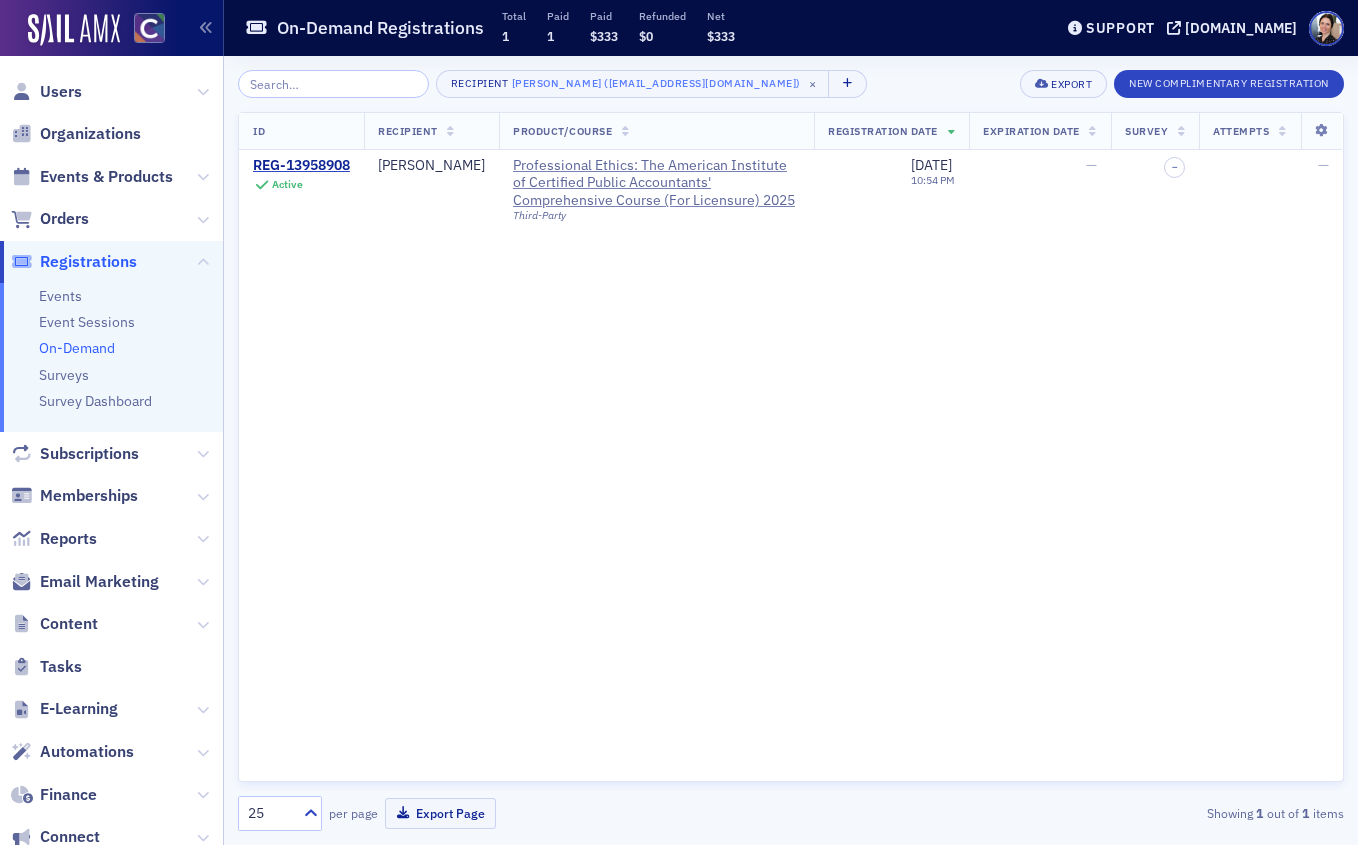 scroll, scrollTop: 0, scrollLeft: 0, axis: both 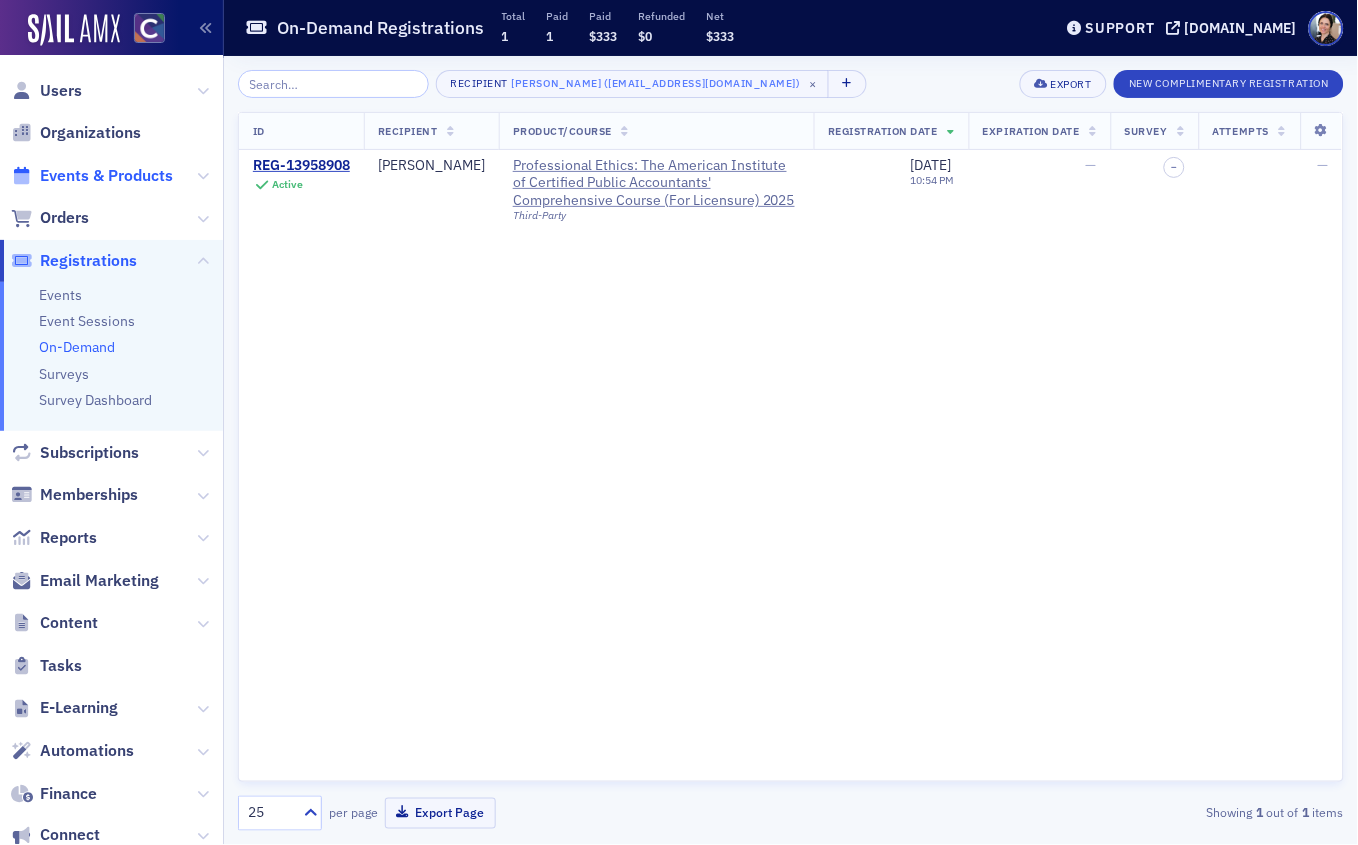 drag, startPoint x: 99, startPoint y: 174, endPoint x: 115, endPoint y: 171, distance: 16.27882 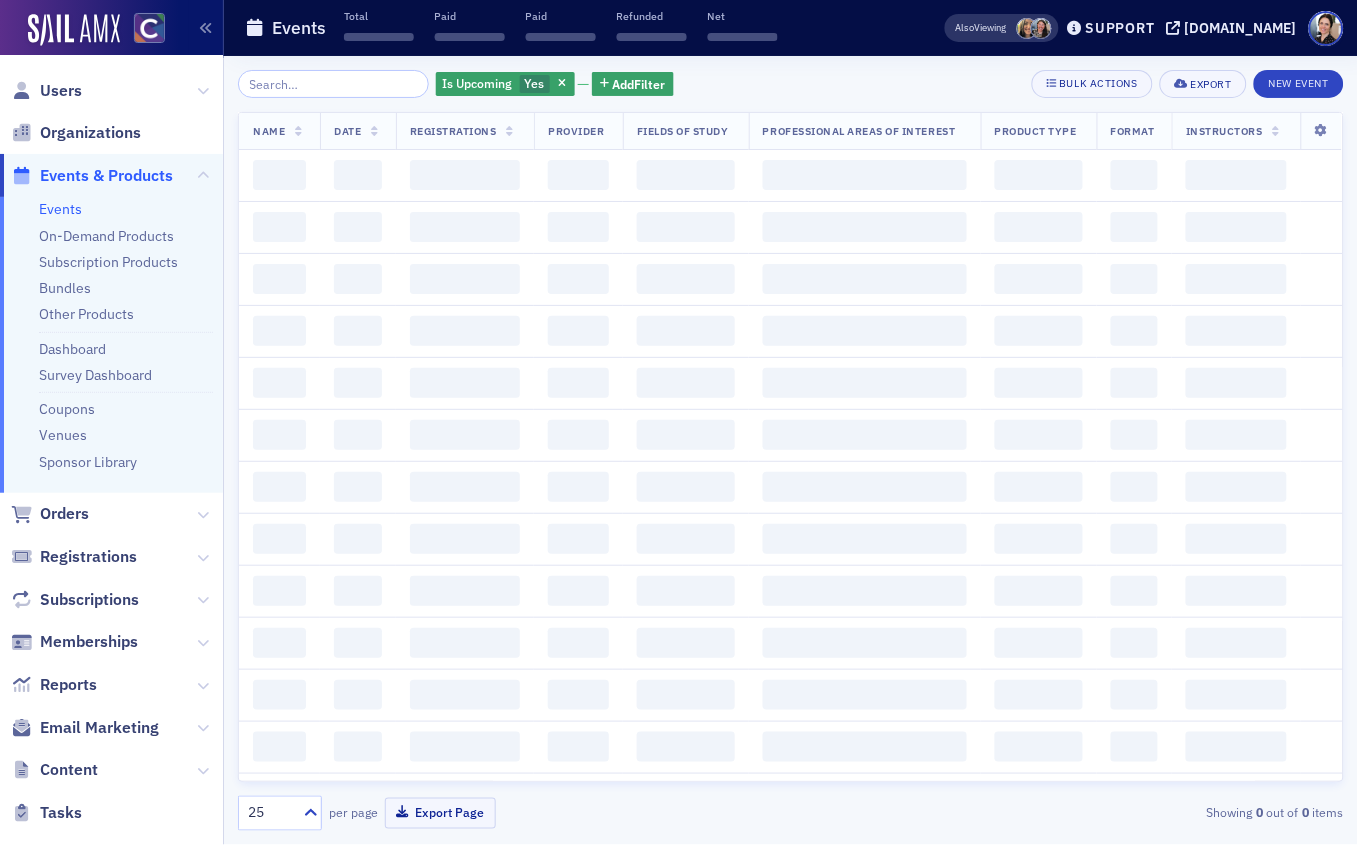 click 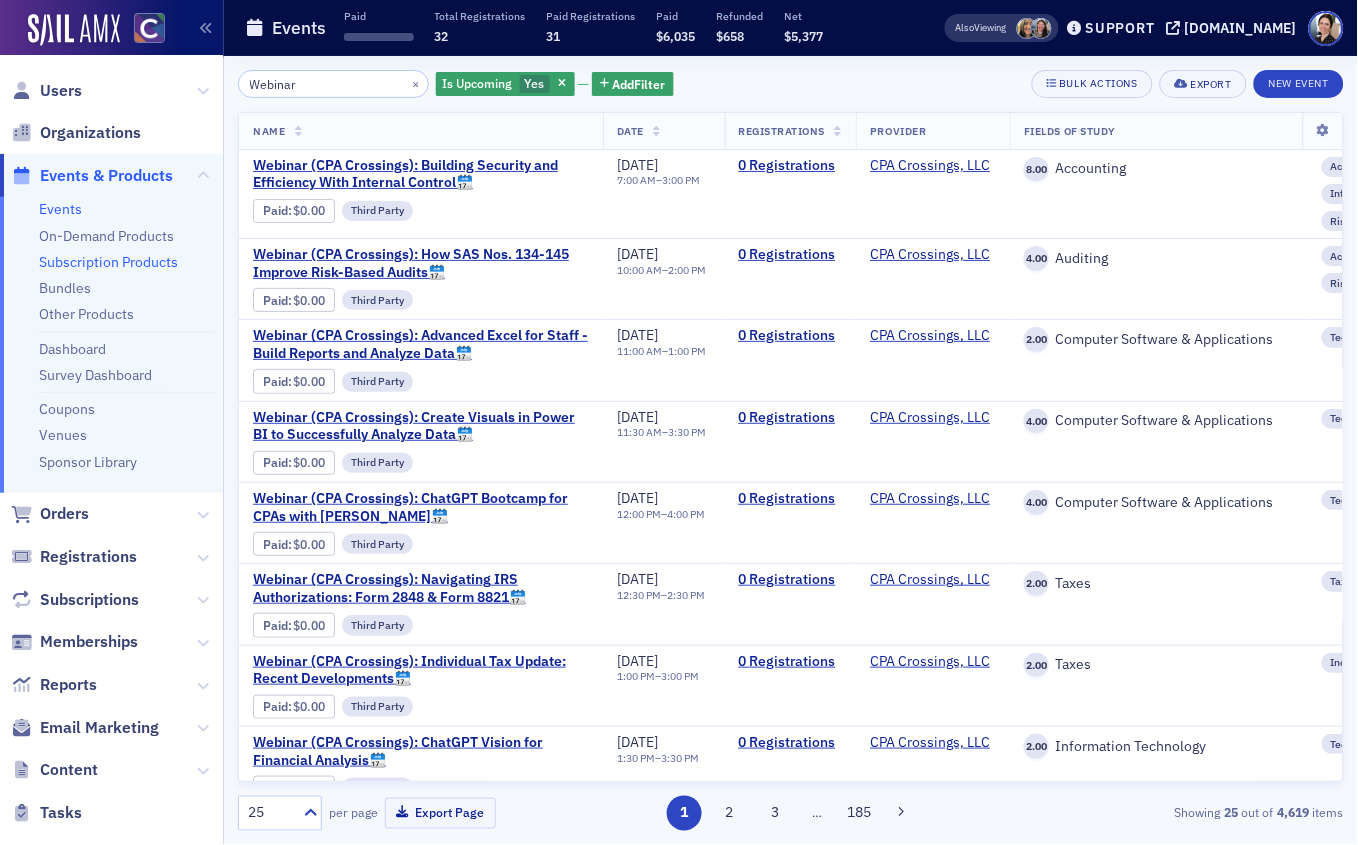type on "Webinar" 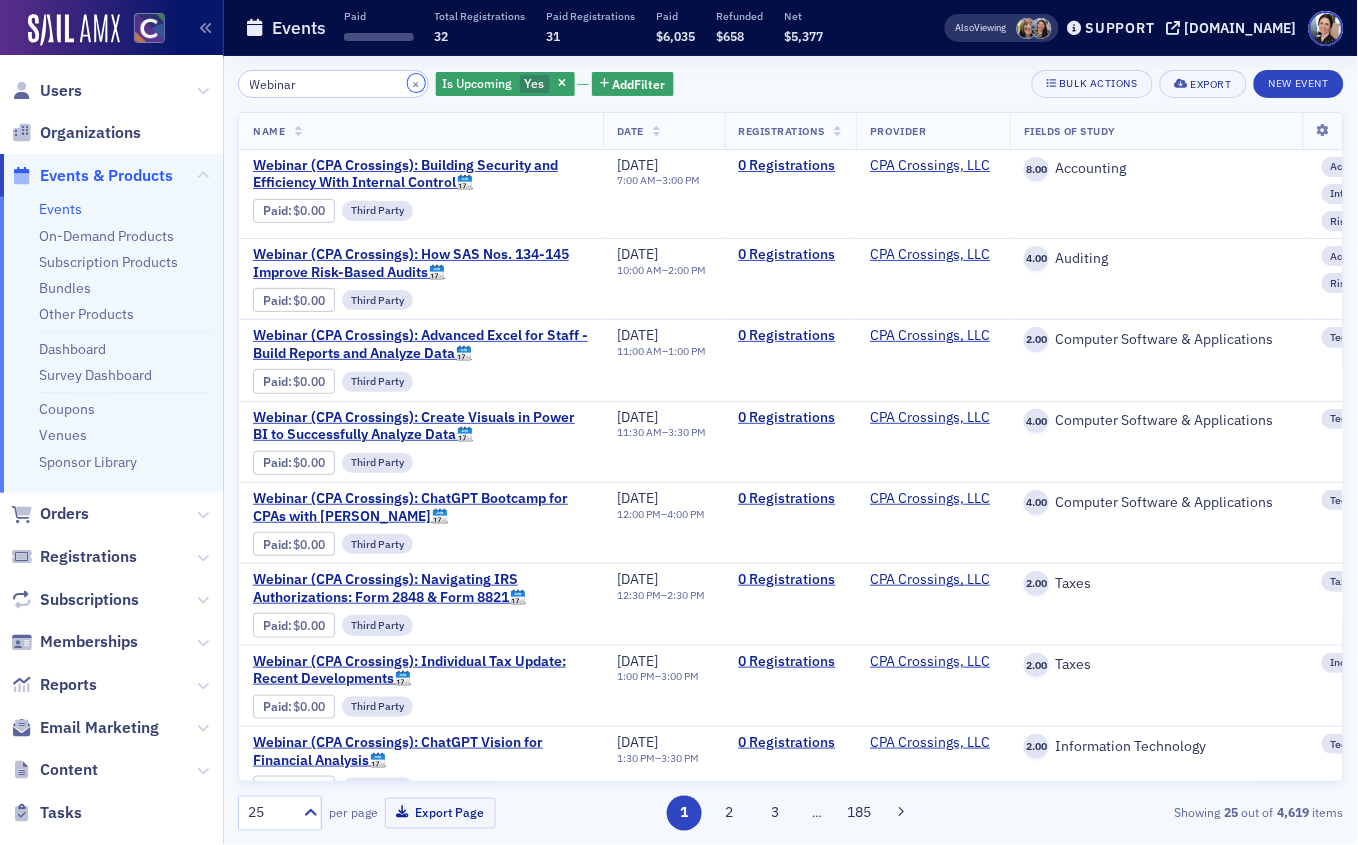 click on "×" 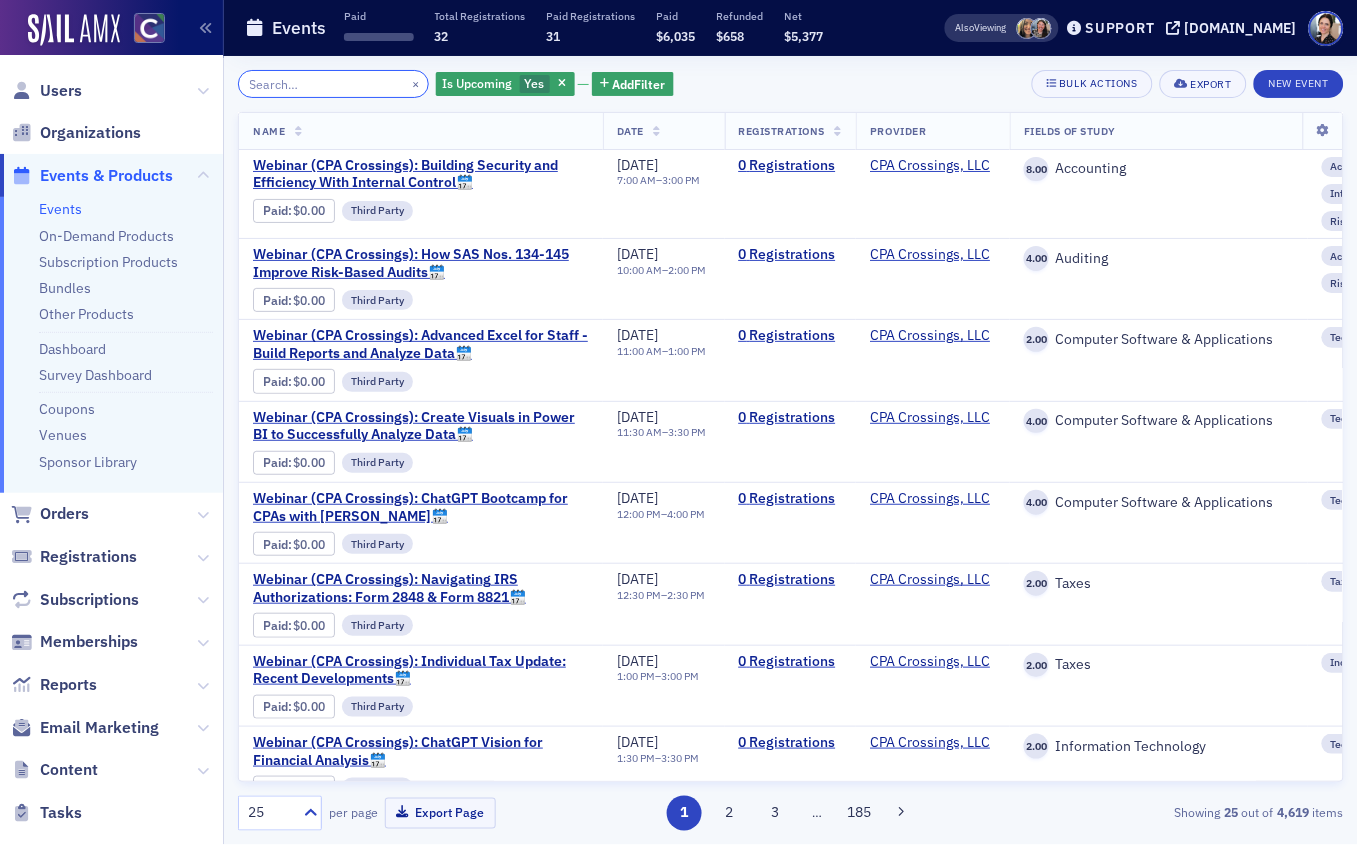 click 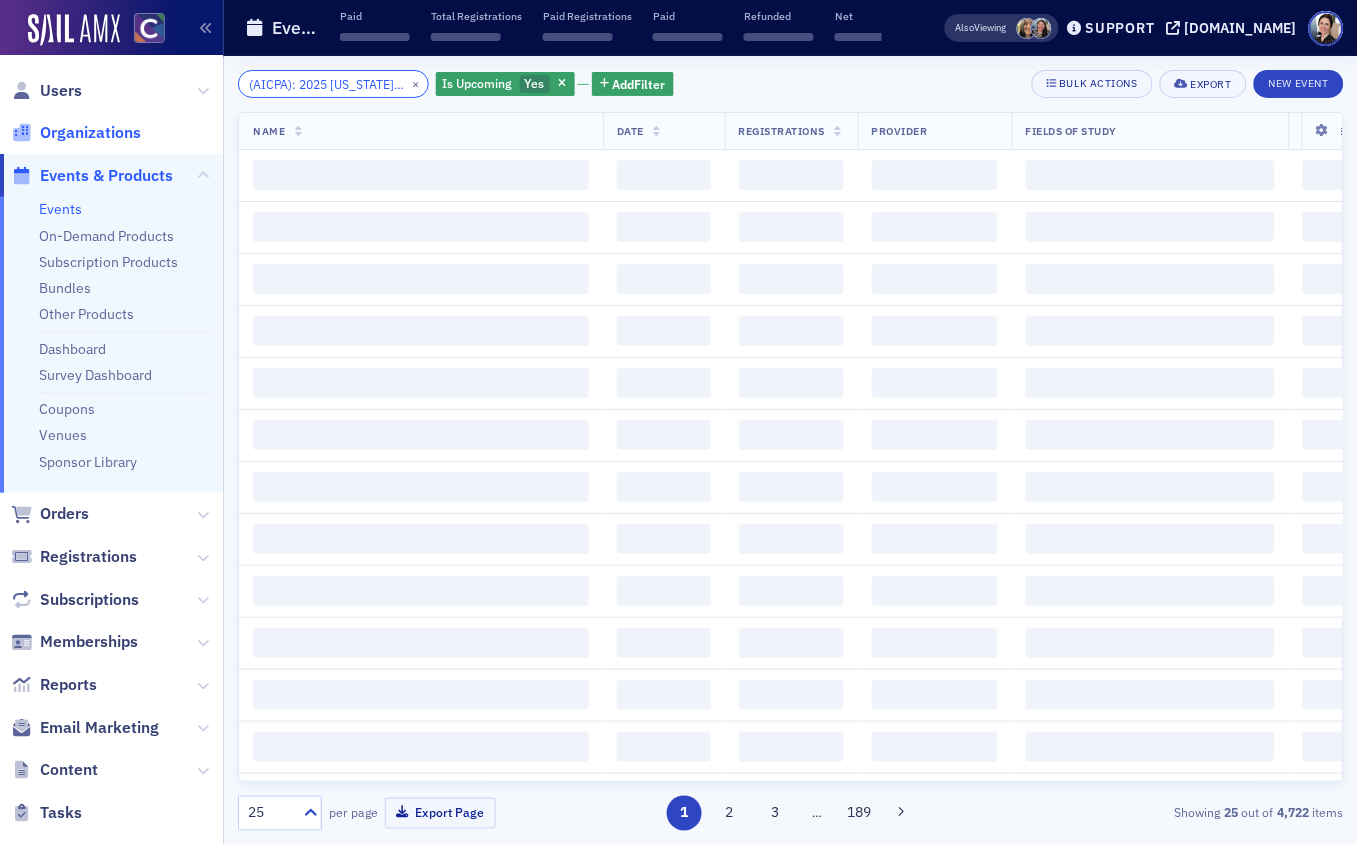 scroll, scrollTop: 0, scrollLeft: 64, axis: horizontal 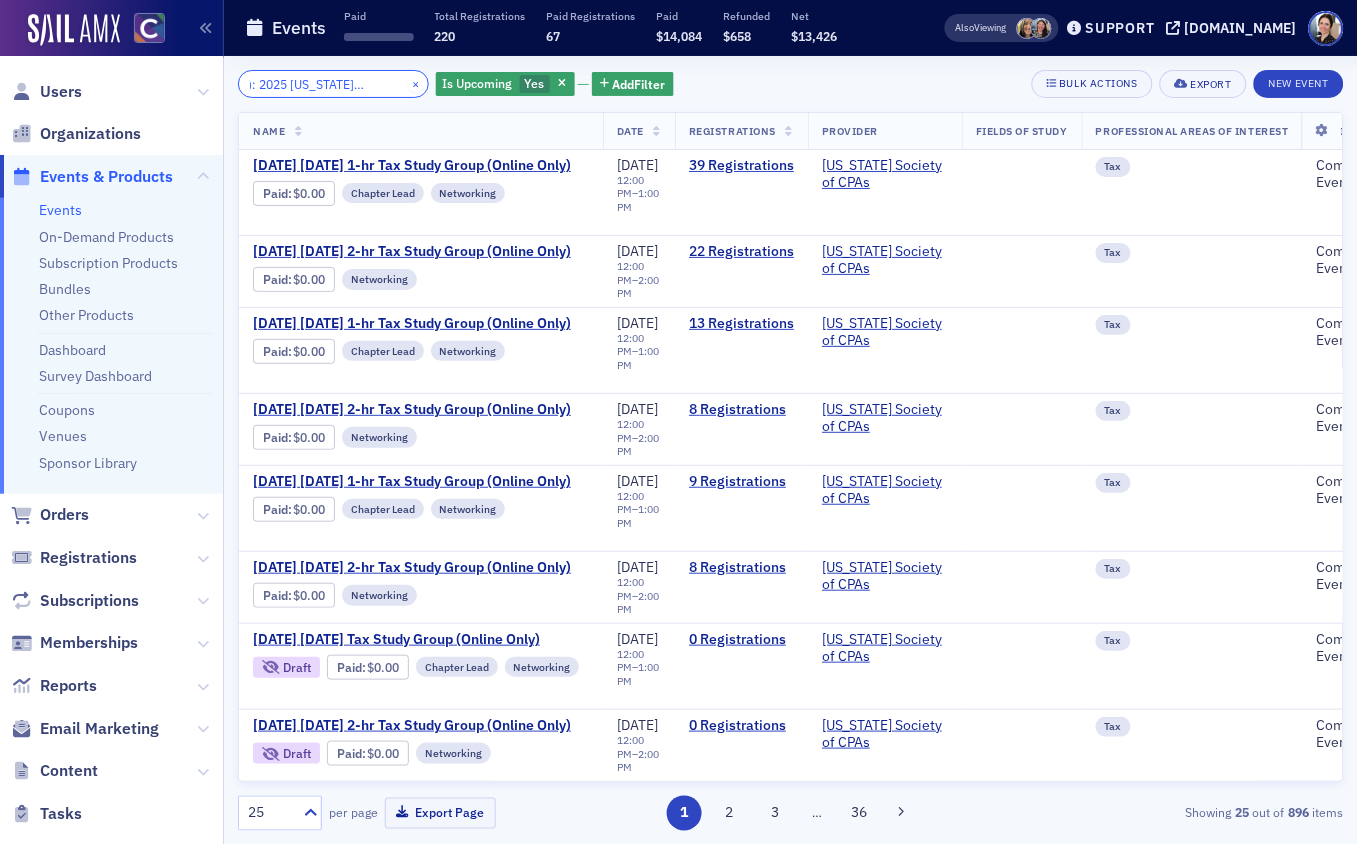 type on "(AICPA): 2025 Washington Tax Brief" 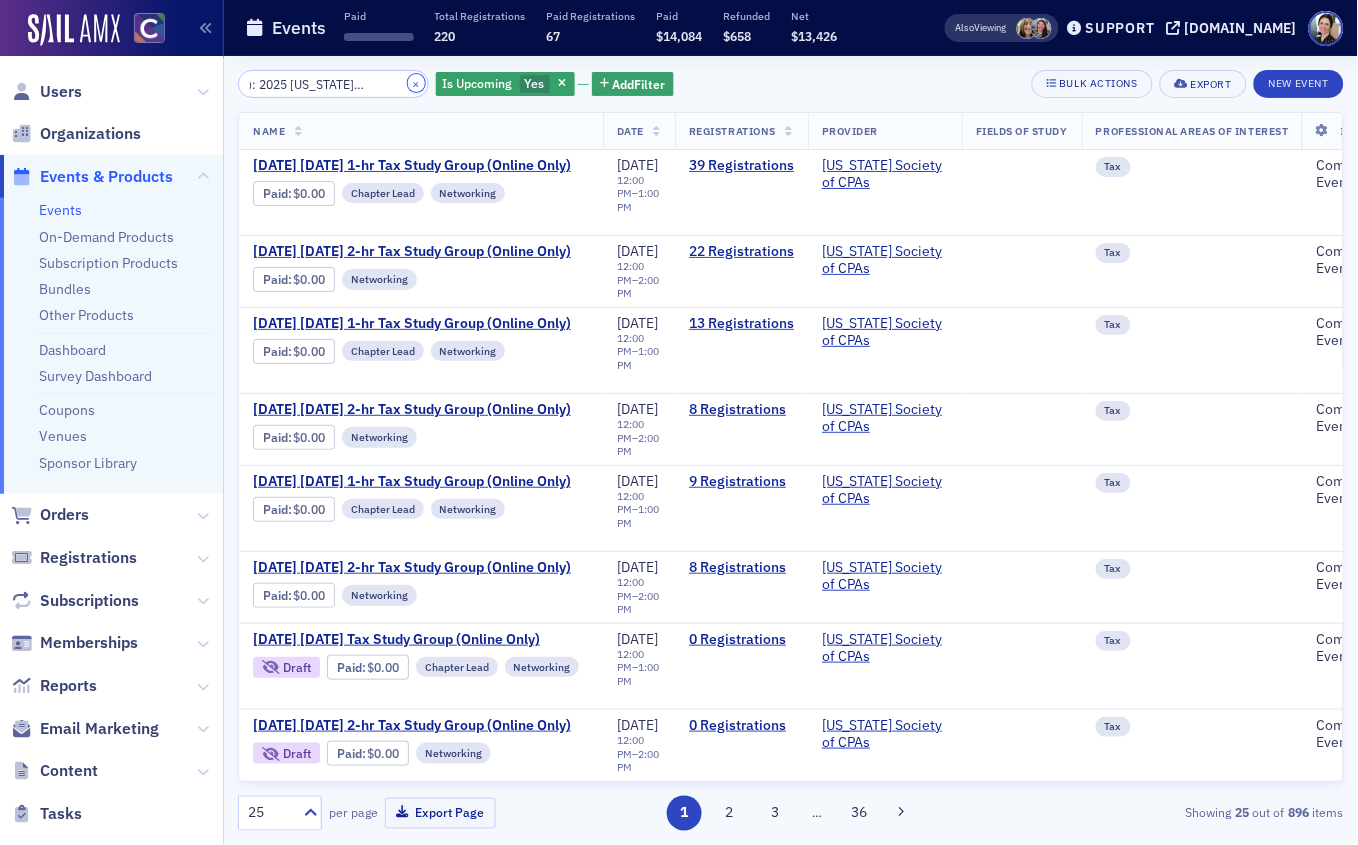 drag, startPoint x: 398, startPoint y: 83, endPoint x: 224, endPoint y: 142, distance: 183.73077 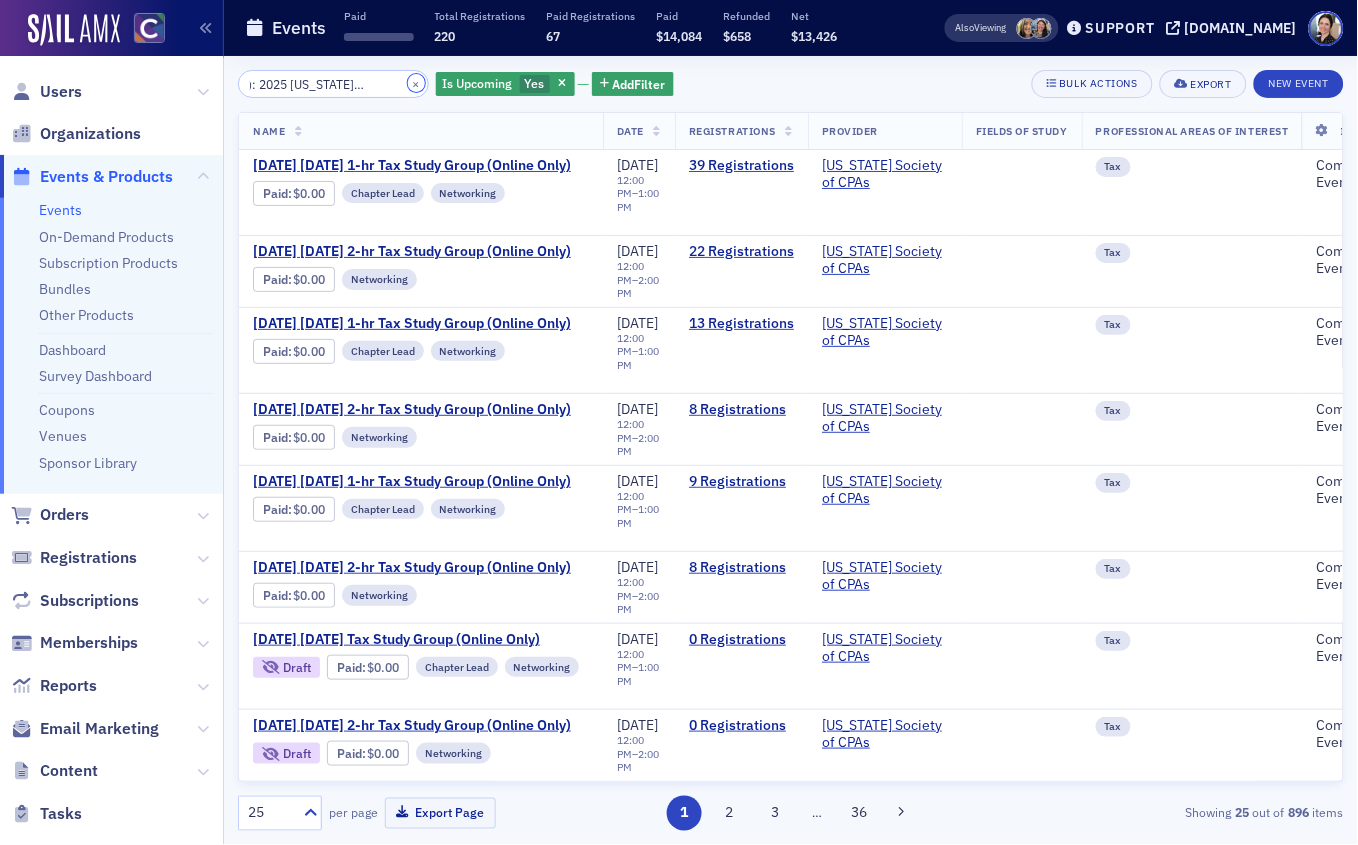 click on "×" 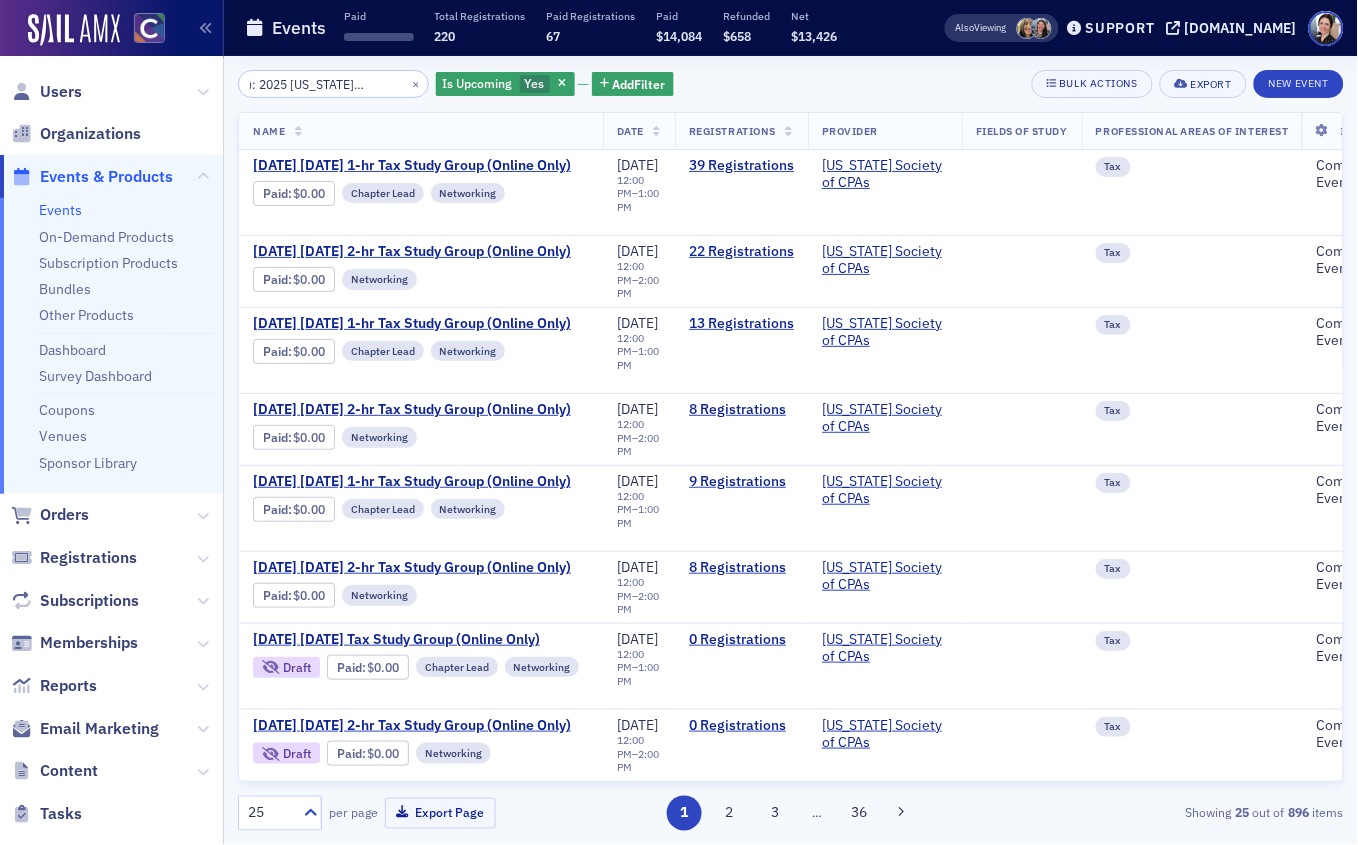 type 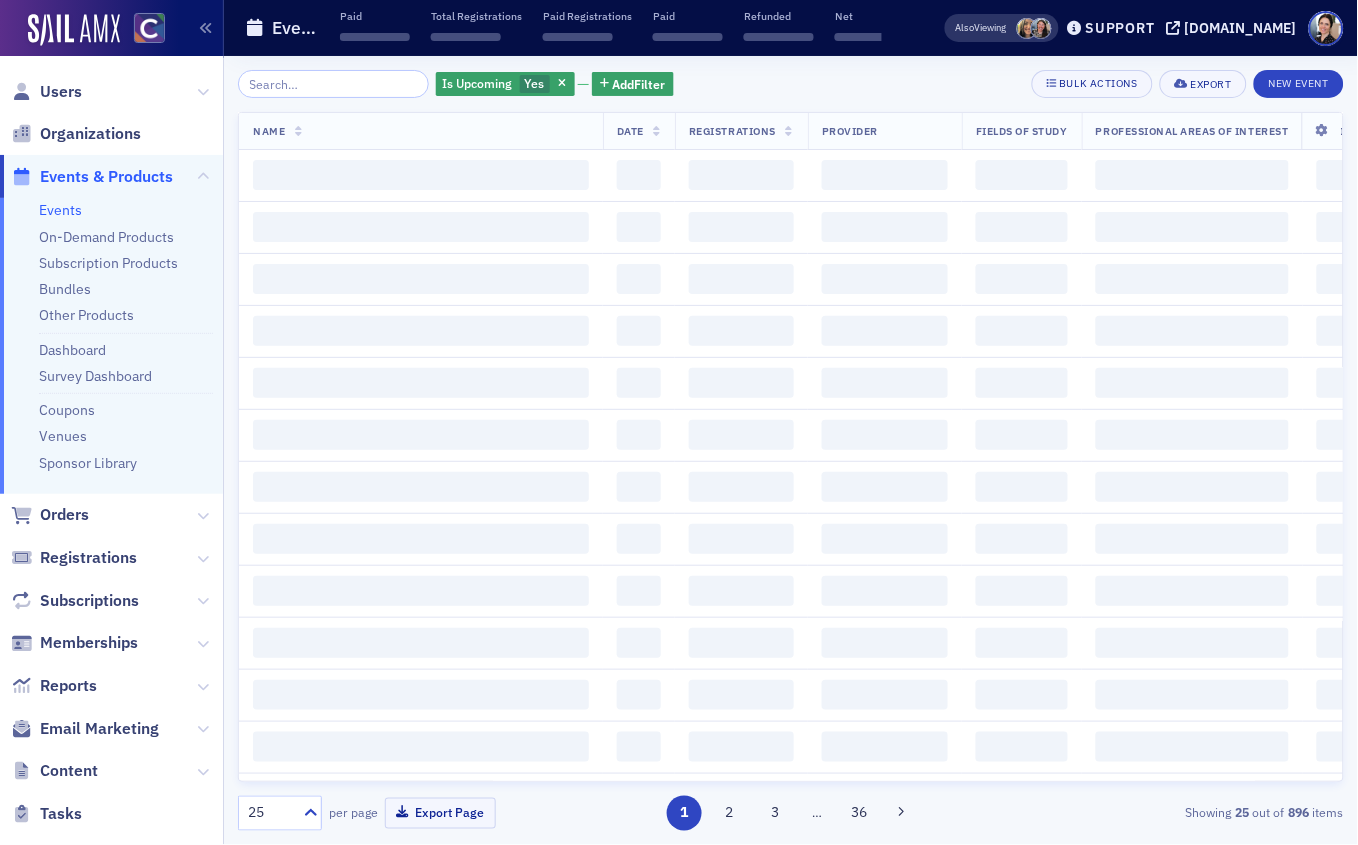 scroll, scrollTop: 0, scrollLeft: 0, axis: both 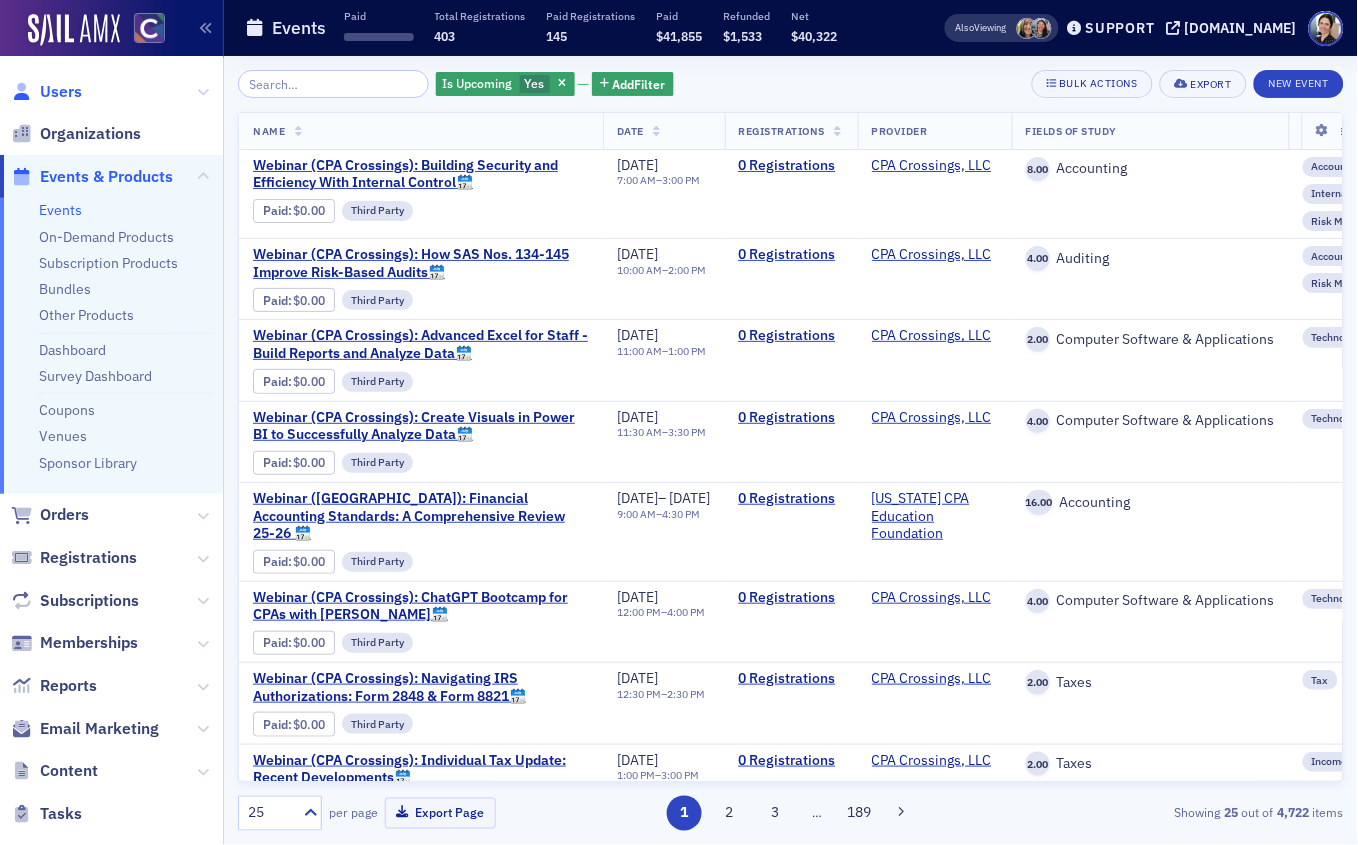 click on "Users" 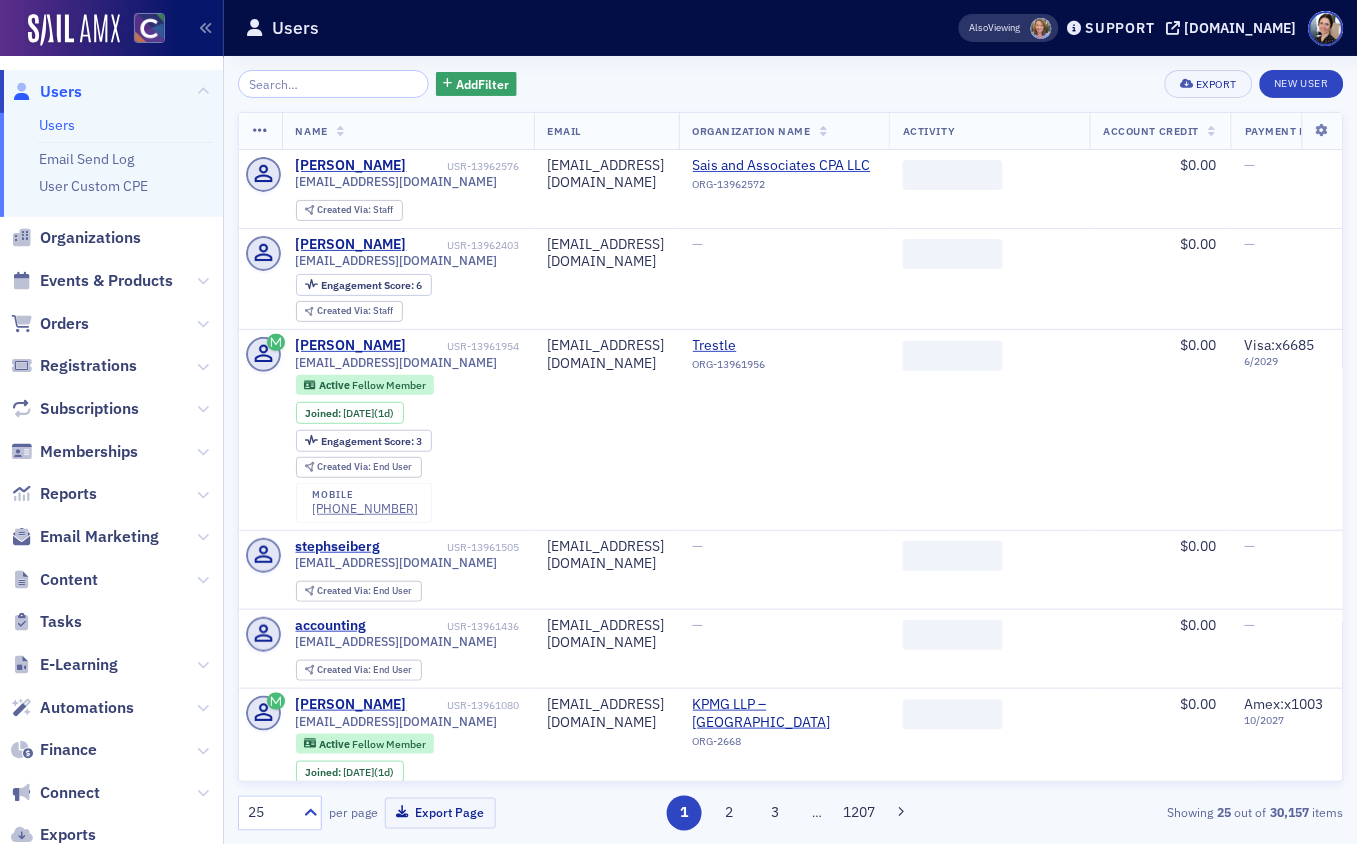 click 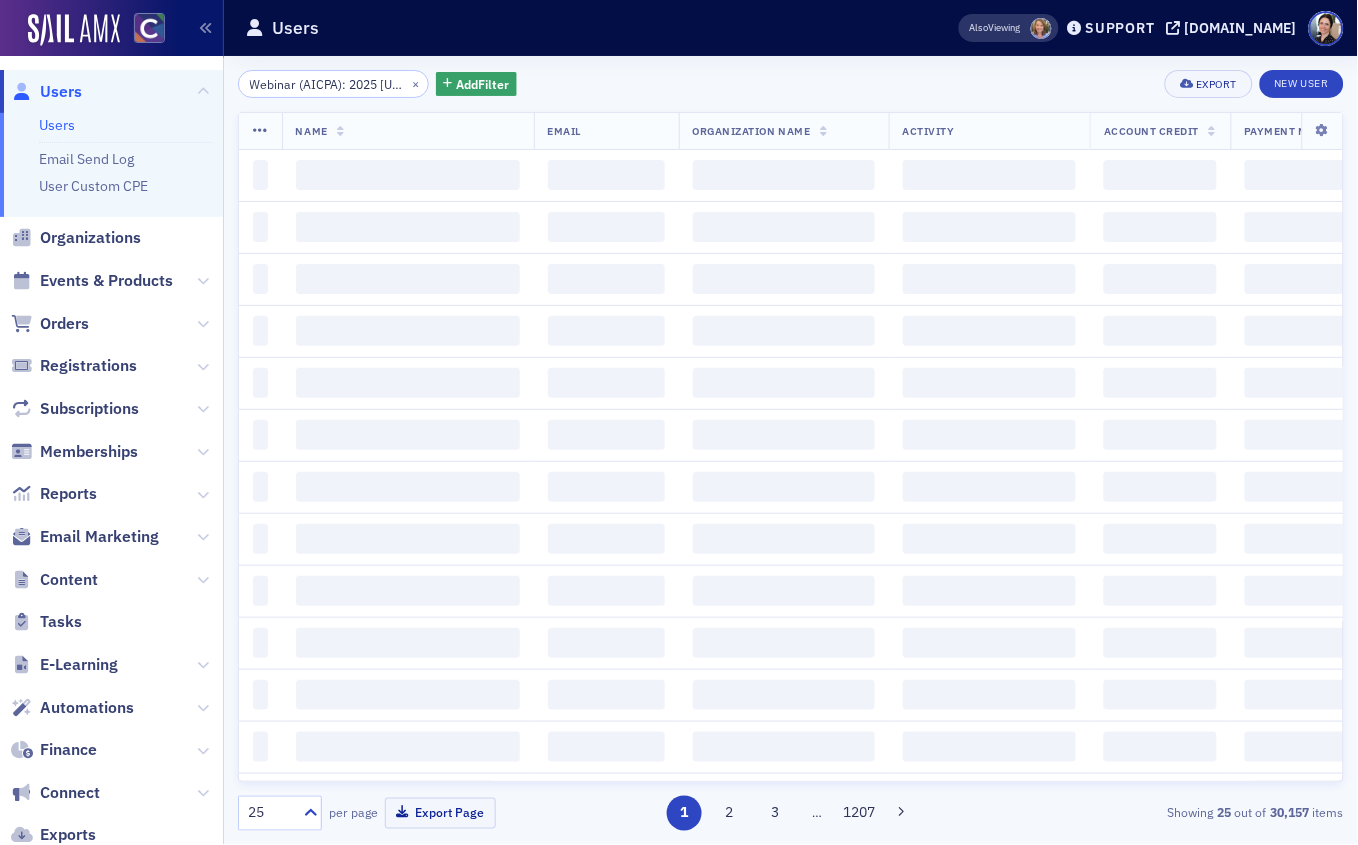 scroll, scrollTop: 0, scrollLeft: 171, axis: horizontal 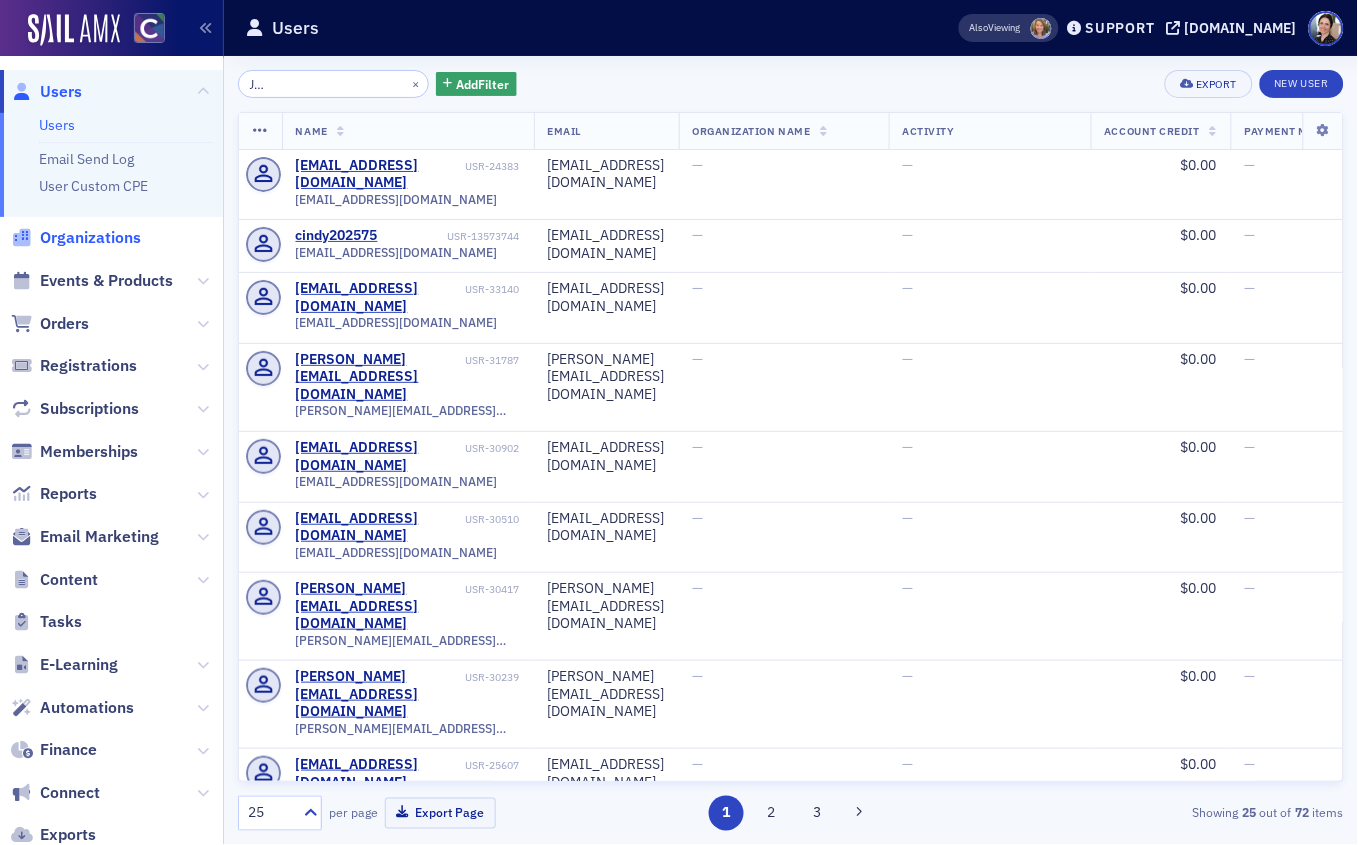 type on "Webinar (AICPA): 2025 Washington Tax Brief [06/25/25]" 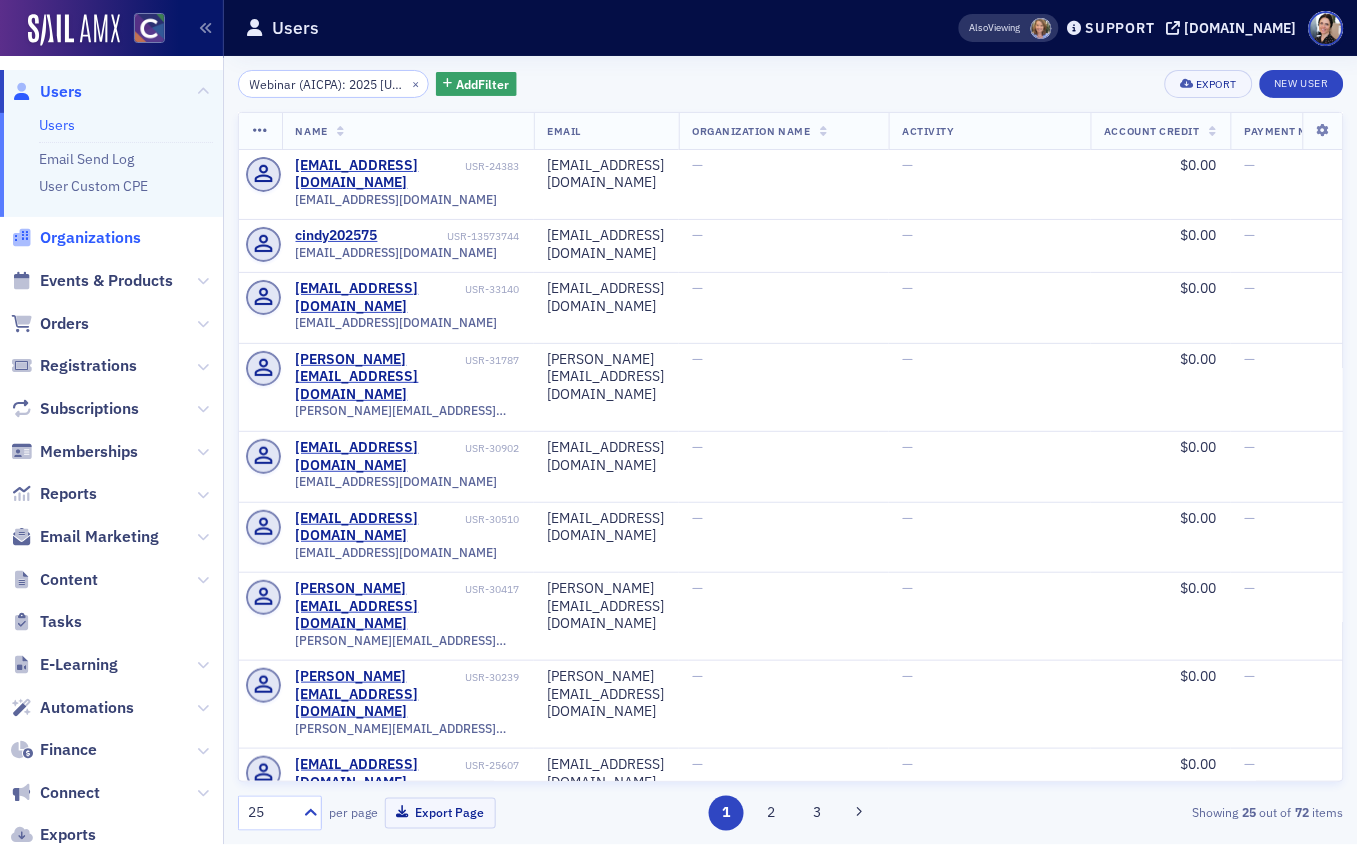 click on "Organizations" 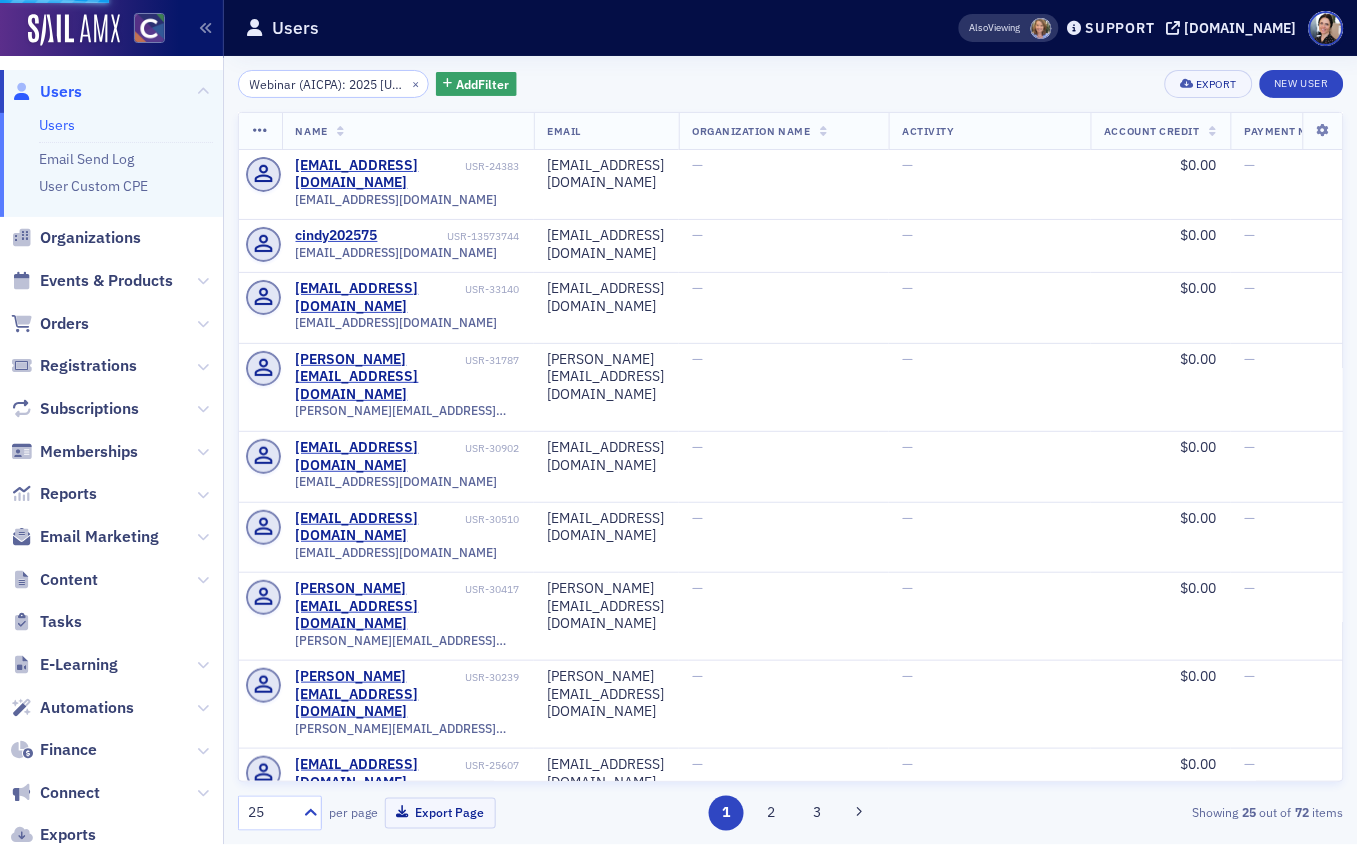 click on "Registrations" 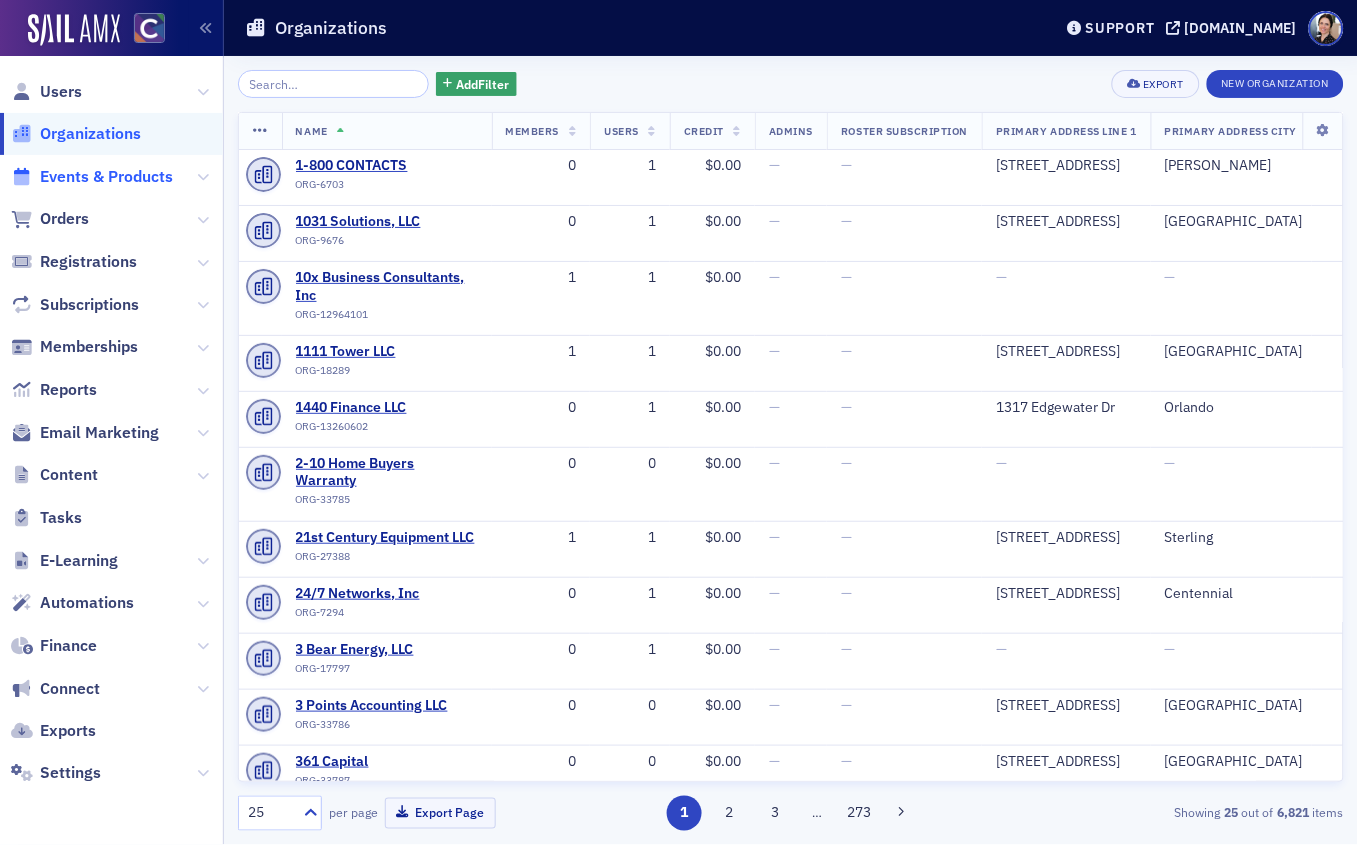 click on "Events & Products" 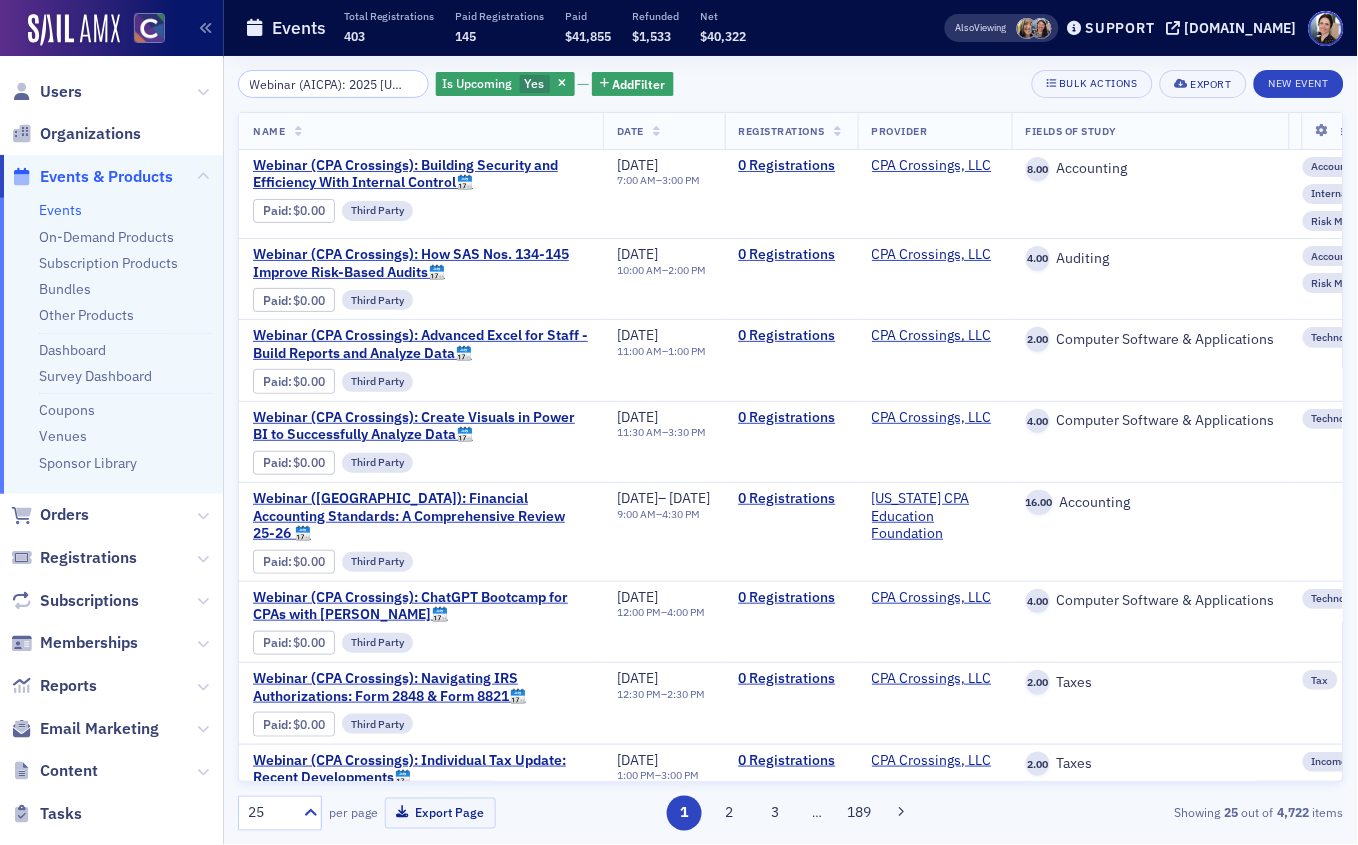 scroll, scrollTop: 0, scrollLeft: 171, axis: horizontal 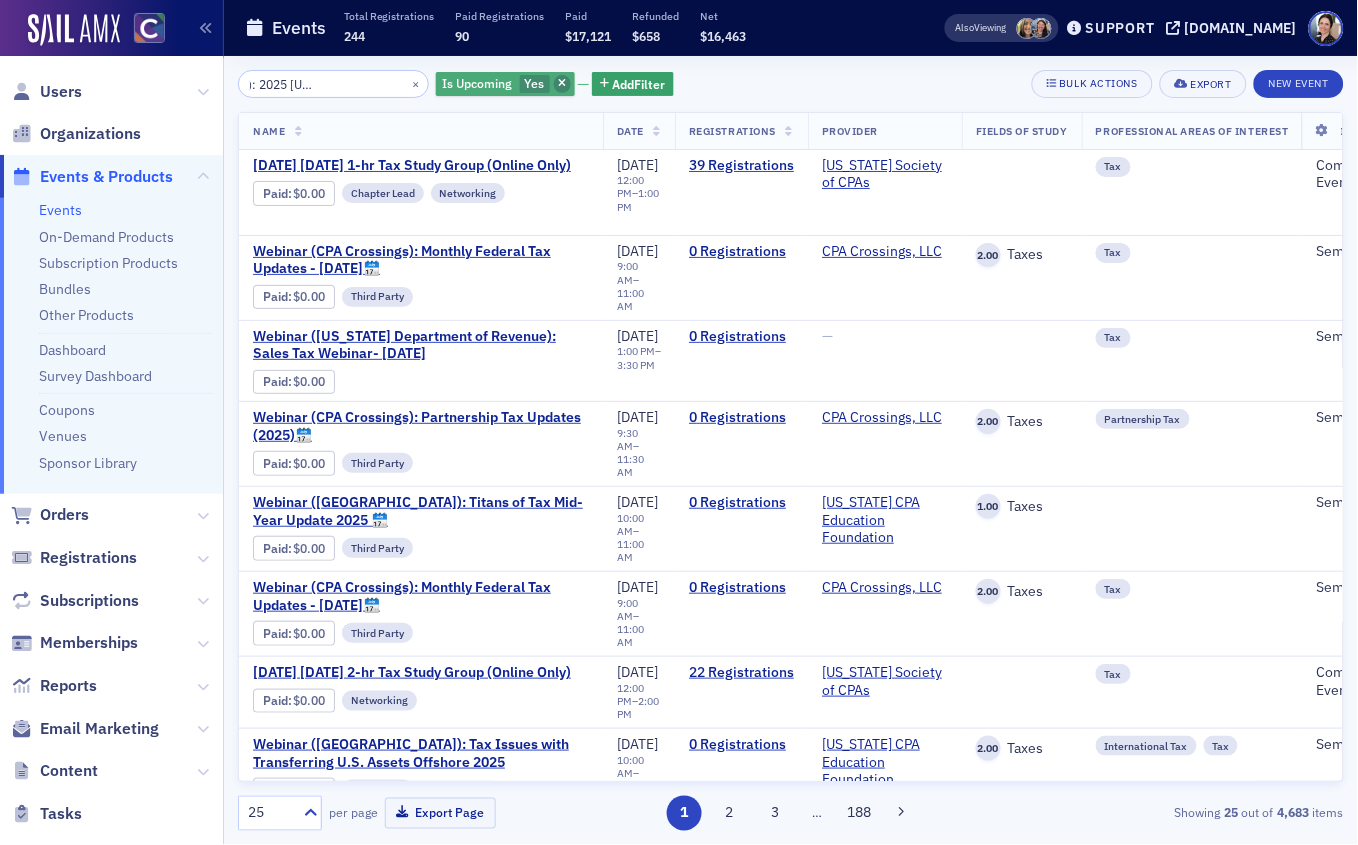 type on "Webinar (AICPA): 2025 [US_STATE] Tax Brief" 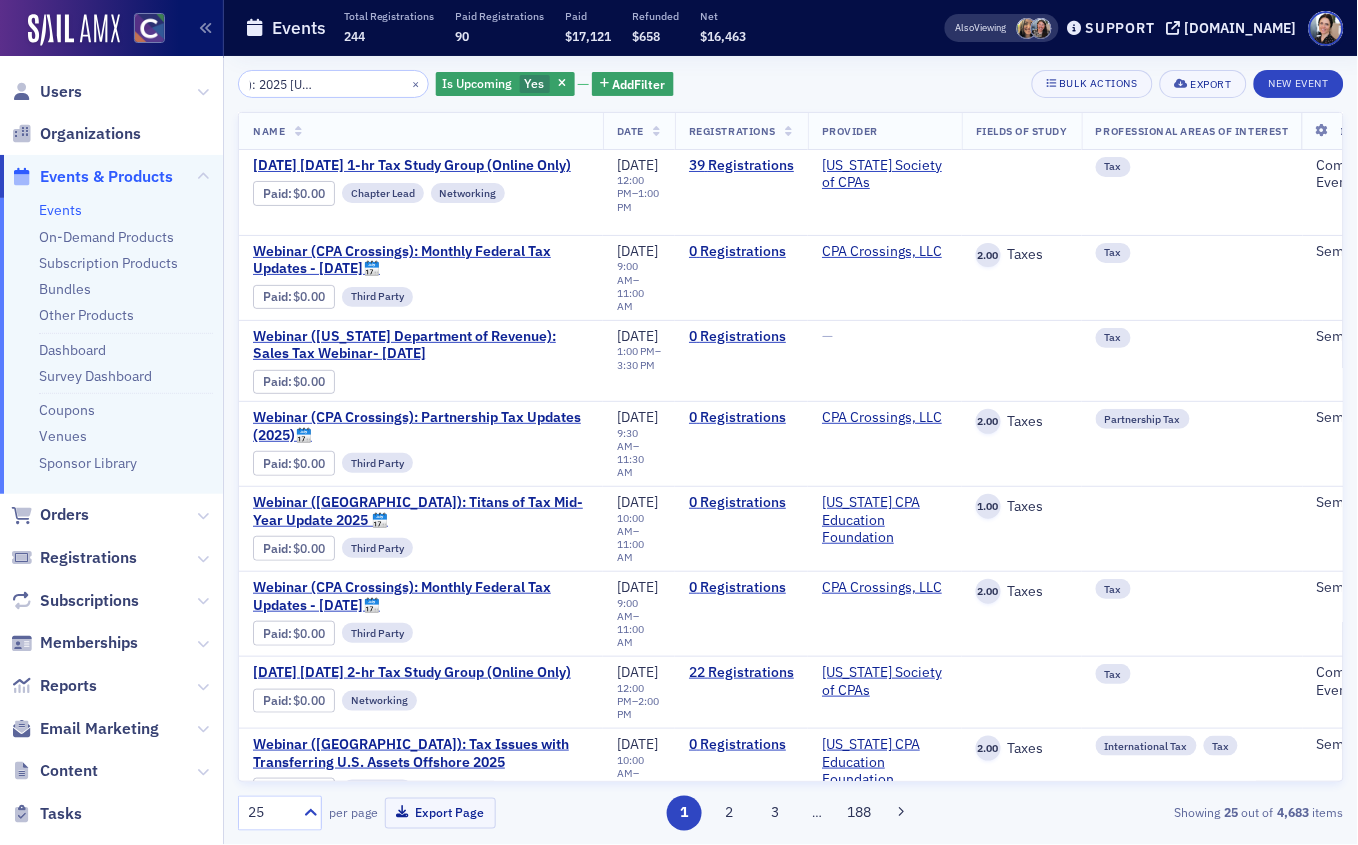 scroll, scrollTop: 0, scrollLeft: 0, axis: both 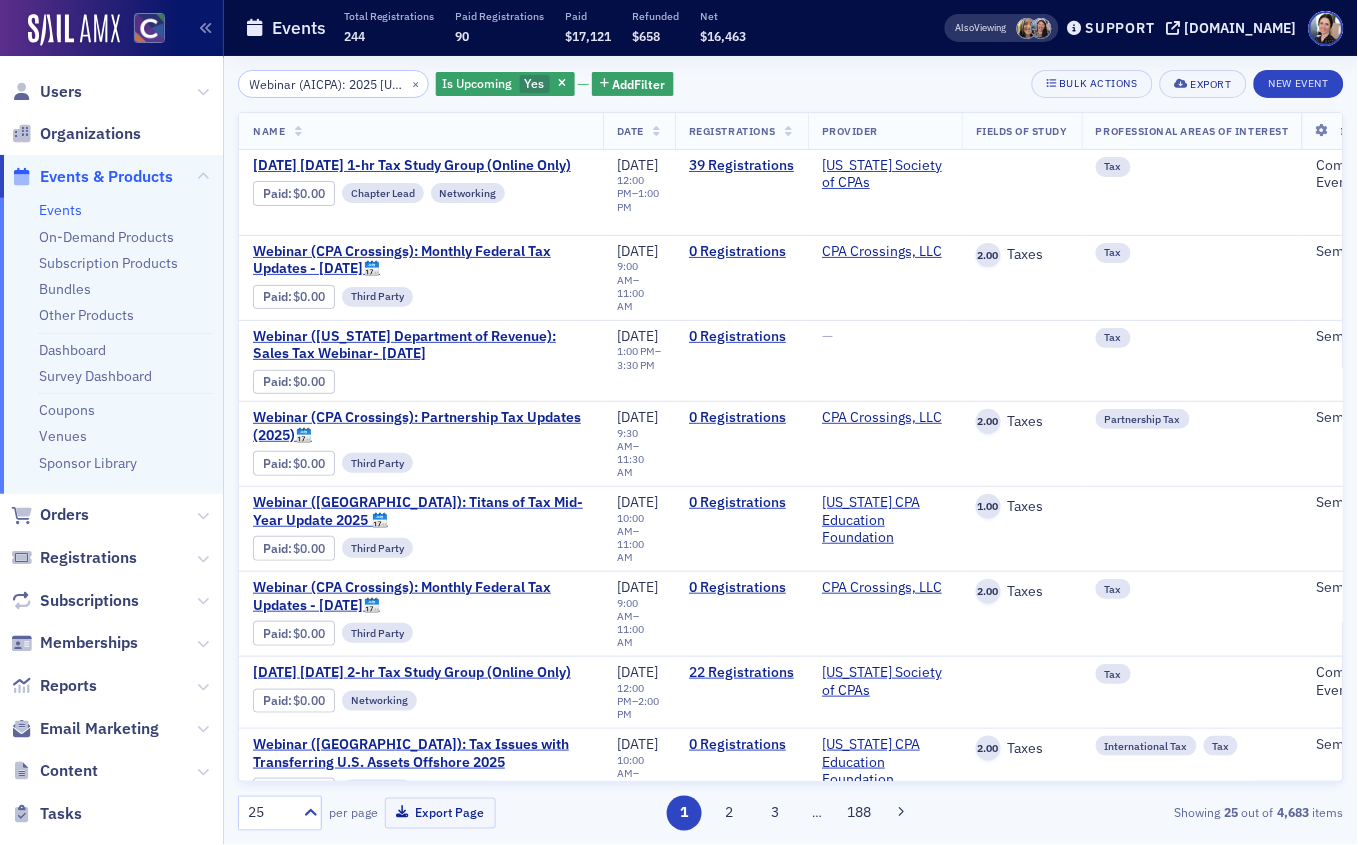 drag, startPoint x: 548, startPoint y: 84, endPoint x: 71, endPoint y: 76, distance: 477.06708 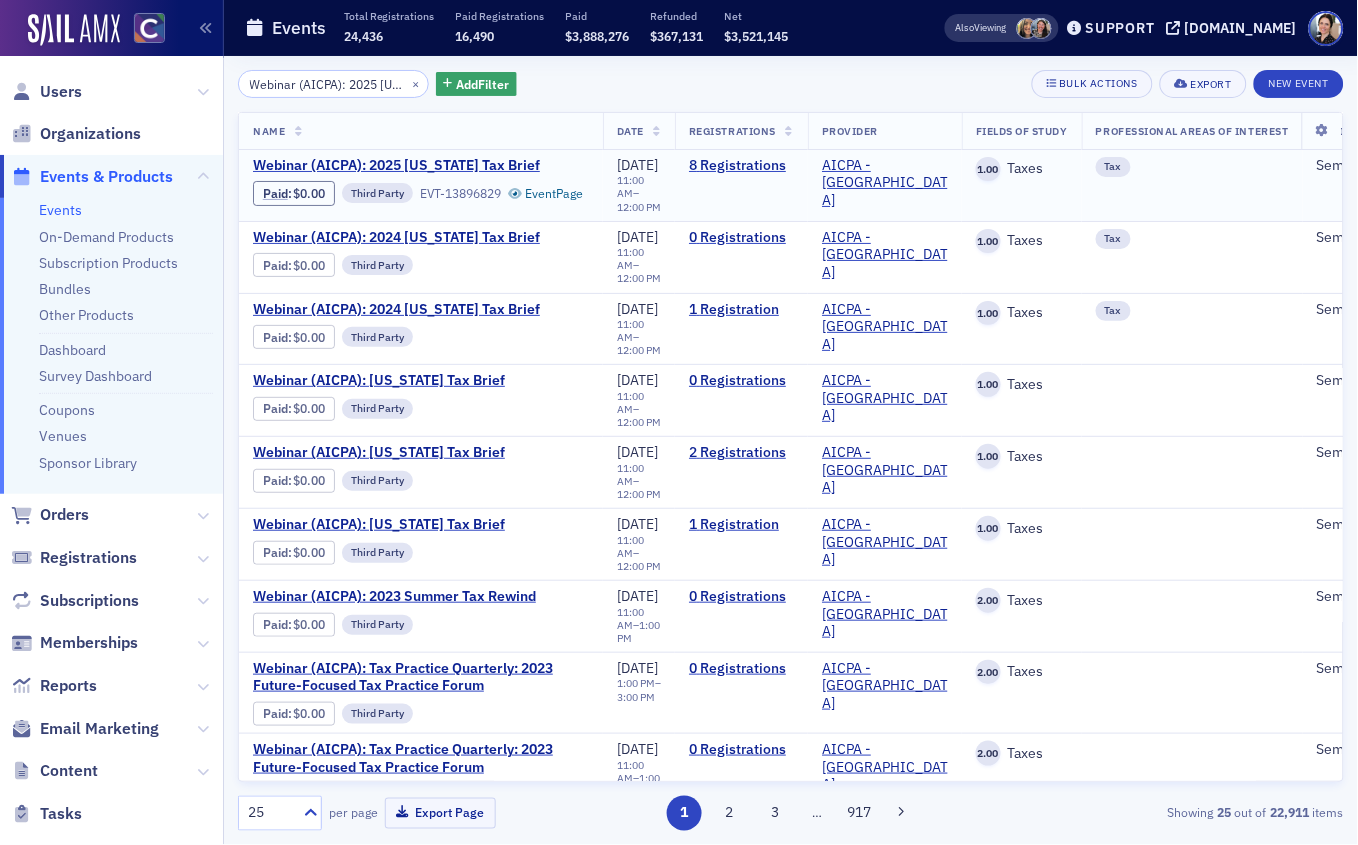 scroll, scrollTop: 0, scrollLeft: 17, axis: horizontal 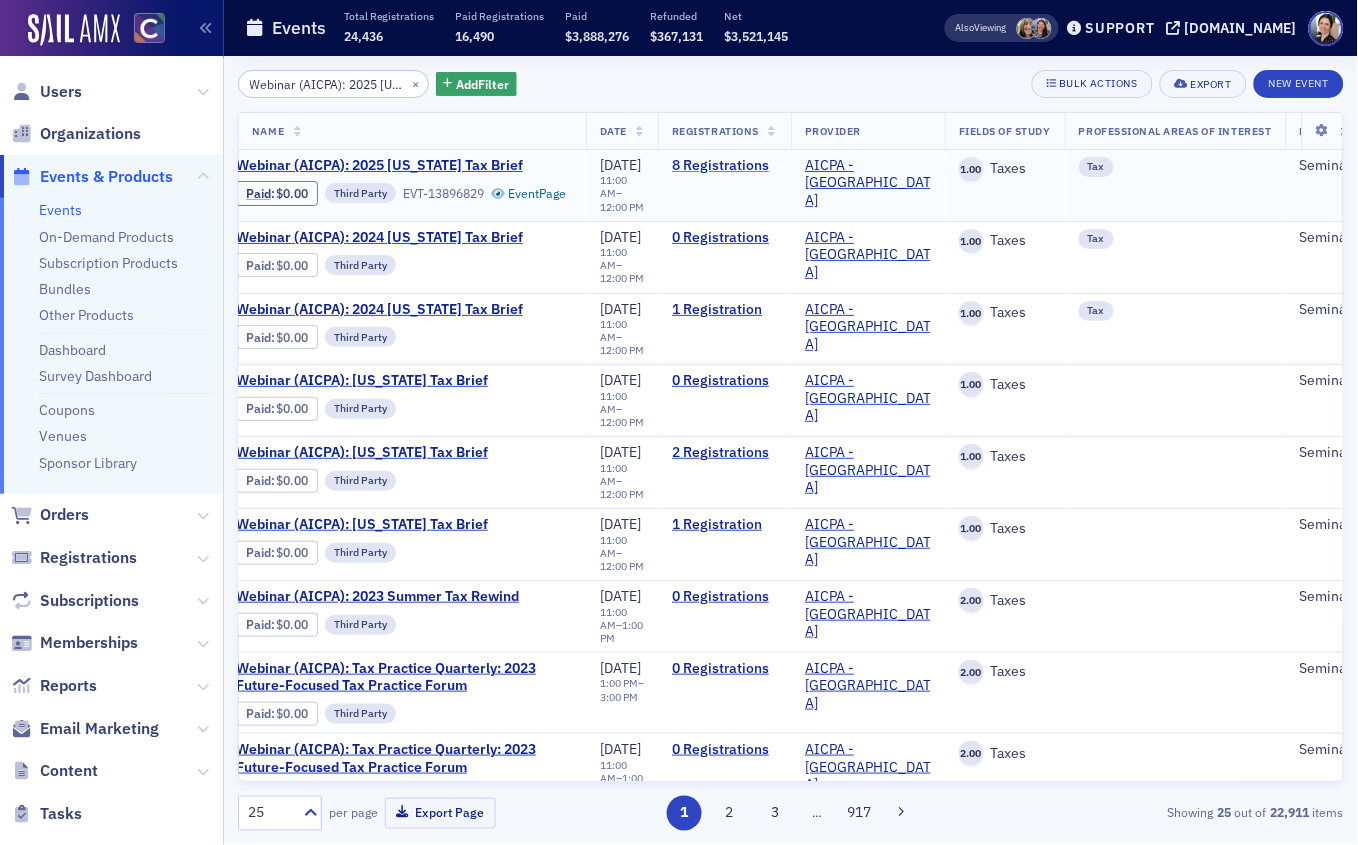 click on "8   Registrations" 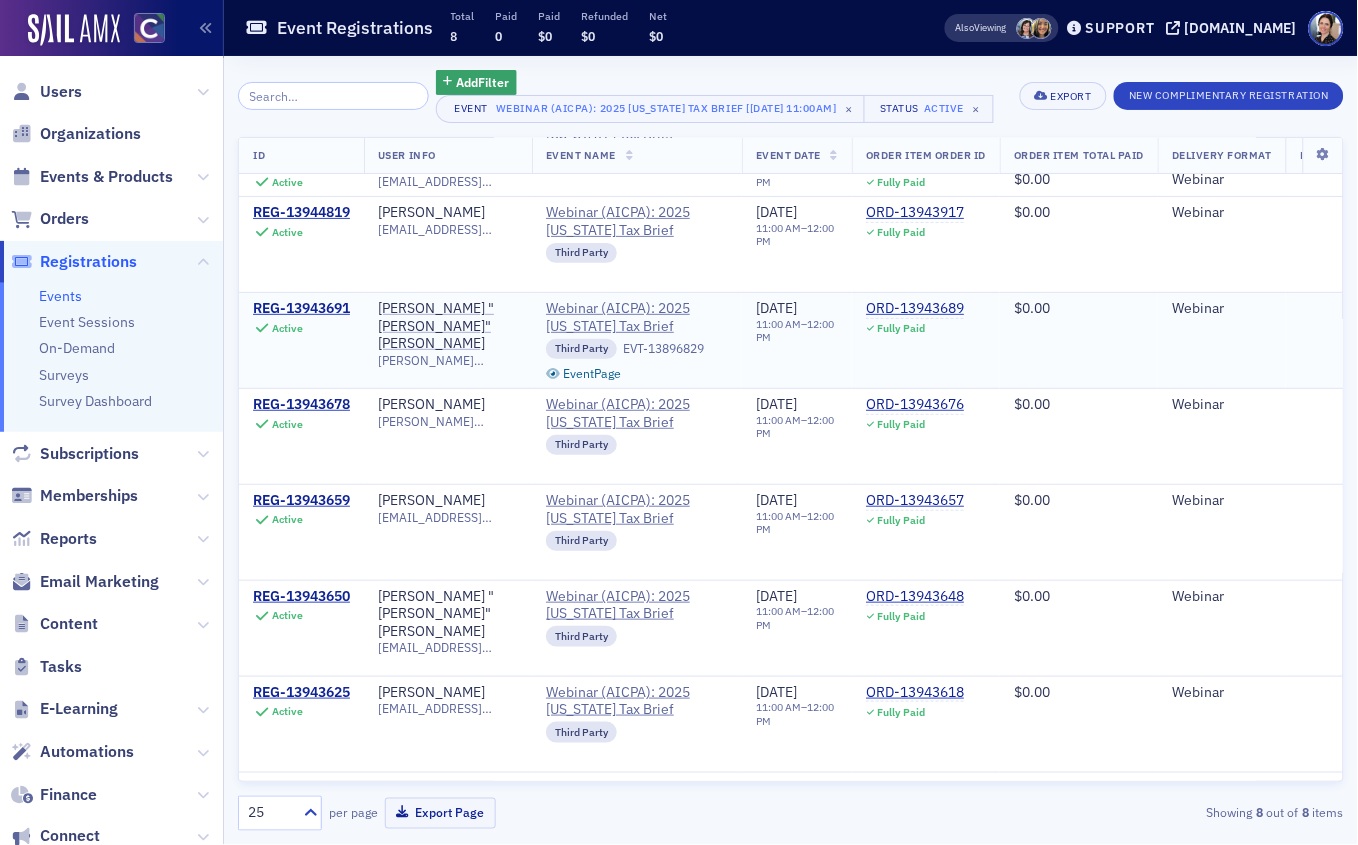 scroll, scrollTop: 0, scrollLeft: 0, axis: both 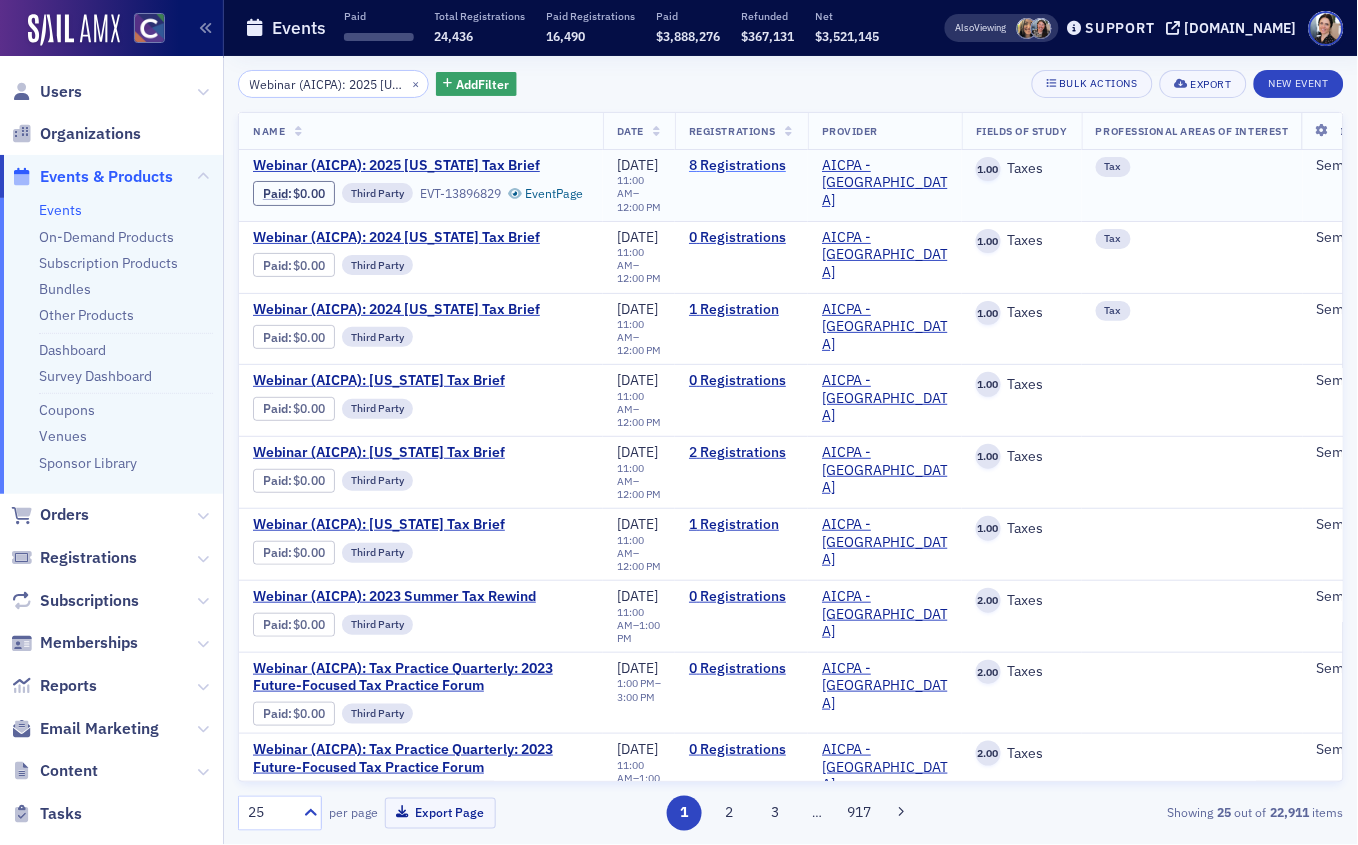 click on "8   Registrations" 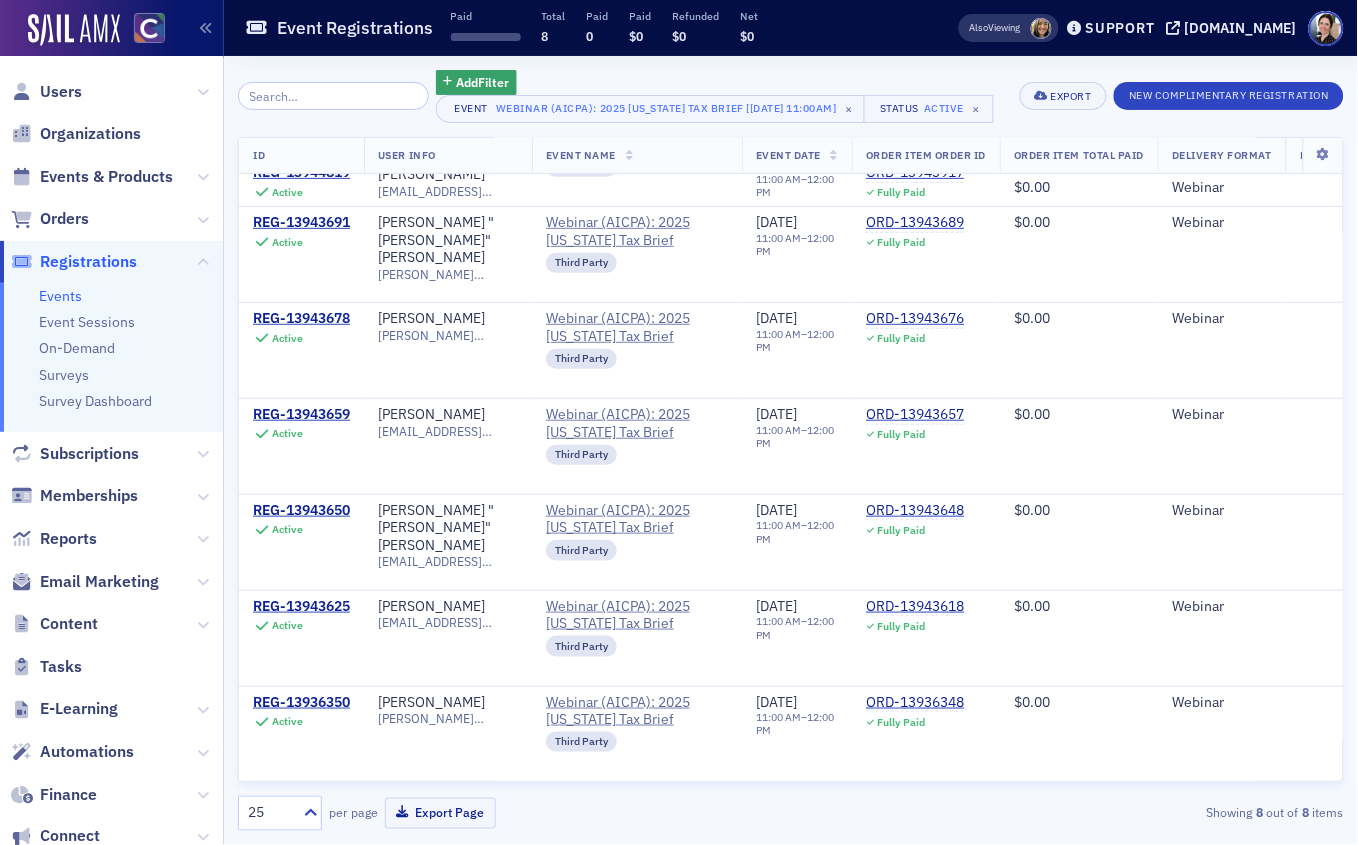 scroll, scrollTop: 0, scrollLeft: 0, axis: both 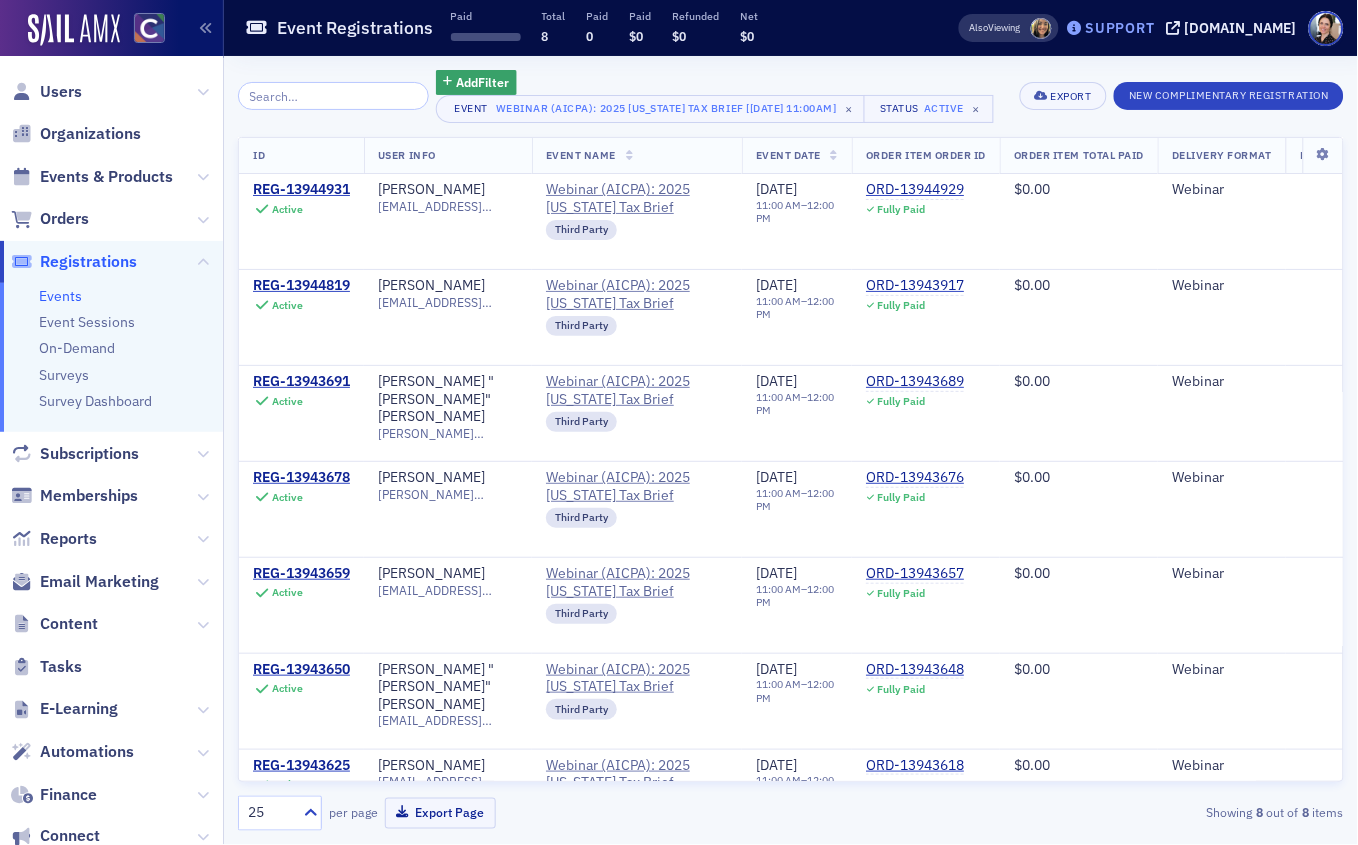 click on "Support" 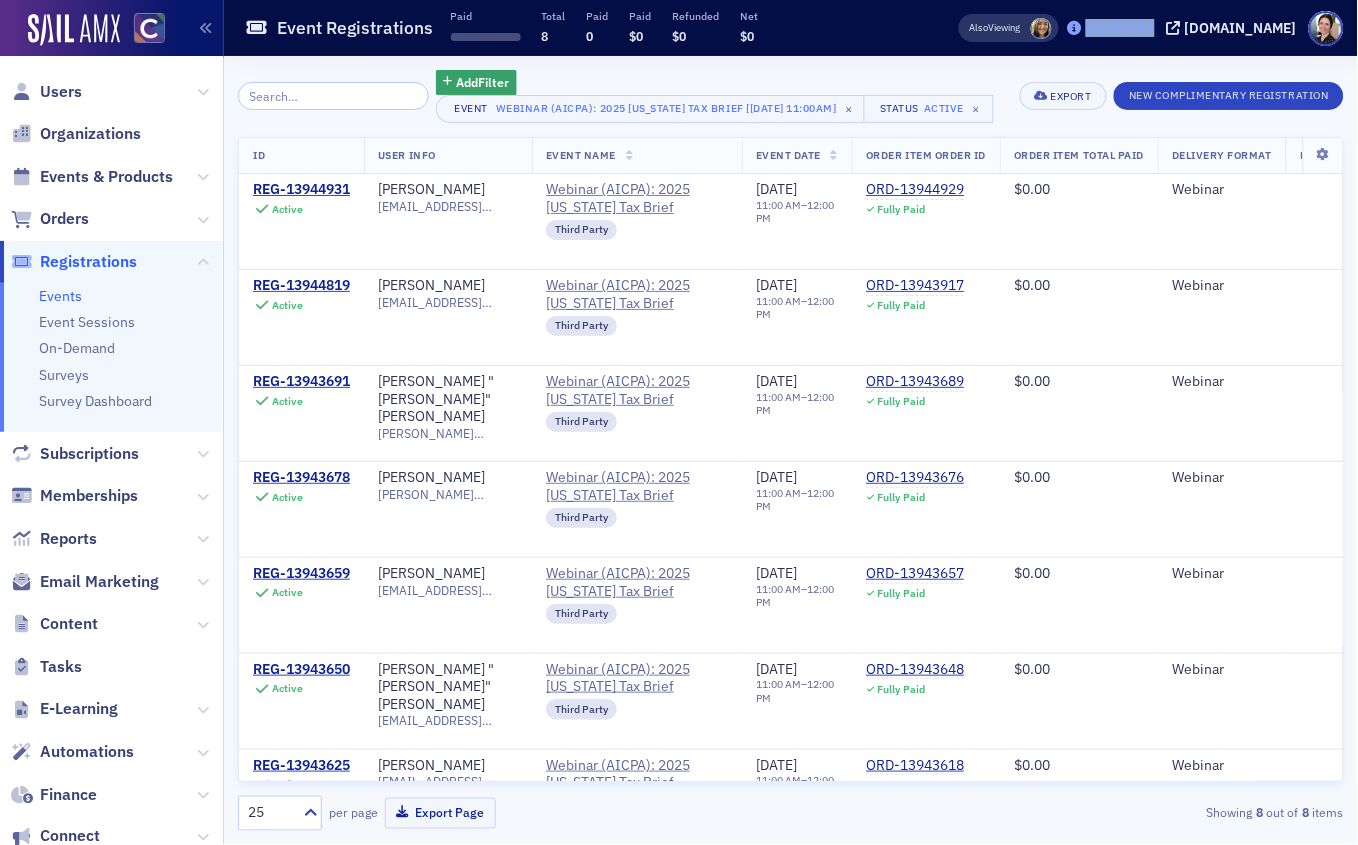 click on "Support" 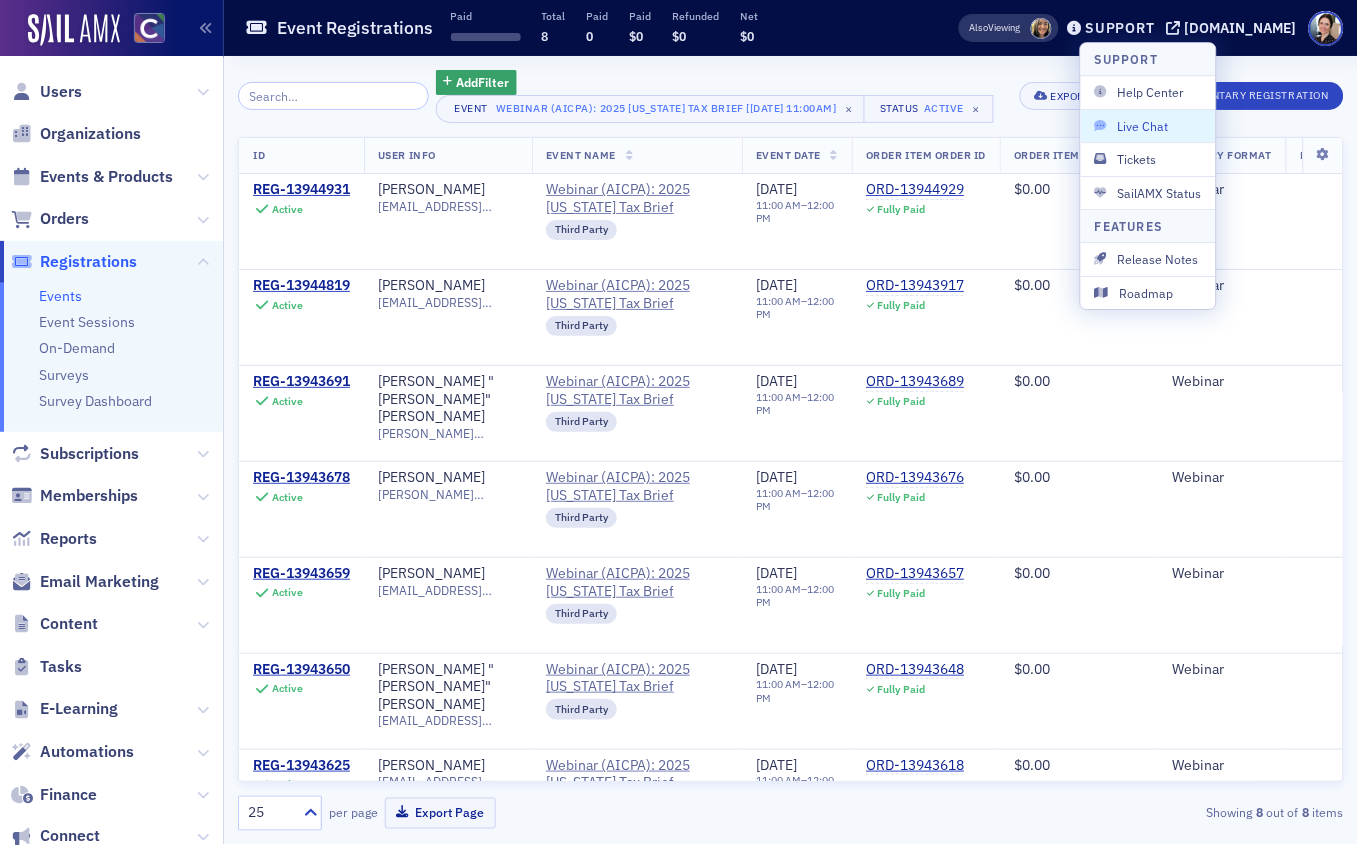 click on "Live Chat" at bounding box center (1148, 126) 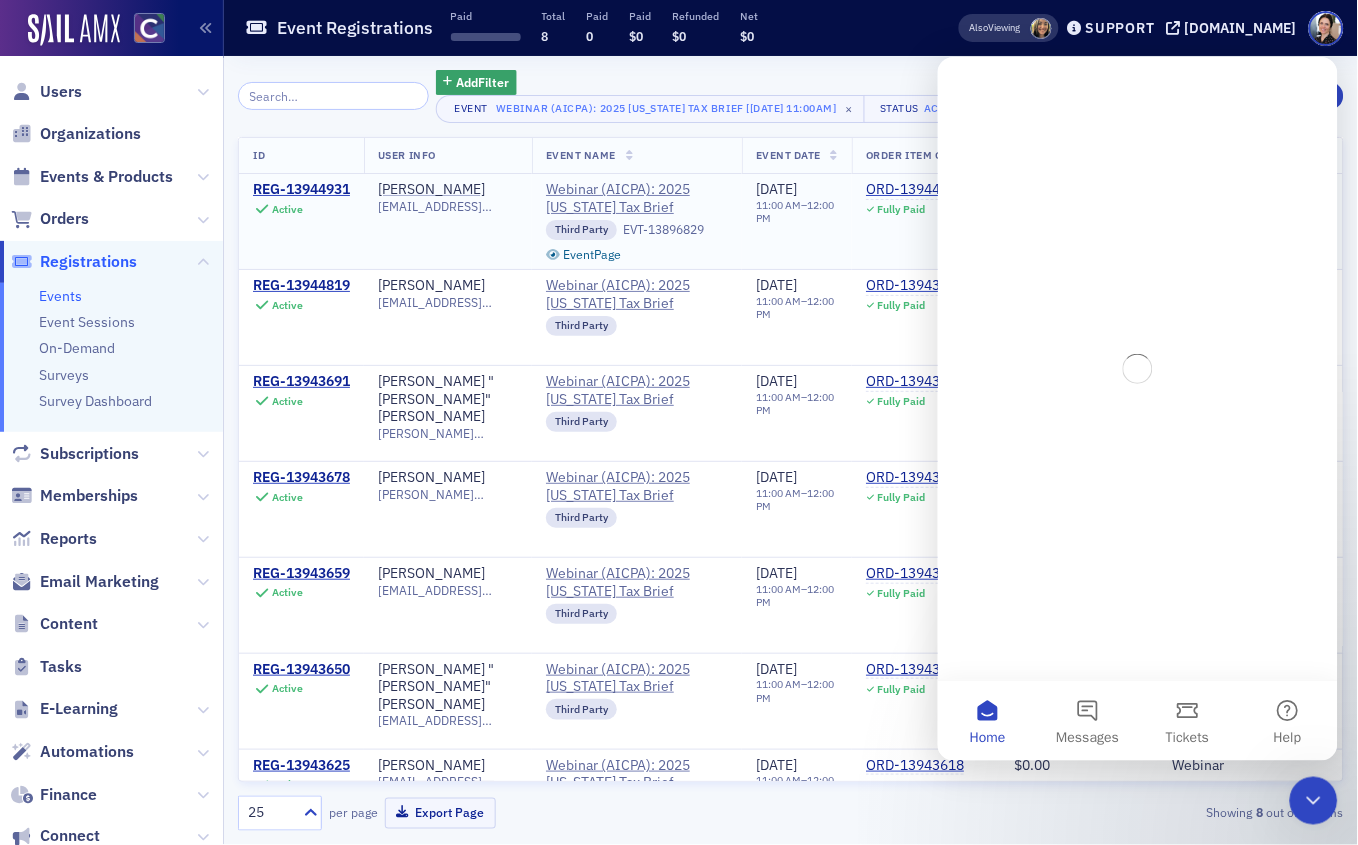 scroll, scrollTop: 0, scrollLeft: 0, axis: both 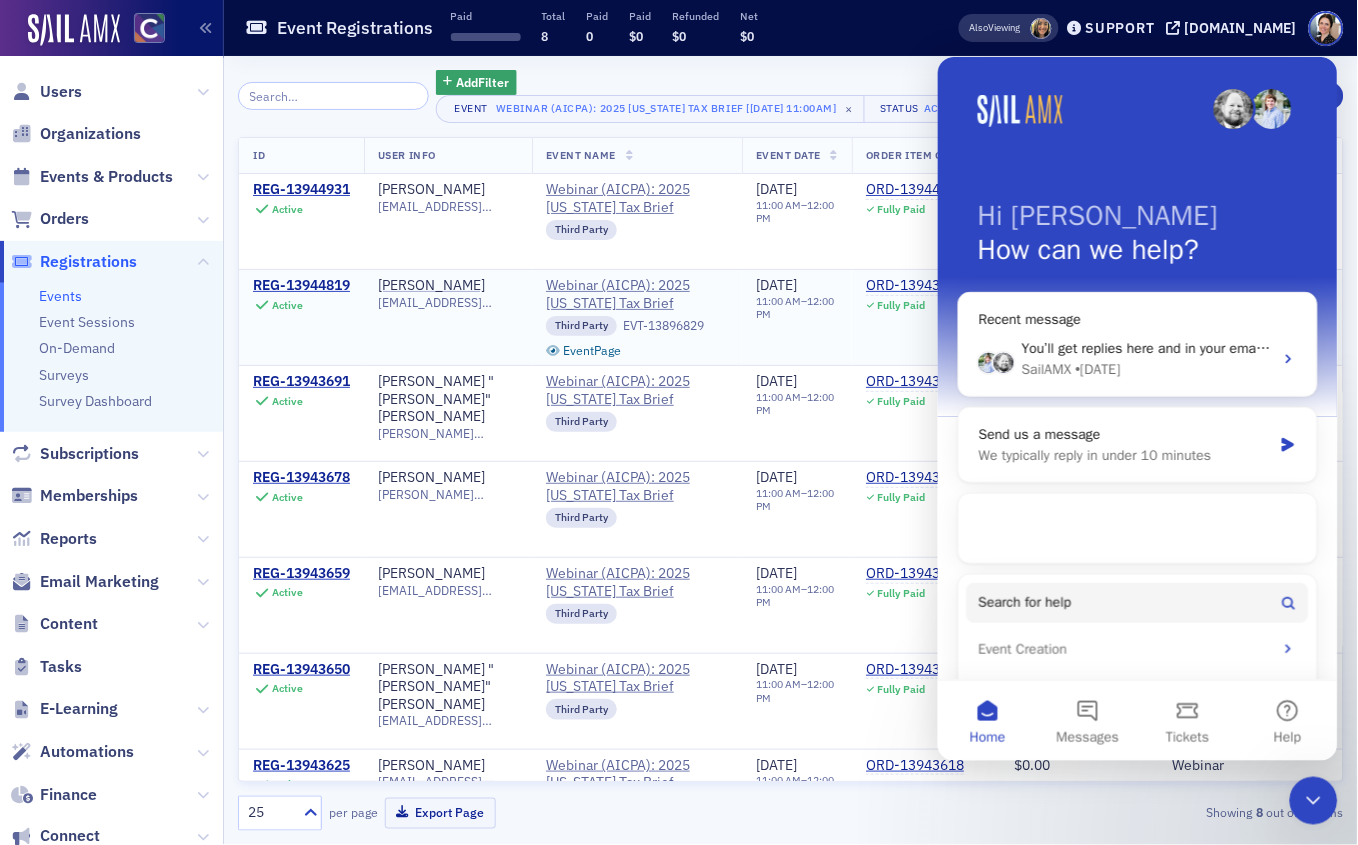 click on "We typically reply in under 10 minutes" at bounding box center [1124, 454] 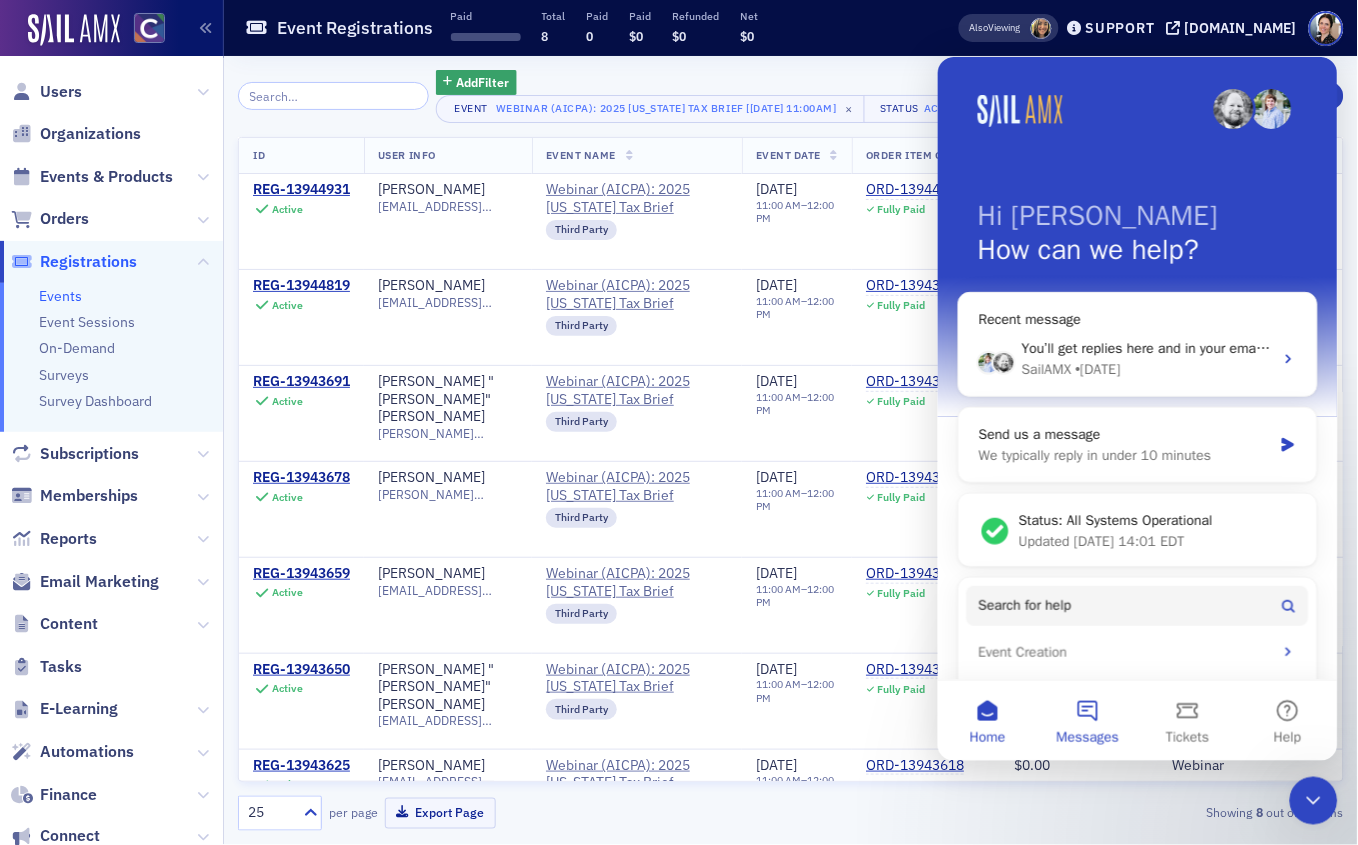 click on "Messages" at bounding box center (1087, 720) 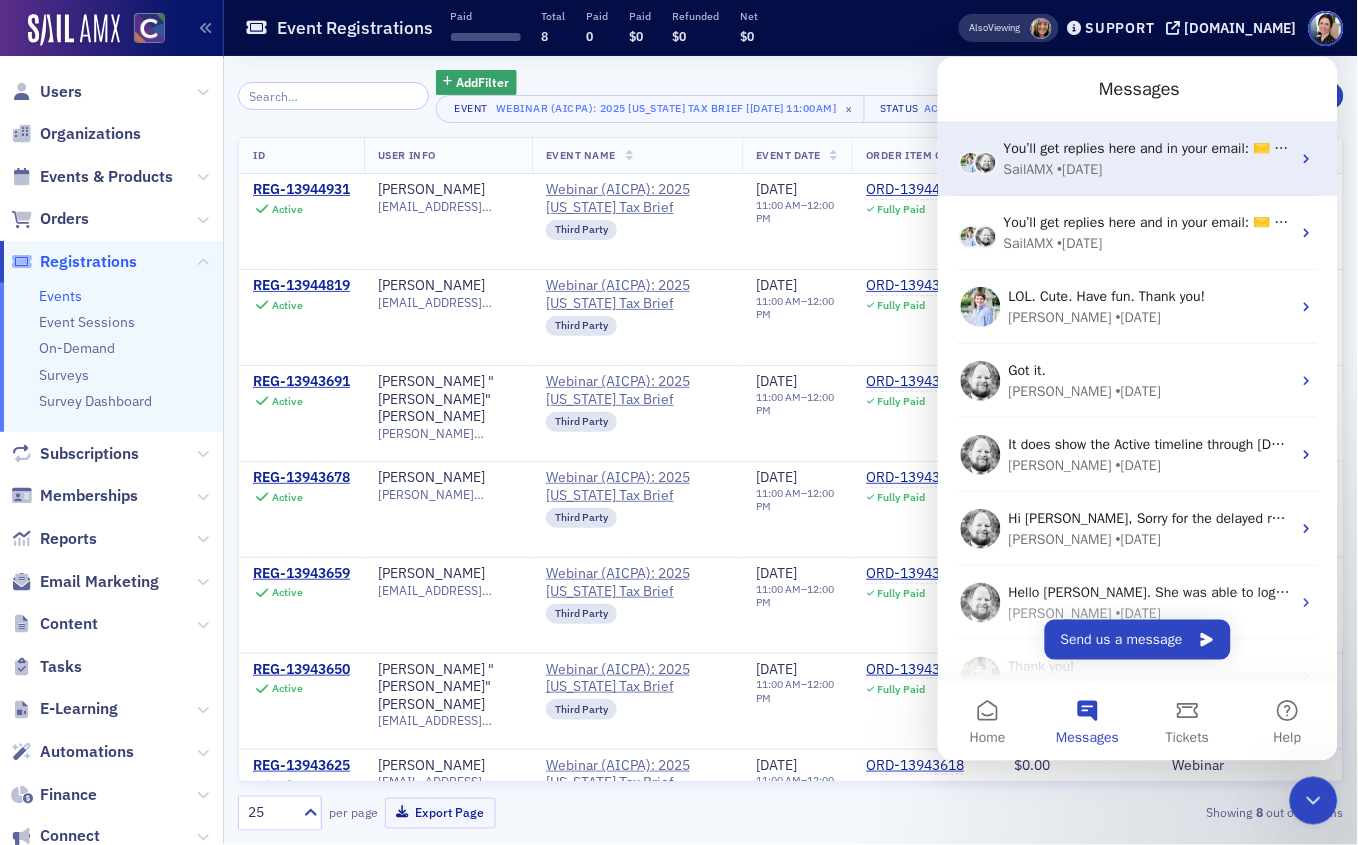 click on "•  1w ago" at bounding box center [1079, 168] 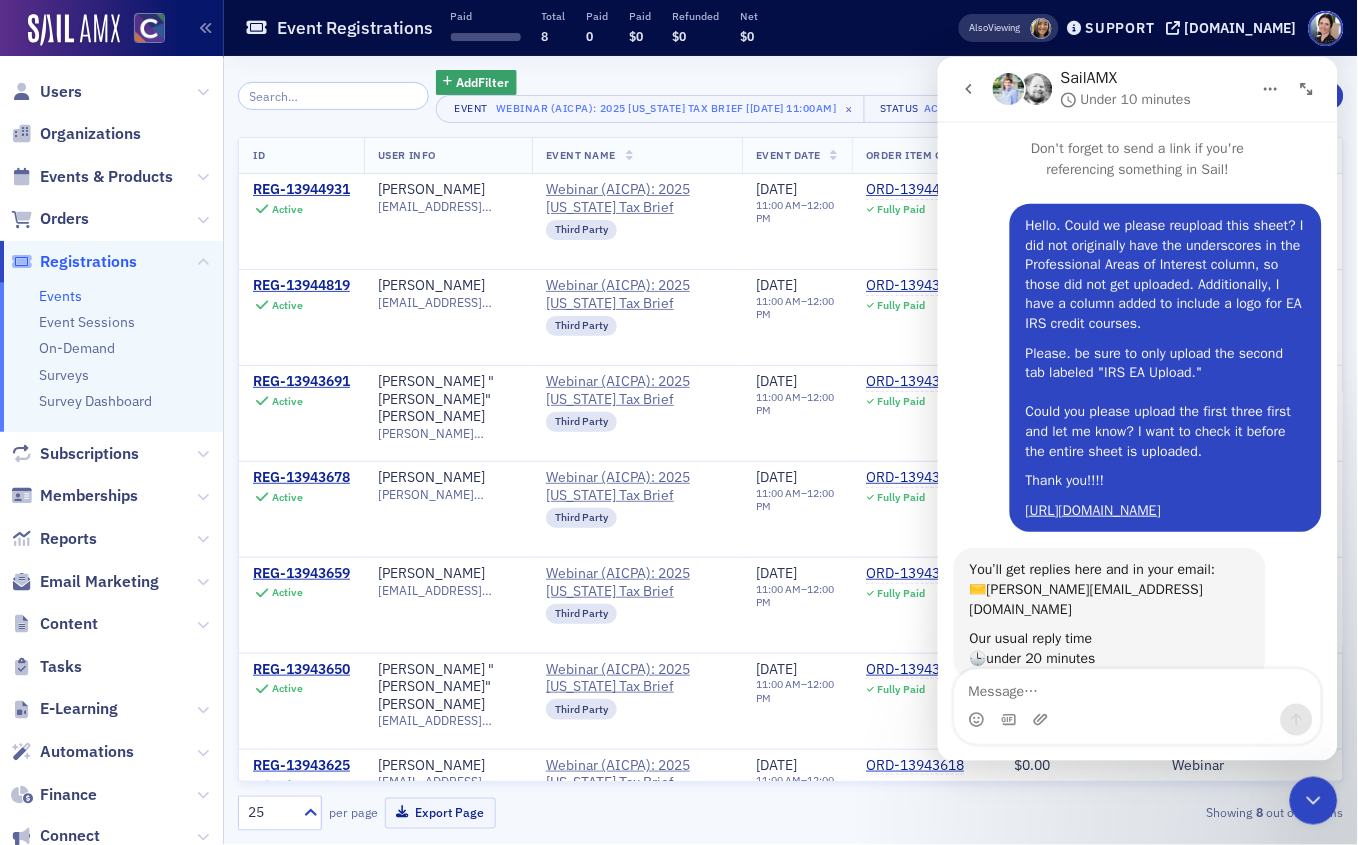 scroll, scrollTop: 186, scrollLeft: 0, axis: vertical 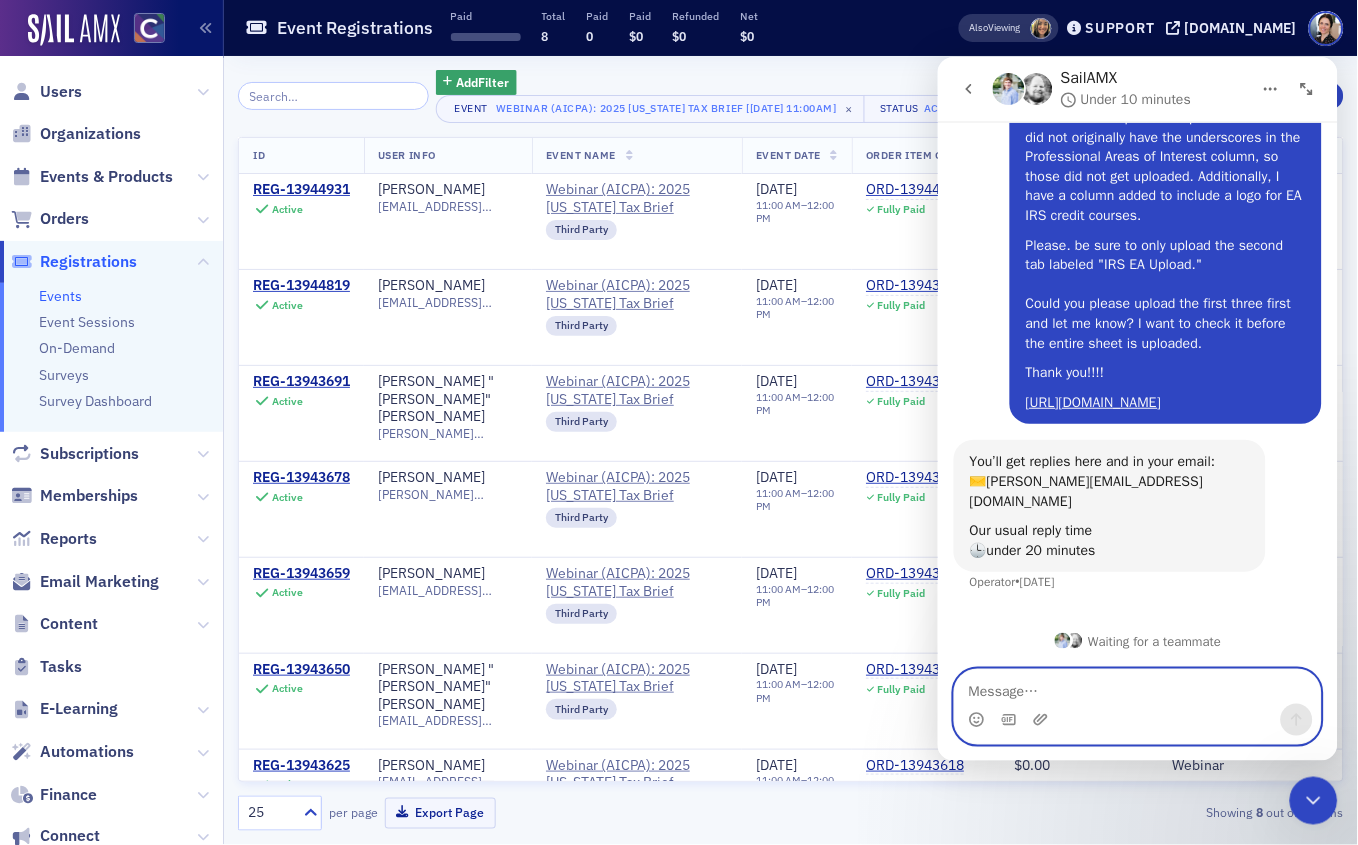 click at bounding box center (1137, 686) 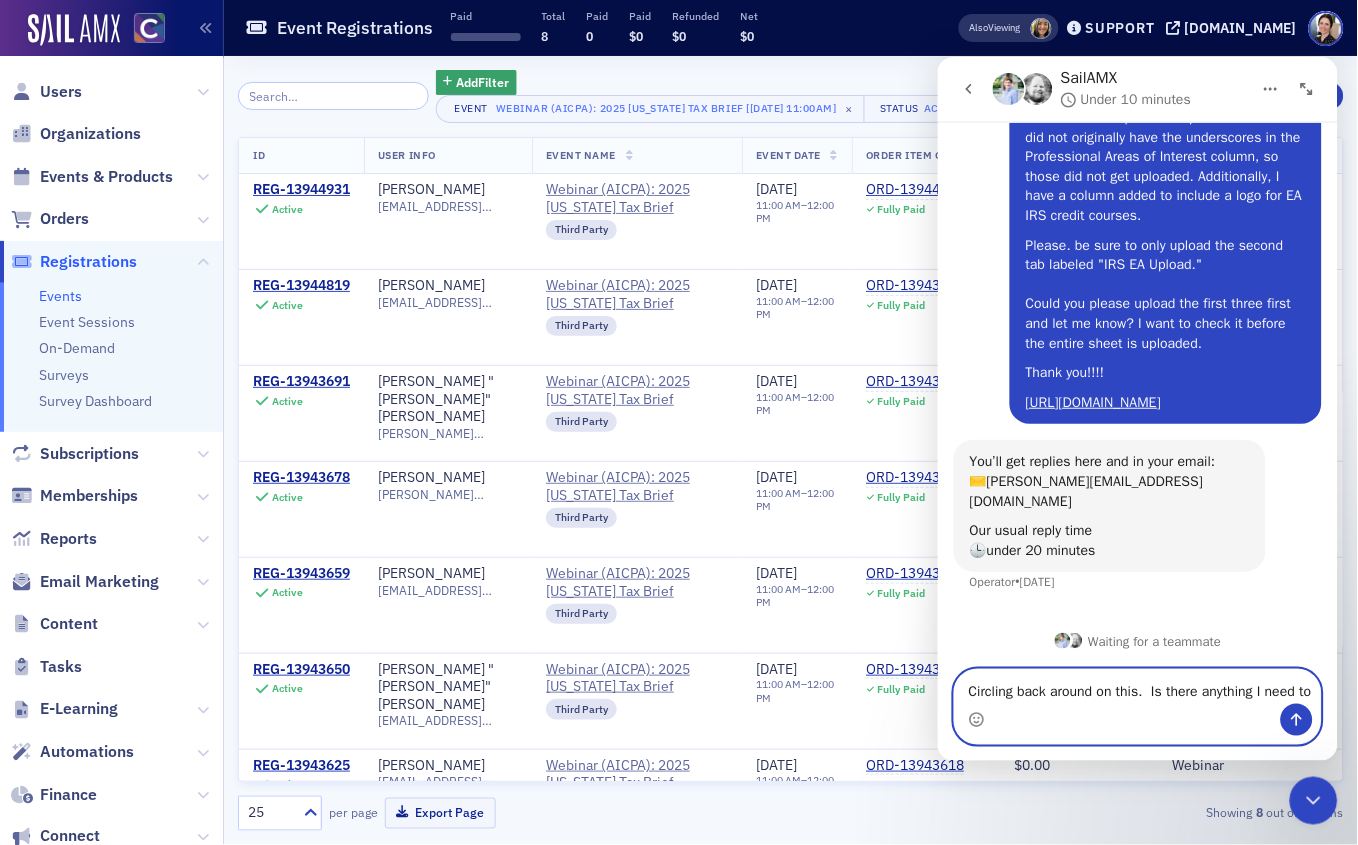 scroll, scrollTop: 206, scrollLeft: 0, axis: vertical 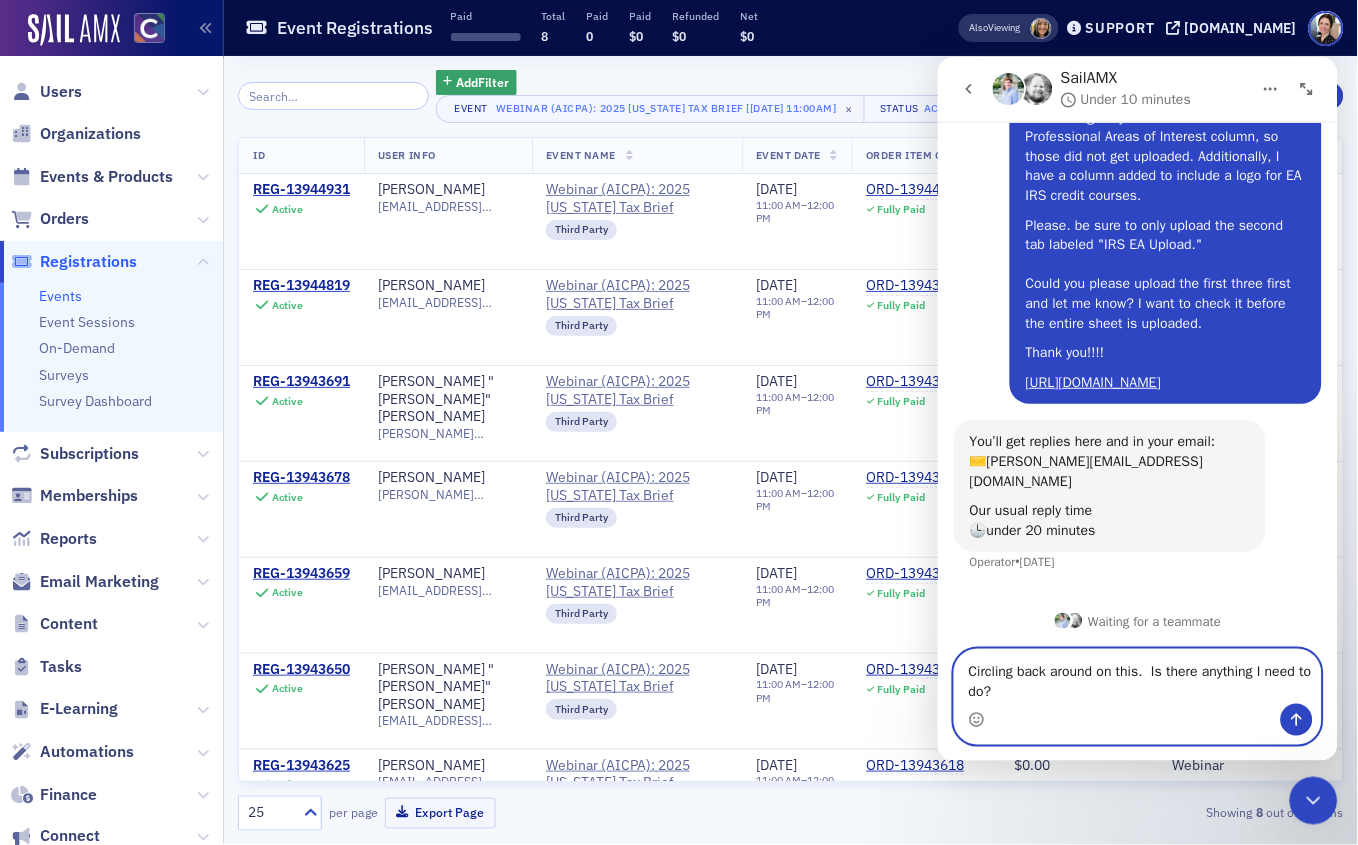 type on "Circling back around on this.  Is there anything I need to do?" 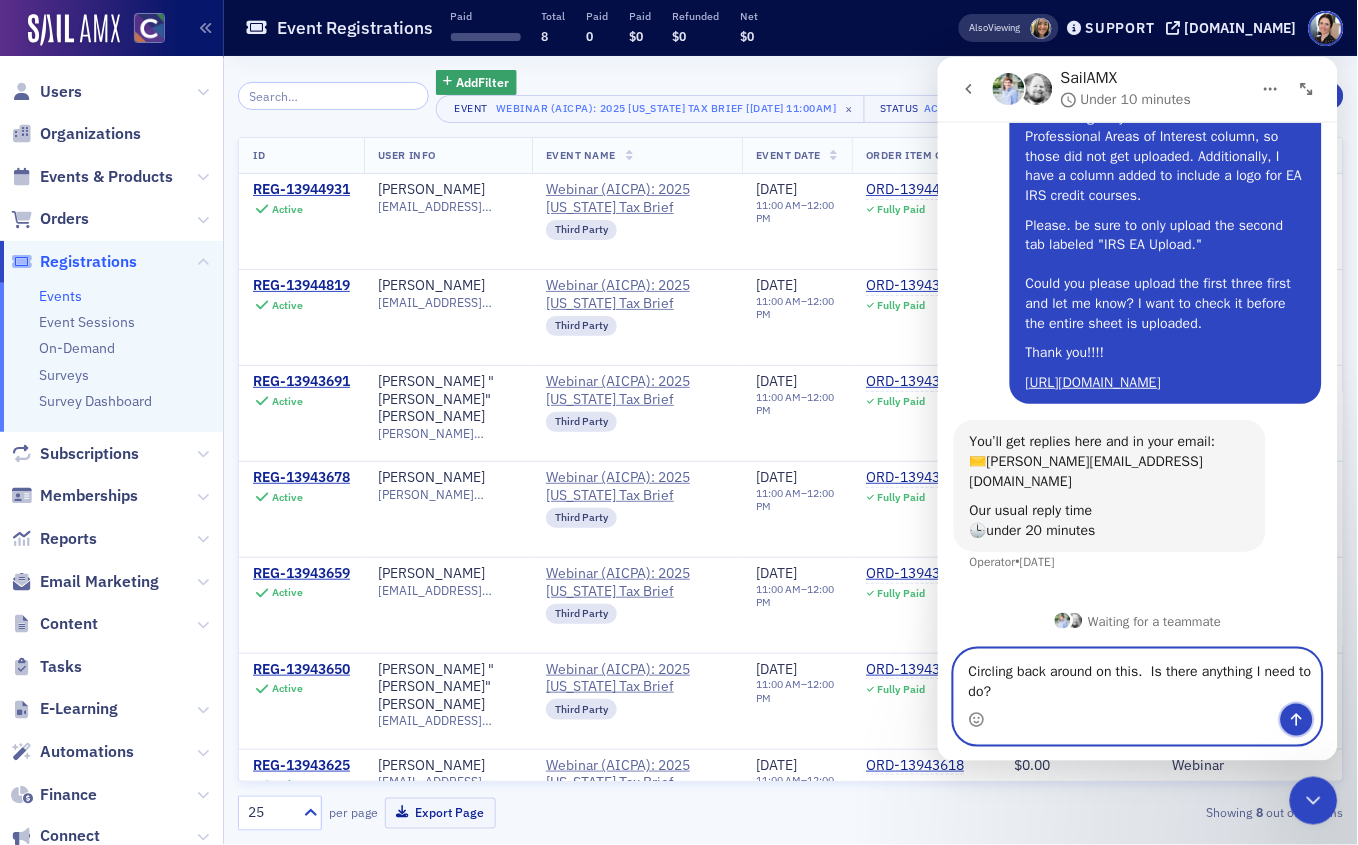 click 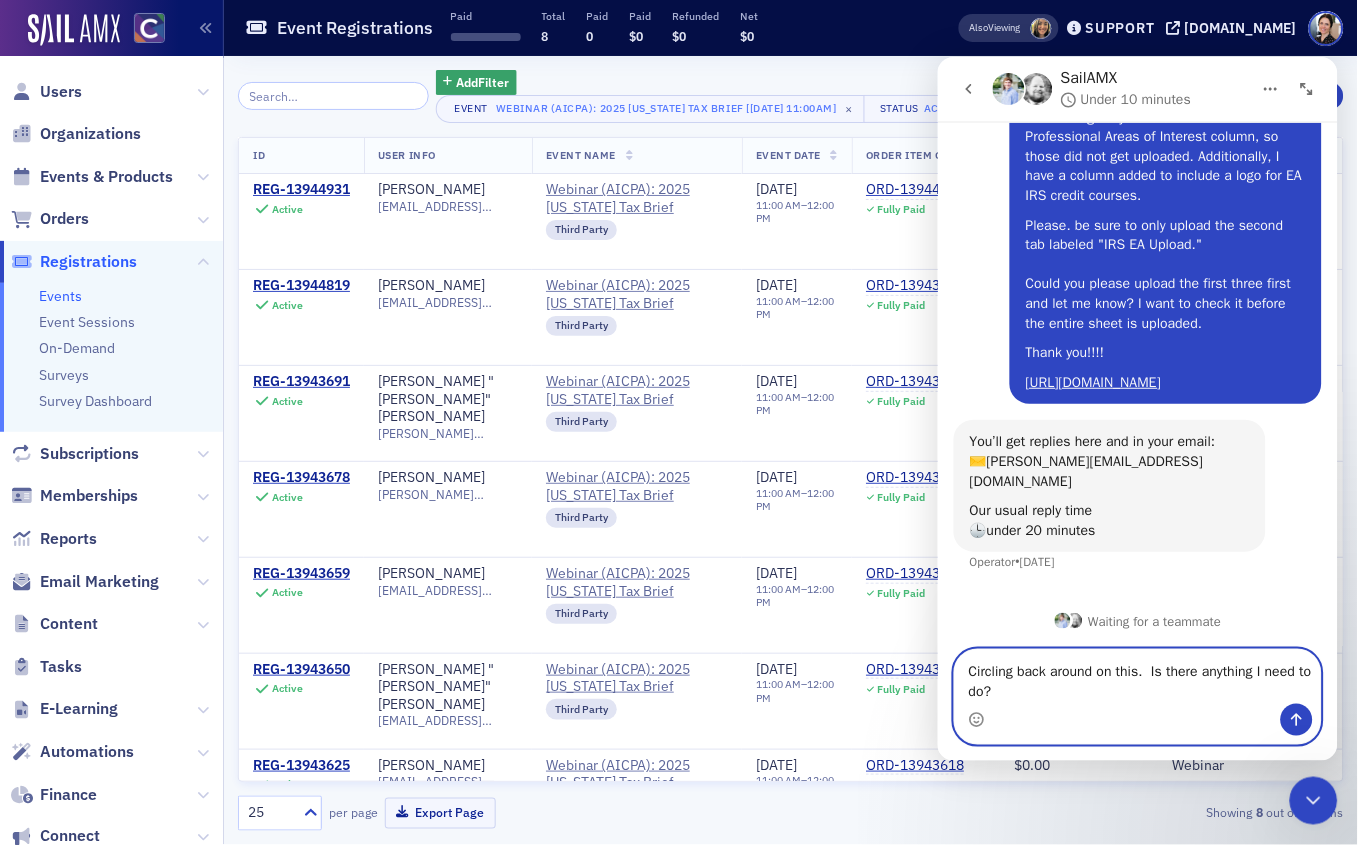 type 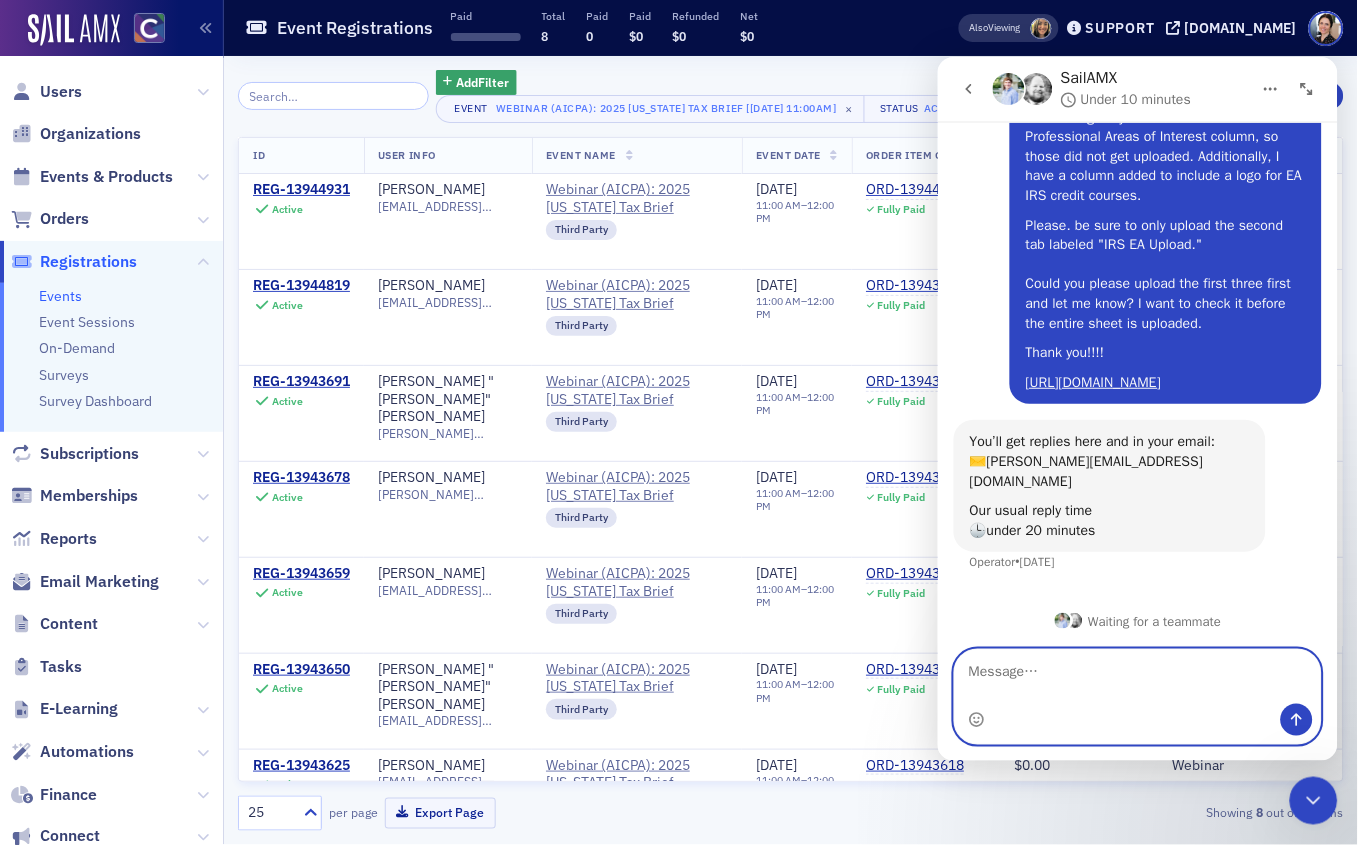 scroll, scrollTop: 318, scrollLeft: 0, axis: vertical 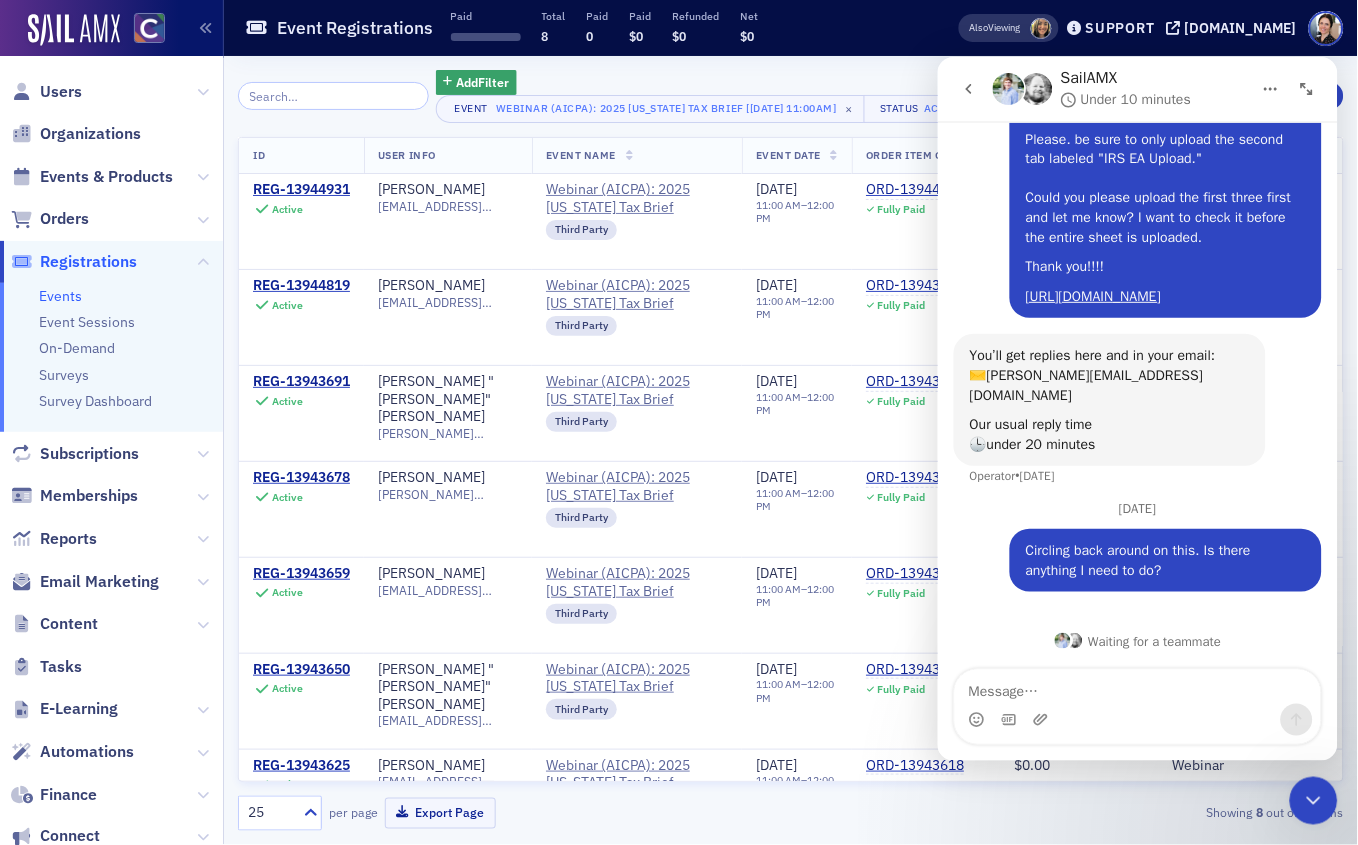 click 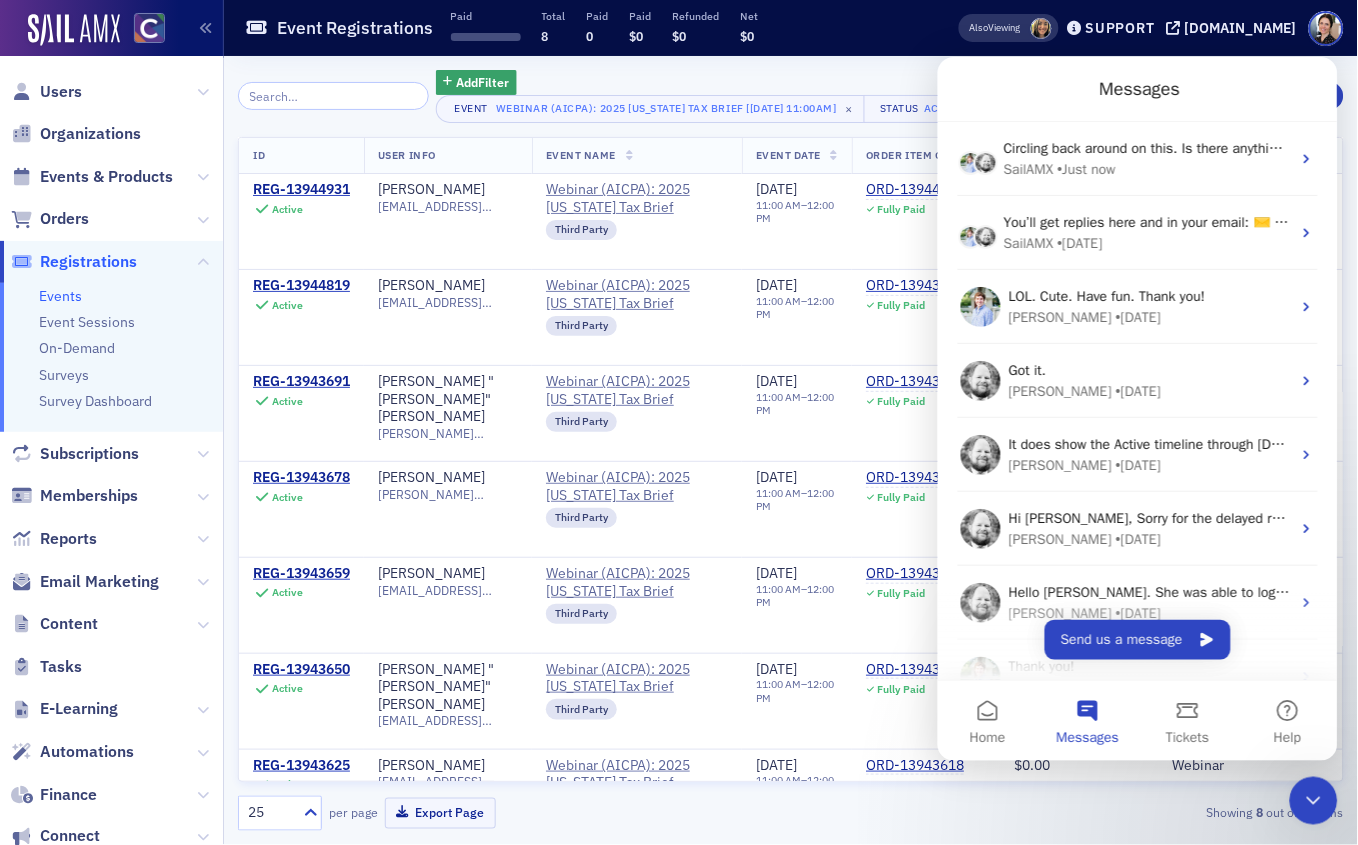 scroll, scrollTop: 0, scrollLeft: 0, axis: both 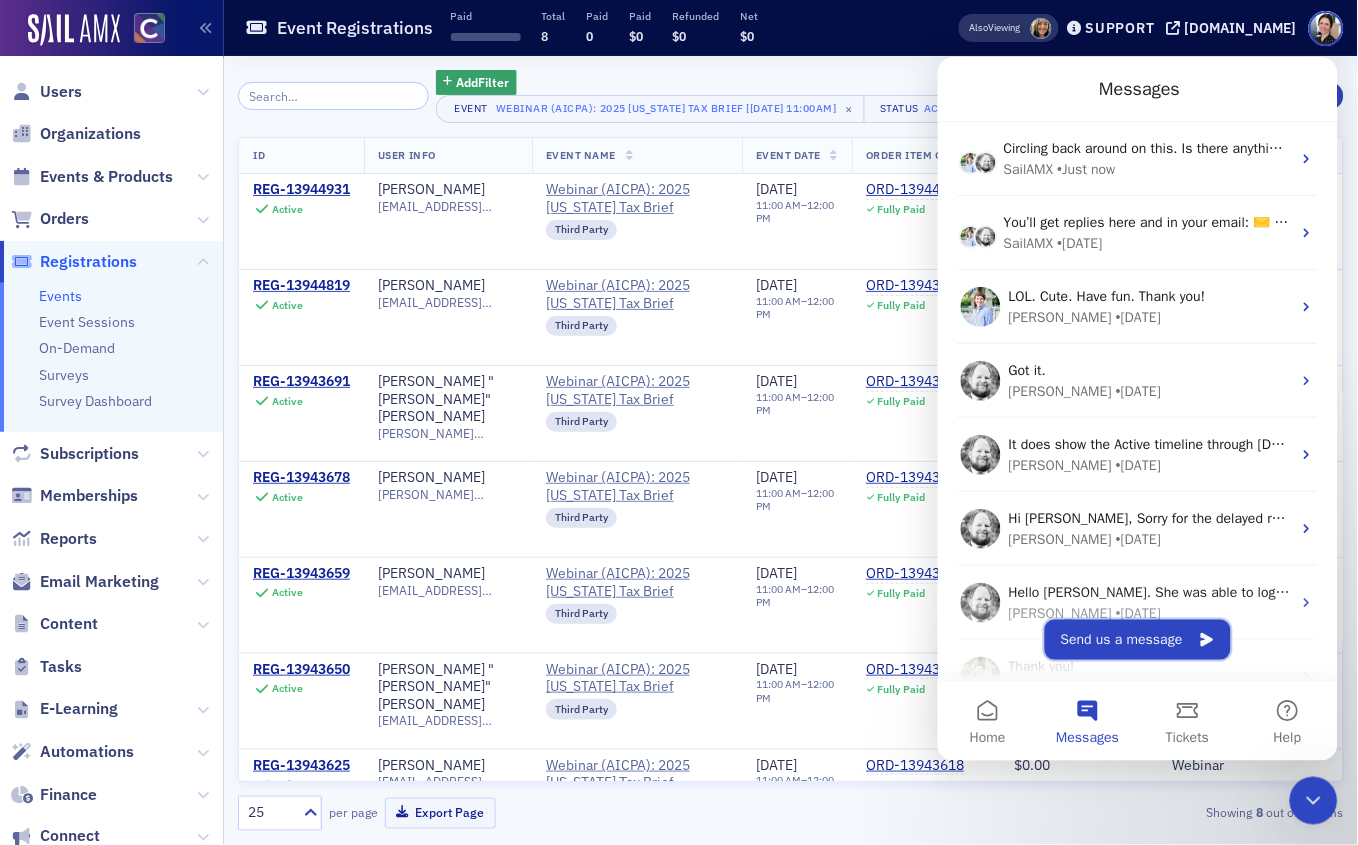 click on "Send us a message" at bounding box center [1137, 639] 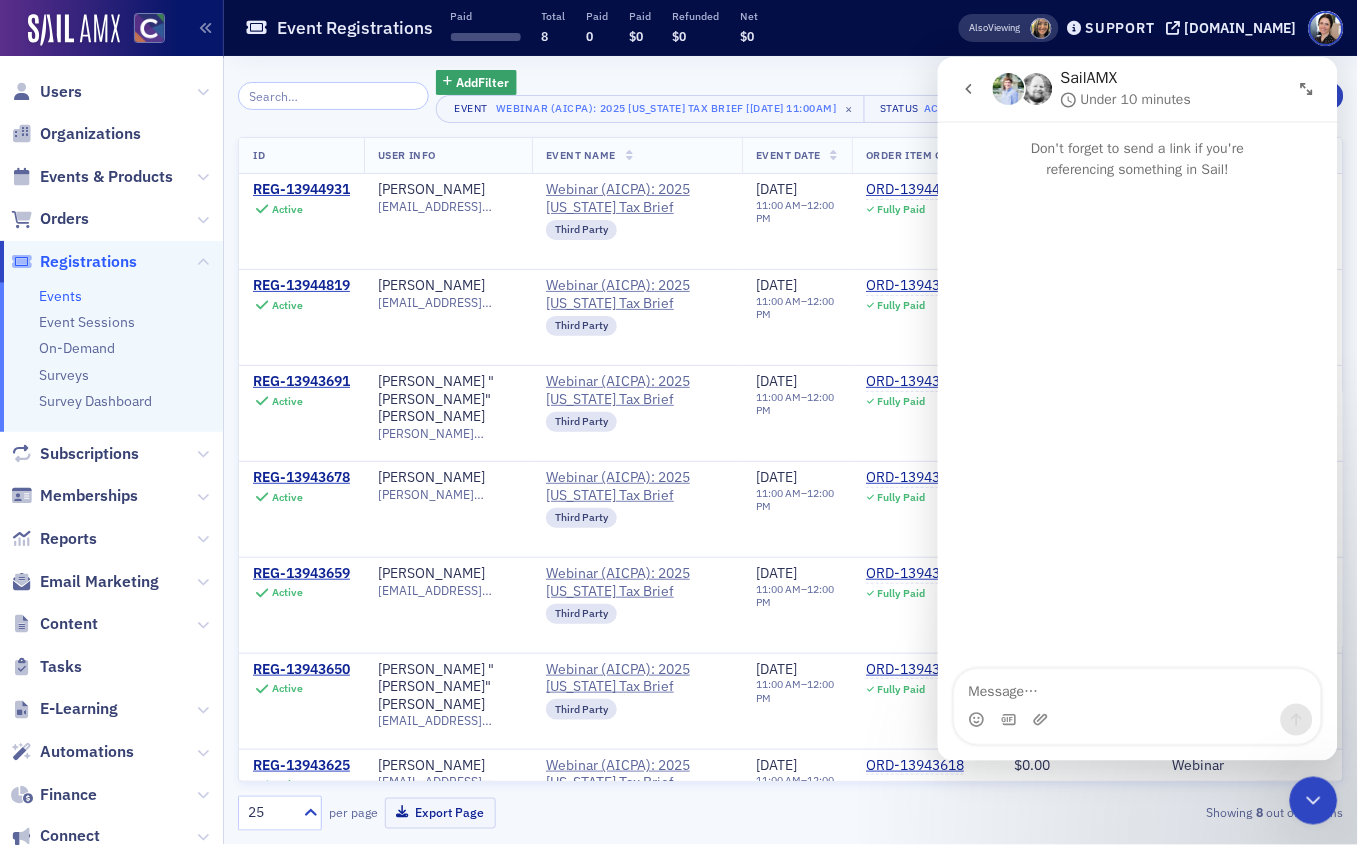 click at bounding box center [1137, 686] 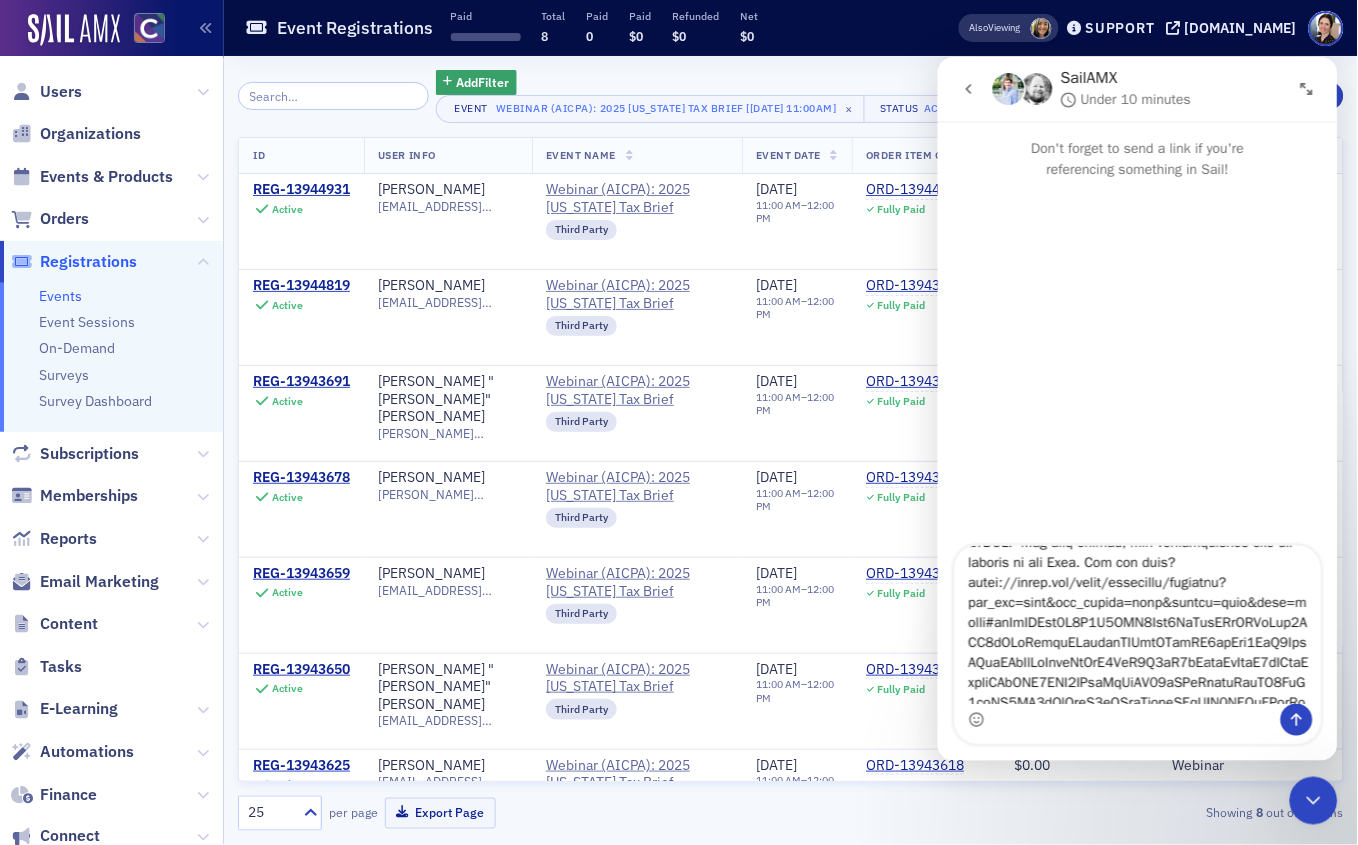 scroll, scrollTop: 0, scrollLeft: 0, axis: both 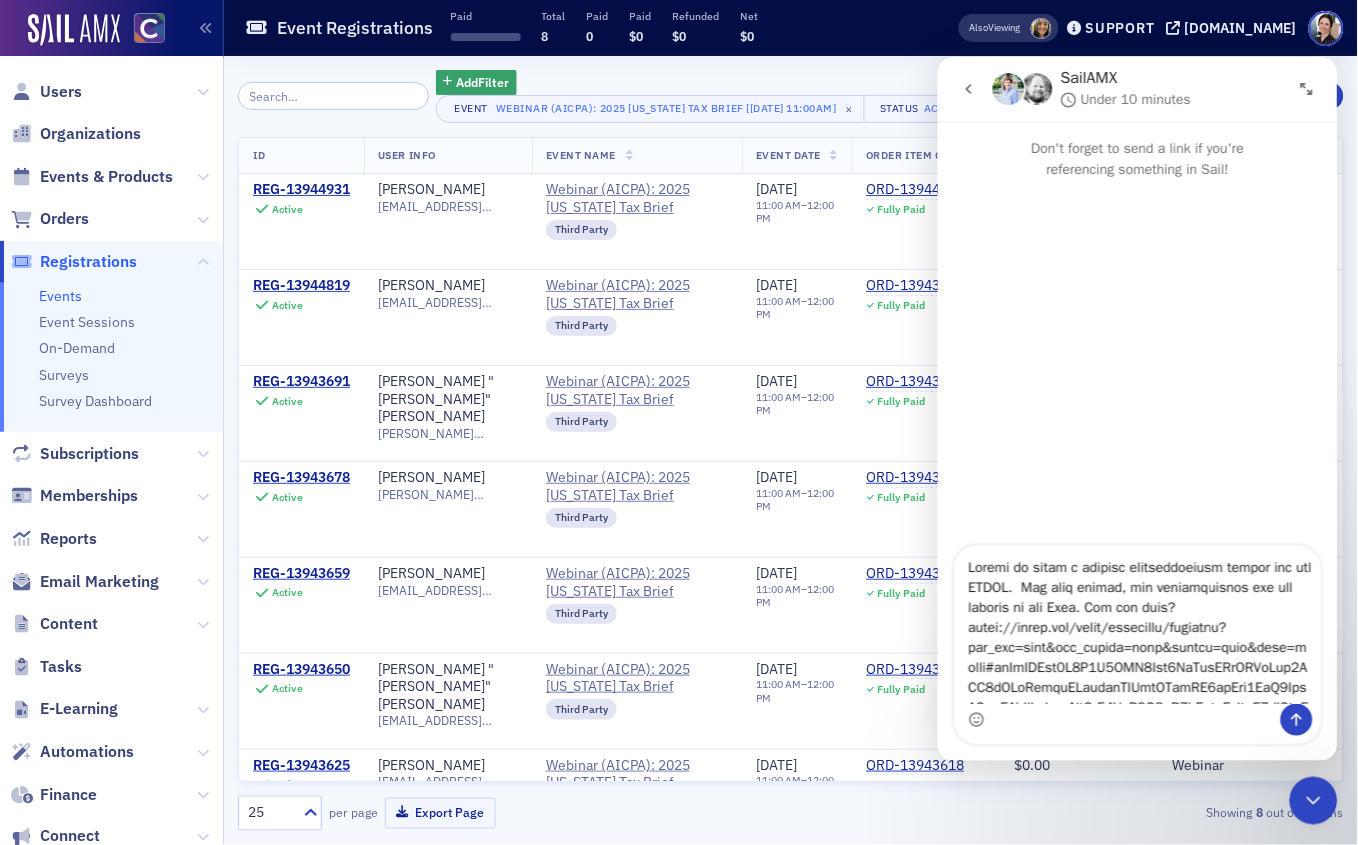 drag, startPoint x: 974, startPoint y: 638, endPoint x: 1051, endPoint y: 870, distance: 244.44427 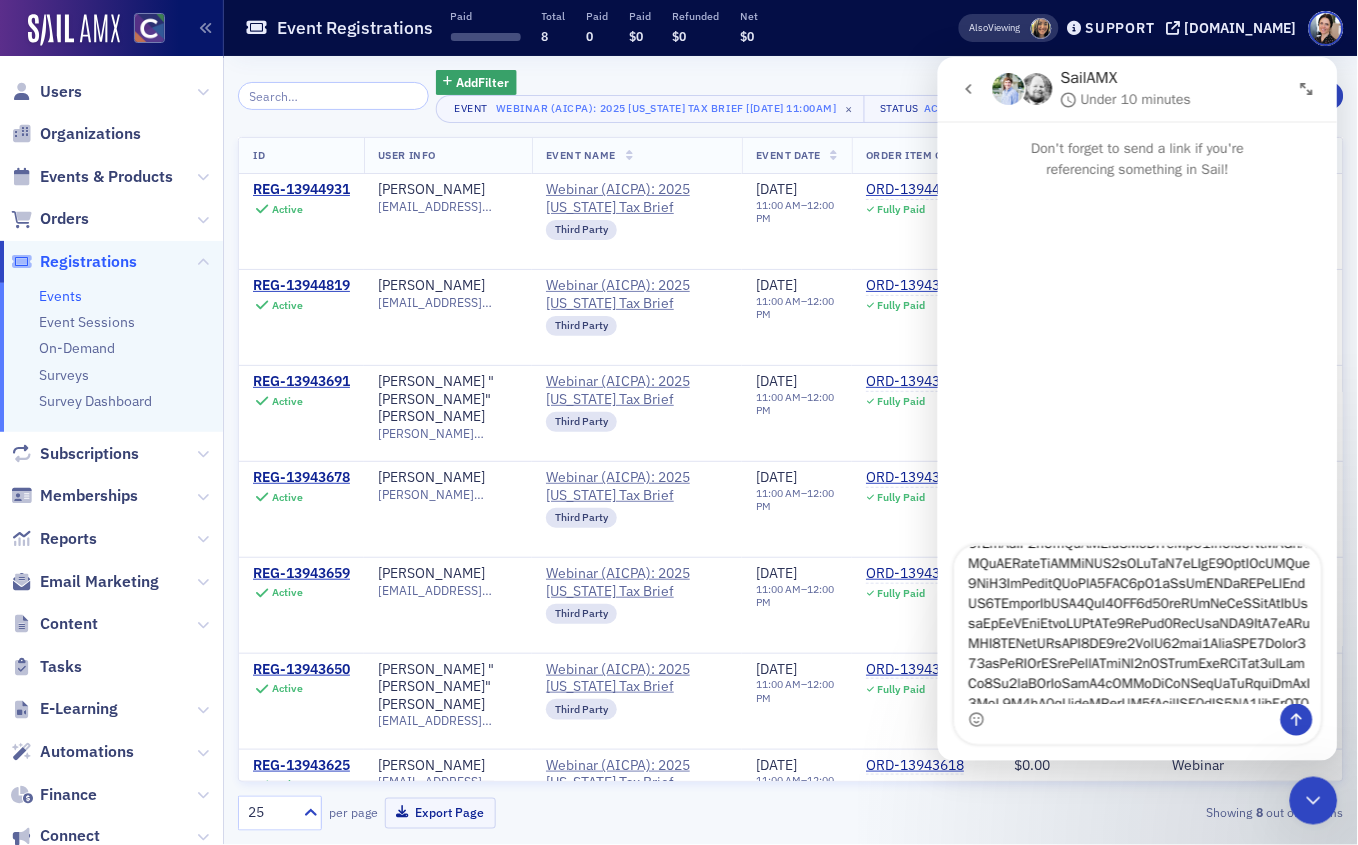 scroll, scrollTop: 1336, scrollLeft: 0, axis: vertical 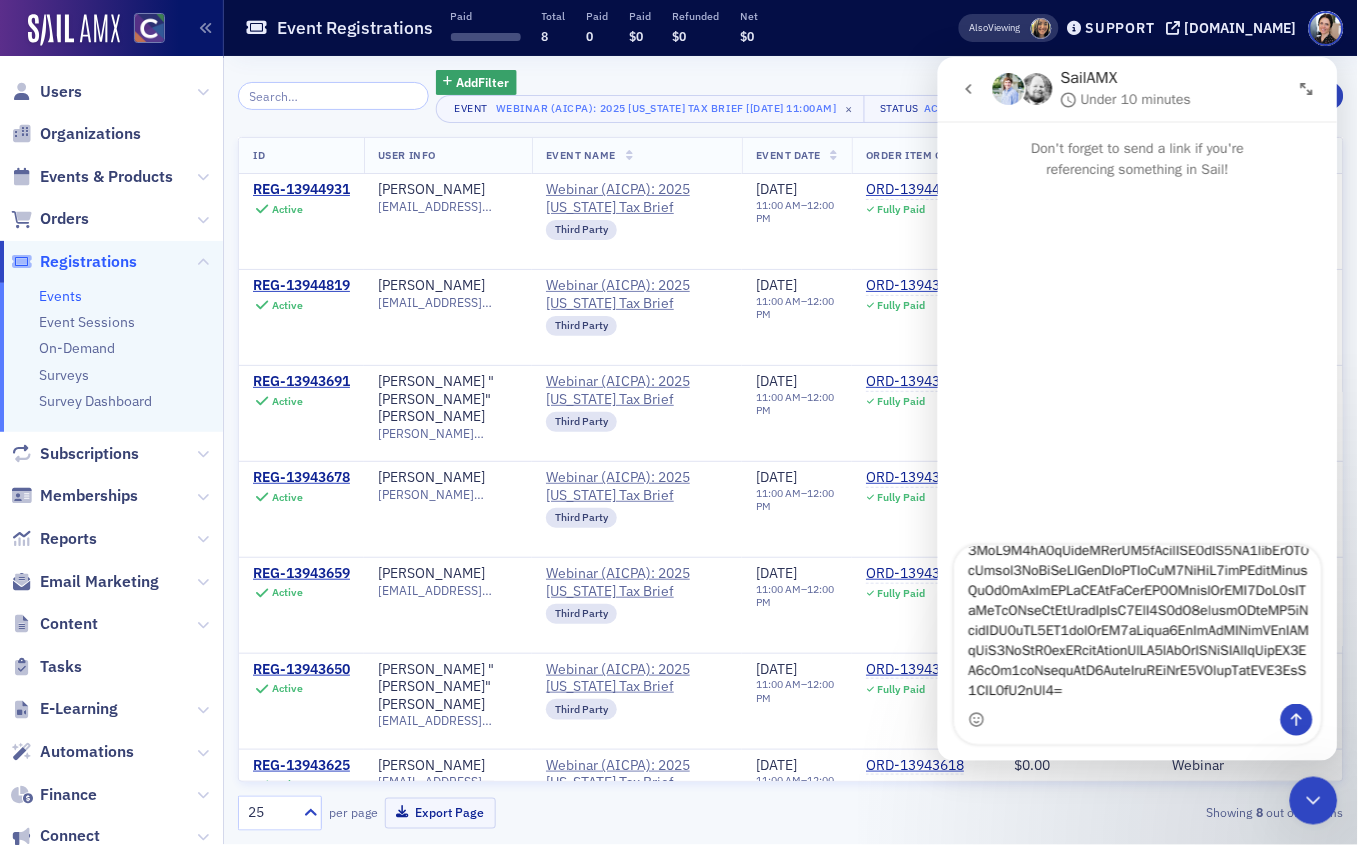 drag, startPoint x: 973, startPoint y: 637, endPoint x: 1036, endPoint y: 802, distance: 176.61823 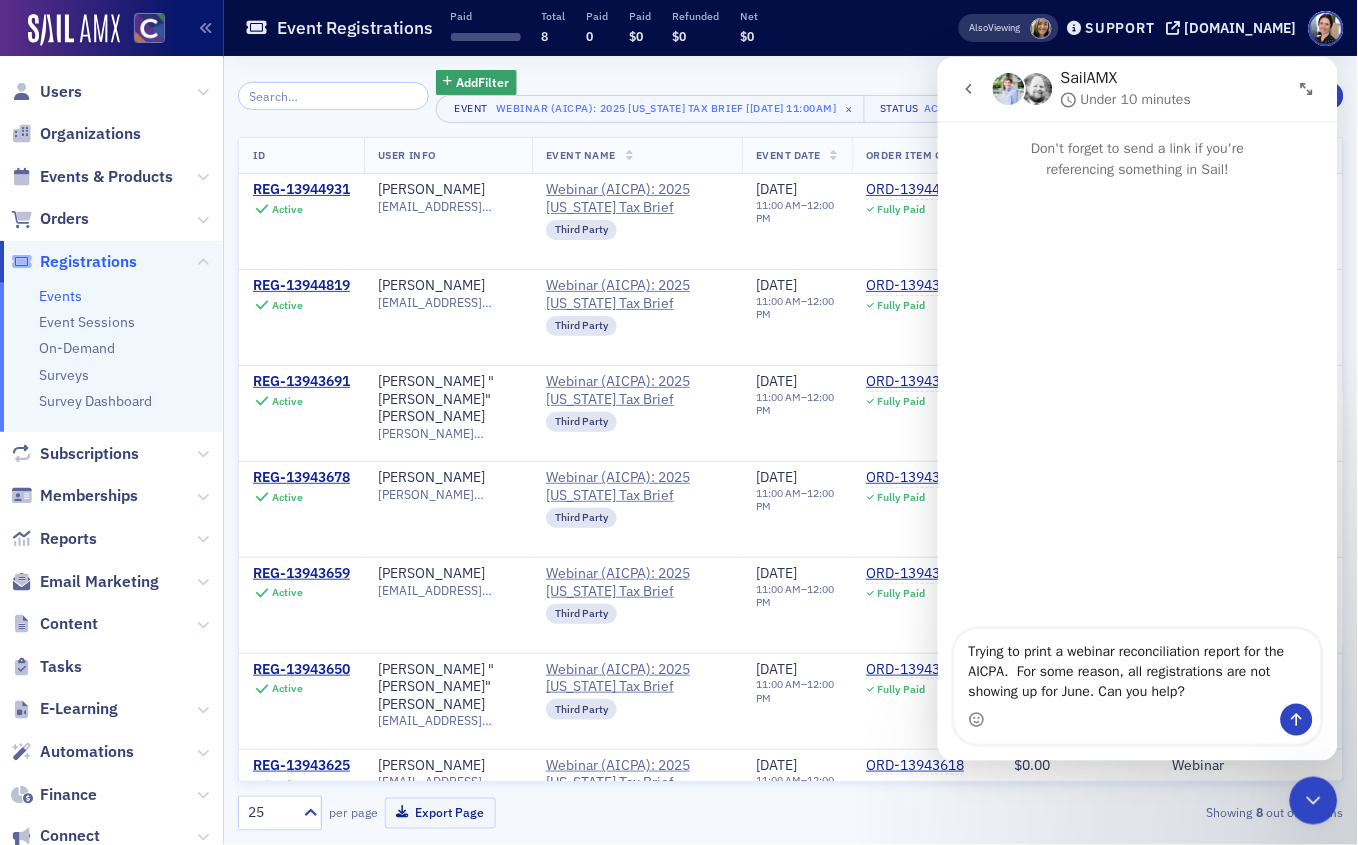 scroll, scrollTop: 0, scrollLeft: 0, axis: both 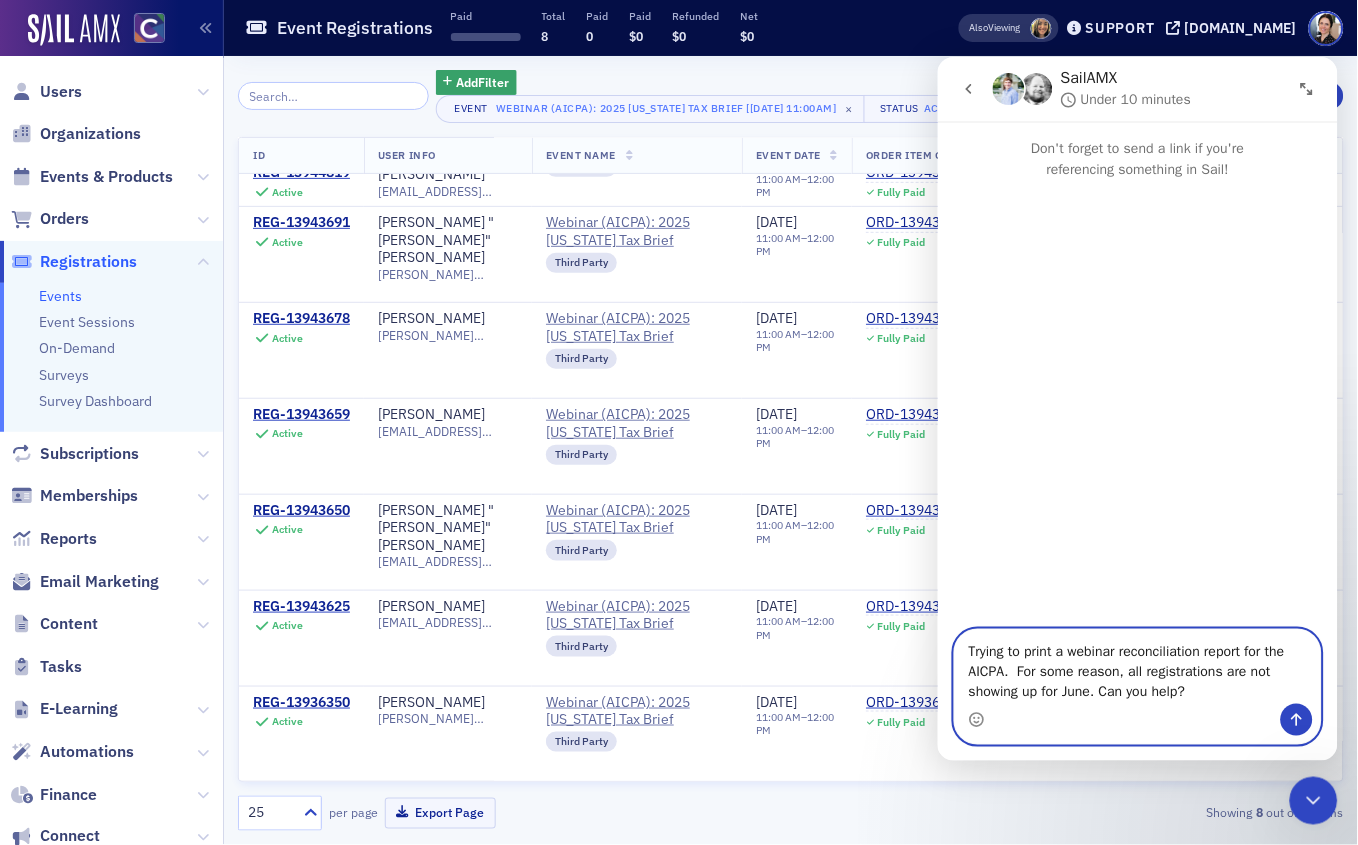 click on "Trying to print a webinar reconciliation report for the AICPA.  For some reason, all registrations are not showing up for June. Can you help?" at bounding box center (1137, 666) 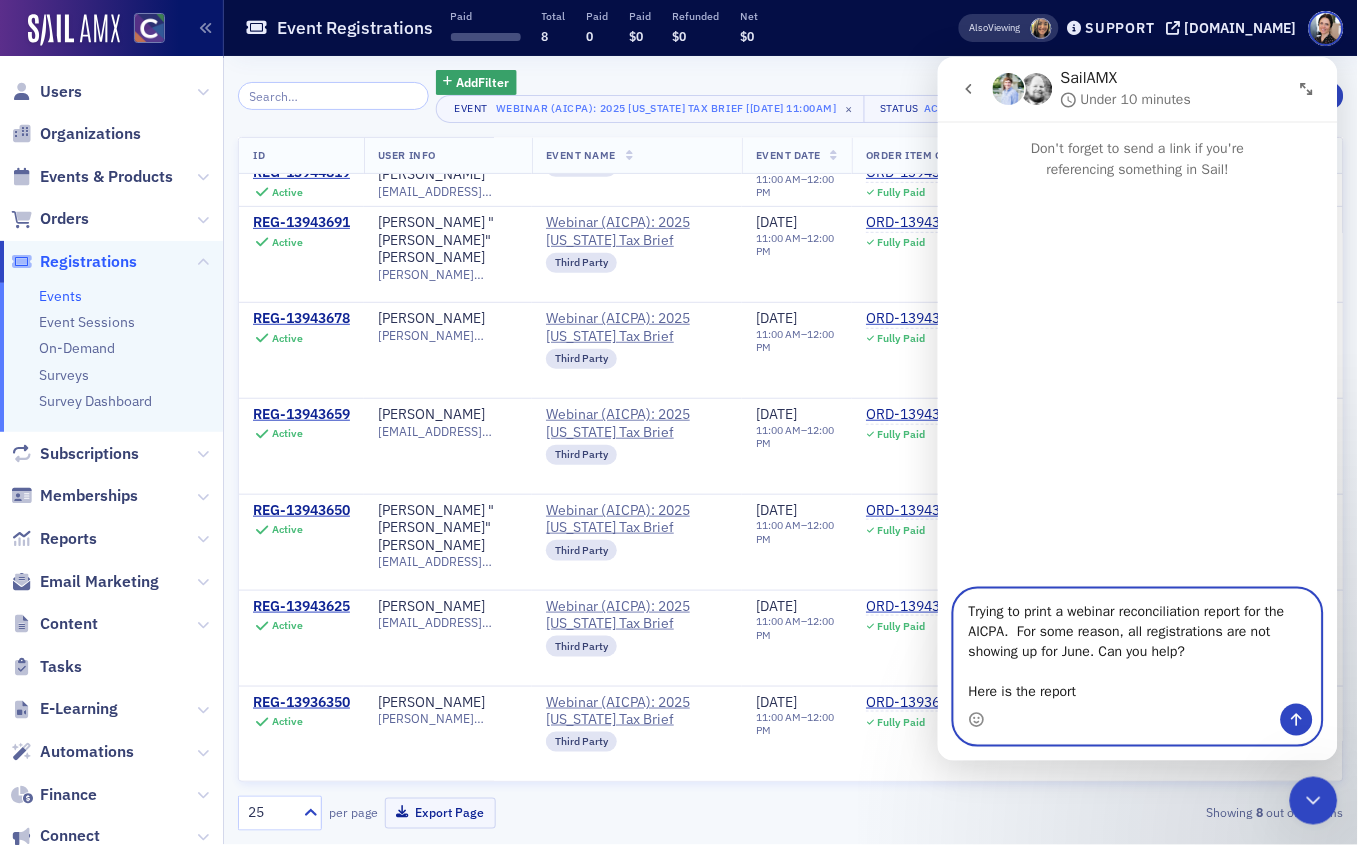 drag, startPoint x: 1088, startPoint y: 672, endPoint x: 960, endPoint y: 670, distance: 128.01562 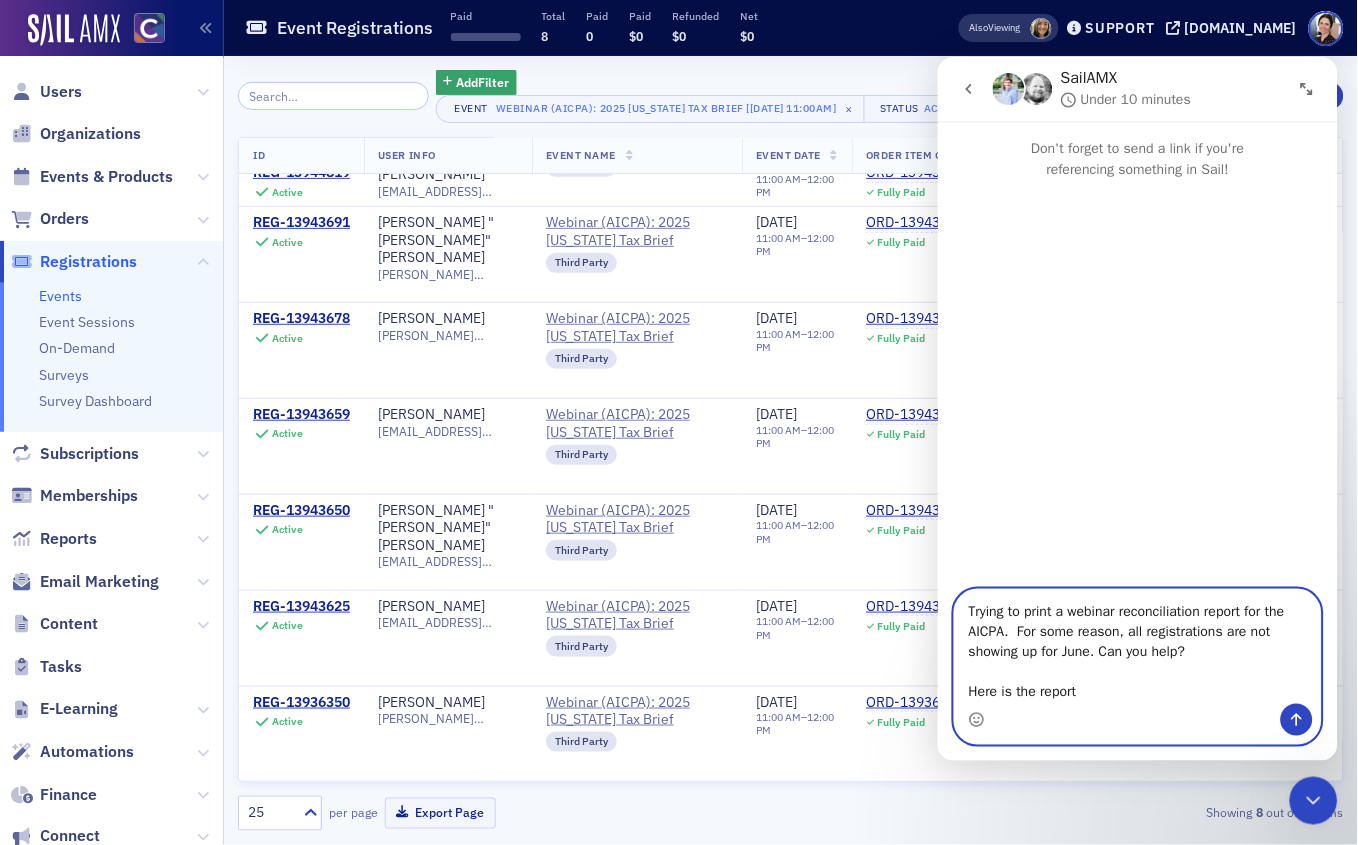 paste on "https://cocpa.org/staff/reporting/question?top_nav=true&new_button=true&search=true&logo=false#eyJkYXRhc2V0X3F1ZXJ5Ijp7ImRhdGFiYXNlIjo3LCJ0eXBlIjoicXVlcnkiLCJxdWVyeSI6eyJzb3VyY2UtdGFibGUiOjEwNjksImFnZ3JlZ2F0aW9uIjpbWyJzdW0iLFsiZmllbGQiLDE0OTM3LHsiYmFzZS10eXBlIjoidHlwZS9GbG9hdCJ9XV0sWyJzdW0iLFsiZmllbGQiLDE0OTQxLHsiYmFzZS10eXBlIjoidHlwZS9GbG9hdCJ9XV0sWyJzdW0iLFsiZmllbGQiLDE0OTQyLHsiYmFzZS10eXBlIjoidHlwZS9GbG9hdCJ9XV0sWyJzdW0iLFsiZmllbGQiLDE0OTE0LHsiYmFzZS10eXBlIjoidHlwZS9GbG9hdCJ9XV1dLCJicmVha291dCI6W1siZmllbGQiLDE1MTY3LHsiYmFzZS10eXBlIjoidHlwZS9UZXh0Iiwic291cmNlLWZpZWxkIjoxNDk0NX1dLFsiZmllbGQiLDE1MDQ1LHsiYmFzZS10eXBlIjoidHlwZS9UZXh0Iiwic291cmNlLWZpZWxkIjoxNDkzNH1dLFsiZmllbGQiLDE1MDM1LHsiYmFzZS10eXBlIjoidHlwZS9EYXRlVGltZSIsInRlbXBvcmFsLXVuaXQiOiJkYXkiLCJzb3VyY2UtZmllbGQiOjE0OTM0fV1dLCJhZ2dyZWdhdGlvbi1pZGVudHMiOnsiMCI6ImFnZ3JlZ2F0aW9uX1hZVWI2blVvUWdYQjVFY1VQY2hOZUAwX18wIiwiMSI6ImFnZ3JlZ2F0aW9uX1hZVWI2blVvUWdYQjVFY1VQY2hOZUAwX18xIiwiMiI6ImFnZ3JlZ2F0aW9uX1hZVWI2blVvUWdYQjVFY1VQY2hOZUAwX18yIiwiMyI6ImFnZ3JlZ2F0aW..." 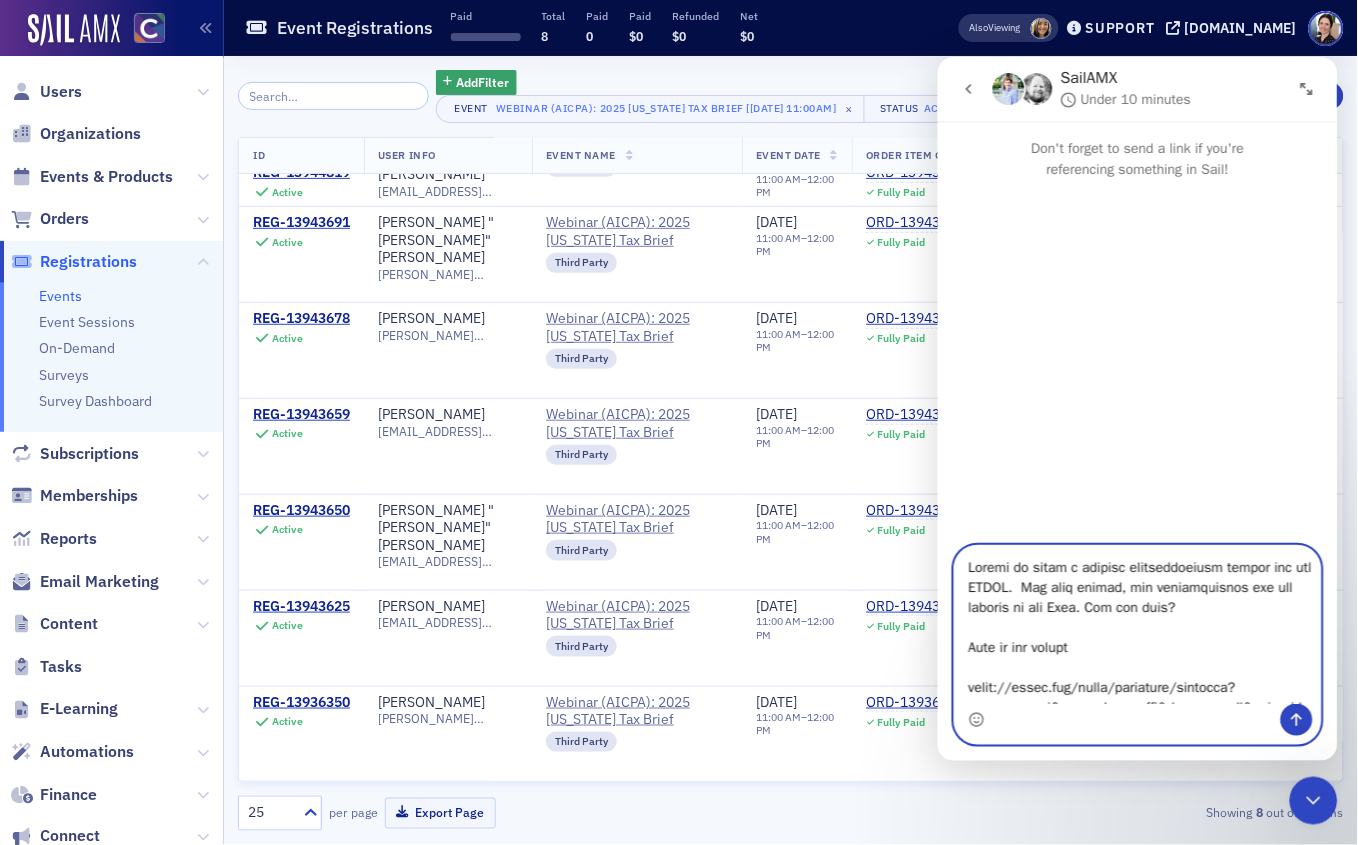 scroll, scrollTop: 1392, scrollLeft: 0, axis: vertical 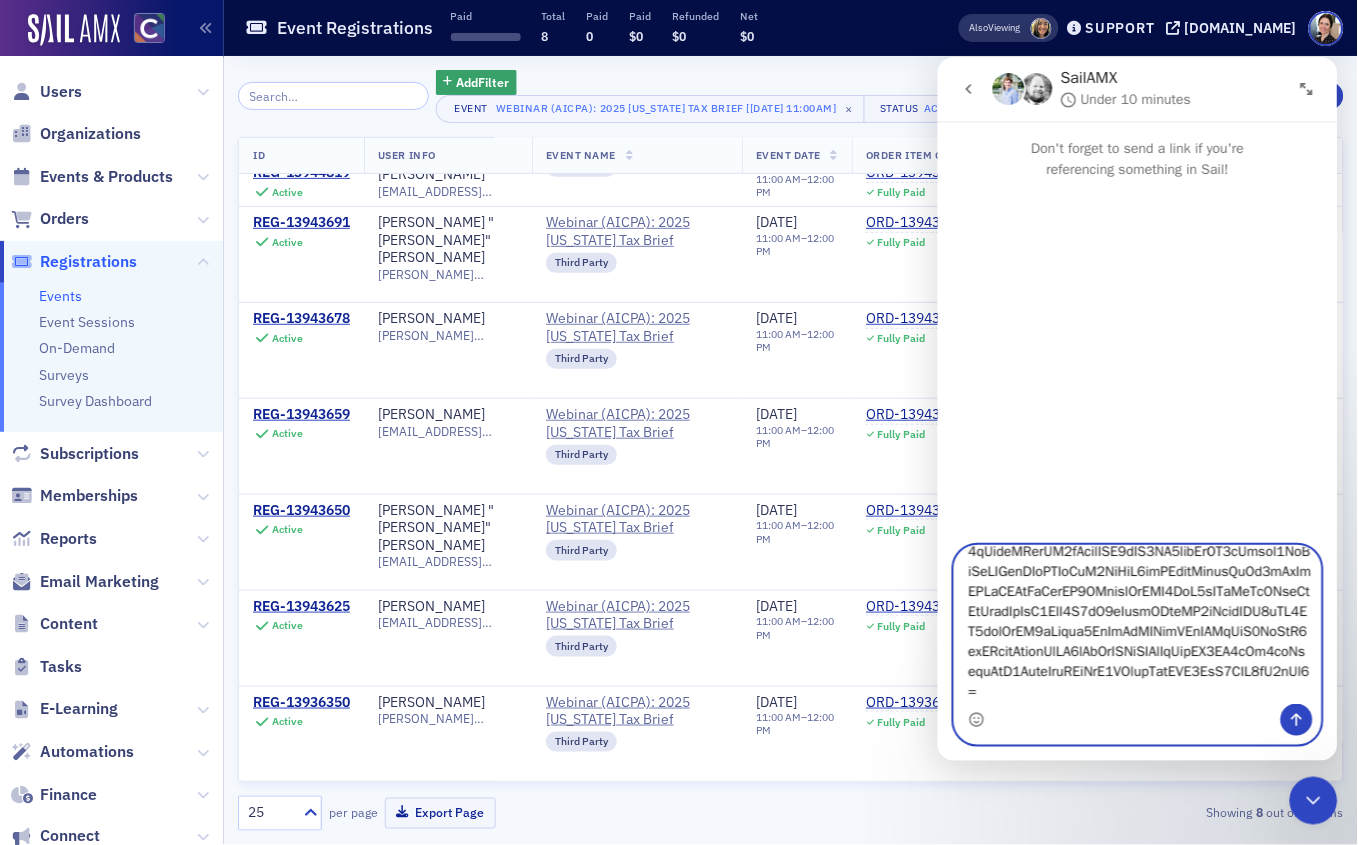 type on "Trying to print a webinar reconciliation report for the AICPA.  For some reason, all registrations are not showing up for June. Can you help?
Here is the report
https://cocpa.org/staff/reporting/question?top_nav=true&new_button=true&search=true&logo=false#eyJkYXRhc2V0X3F1ZXJ5Ijp7ImRhdGFiYXNlIjo3LCJ0eXBlIjoicXVlcnkiLCJxdWVyeSI6eyJzb3VyY2UtdGFibGUiOjEwNjksImFnZ3JlZ2F0aW9uIjpbWyJzdW0iLFsiZmllbGQiLDE0OTM3LHsiYmFzZS10eXBlIjoidHlwZS9GbG9hdCJ9XV0sWyJzdW0iLFsiZmllbGQiLDE0OTQxLHsiYmFzZS10eXBlIjoidHlwZS9GbG9hdCJ9XV0sWyJzdW0iLFsiZmllbGQiLDE0OTQyLHsiYmFzZS10eXBlIjoidHlwZS9GbG9hdCJ9XV0sWyJzdW0iLFsiZmllbGQiLDE0OTE0LHsiYmFzZS10eXBlIjoidHlwZS9GbG9hdCJ9XV1dLCJicmVha291dCI6W1siZmllbGQiLDE1MTY3LHsiYmFzZS10eXBlIjoidHlwZS9UZXh0Iiwic291cmNlLWZpZWxkIjoxNDk0NX1dLFsiZmllbGQiLDE1MDQ1LHsiYmFzZS10eXBlIjoidHlwZS9UZXh0Iiwic291cmNlLWZpZWxkIjoxNDkzNH1dLFsiZmllbGQiLDE1MDM1LHsiYmFzZS10eXBlIjoidHlwZS9EYXRlVGltZSIsInRlbXBvcmFsLXVuaXQiOiJkYXkiLCJzb3VyY2UtZmllbGQiOjE0OTM0fV1dLCJhZ2dyZWdhdGlvbi1pZGVudHMiOnsiMCI6ImFnZ3JlZ2F0aW9uX1hZVWI2blVvUWd..." 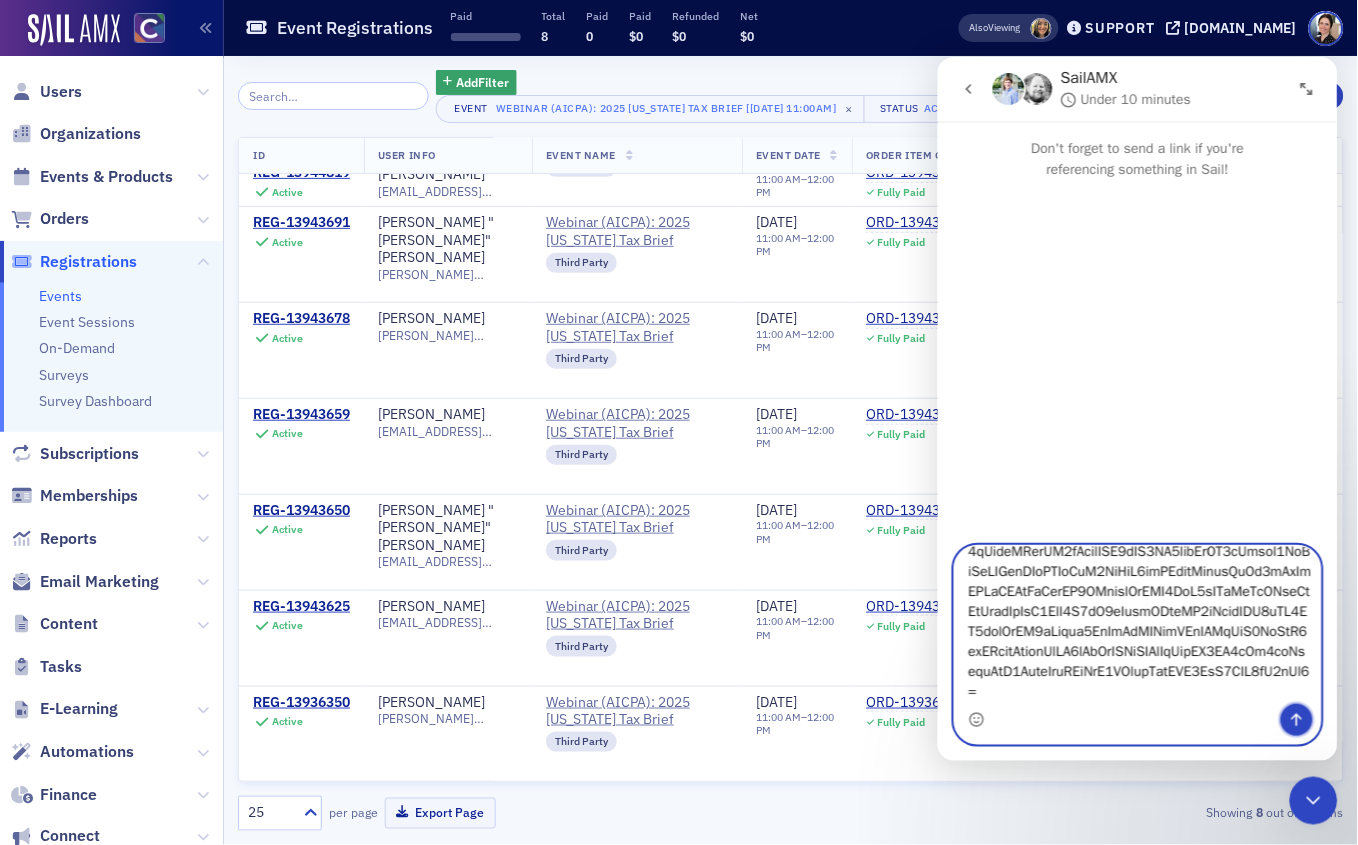 drag, startPoint x: 1296, startPoint y: 716, endPoint x: 1261, endPoint y: 714, distance: 35.057095 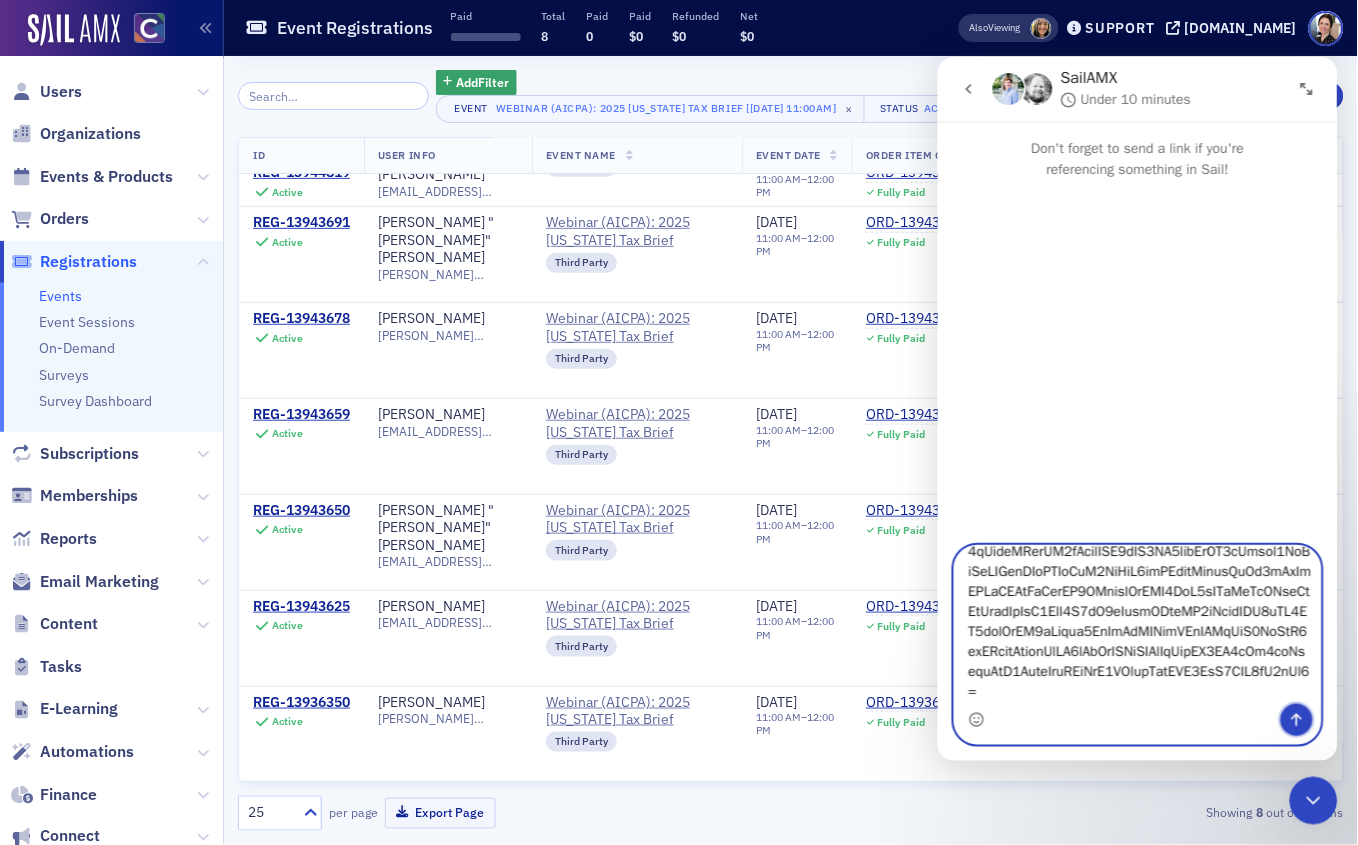 click 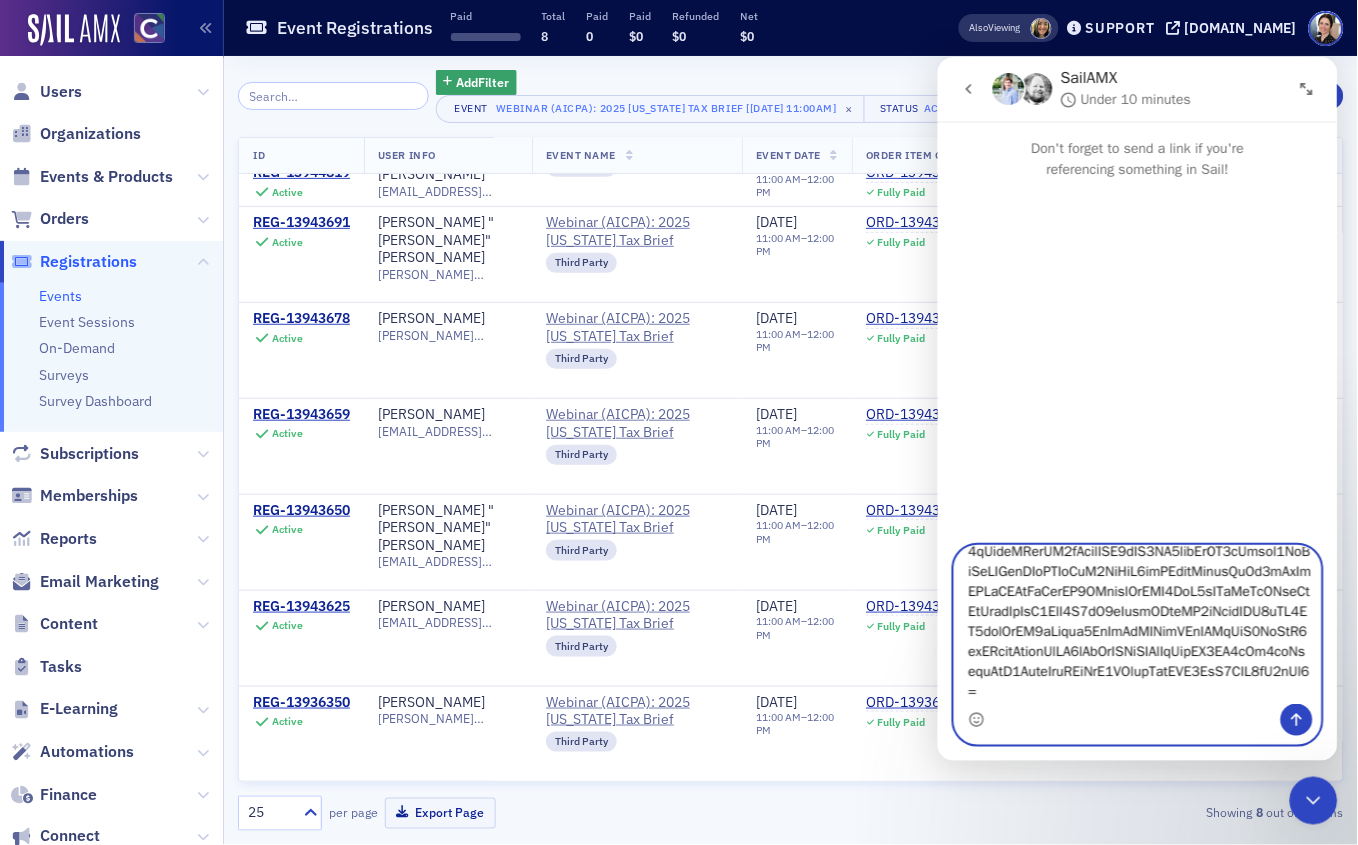 type 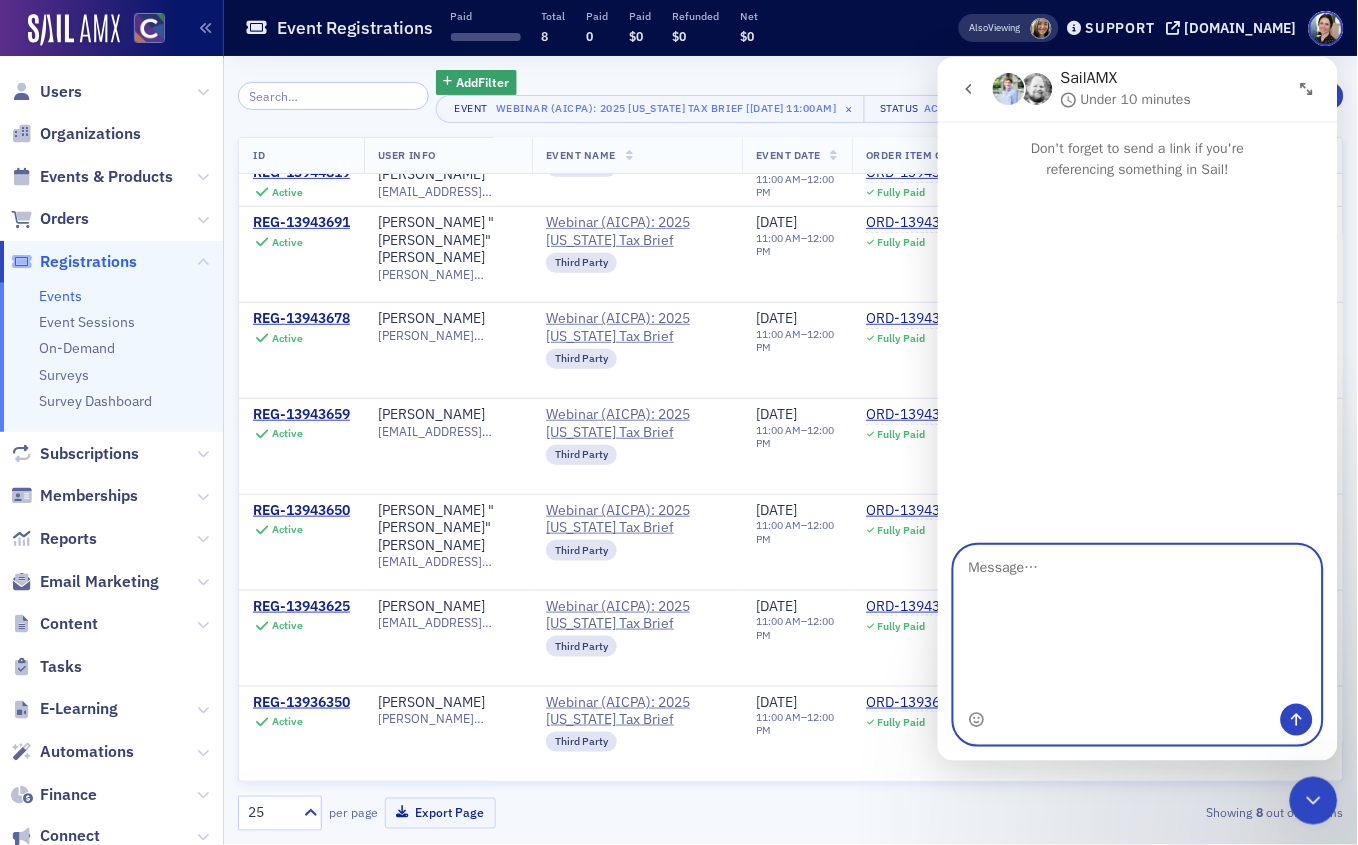 scroll, scrollTop: 0, scrollLeft: 0, axis: both 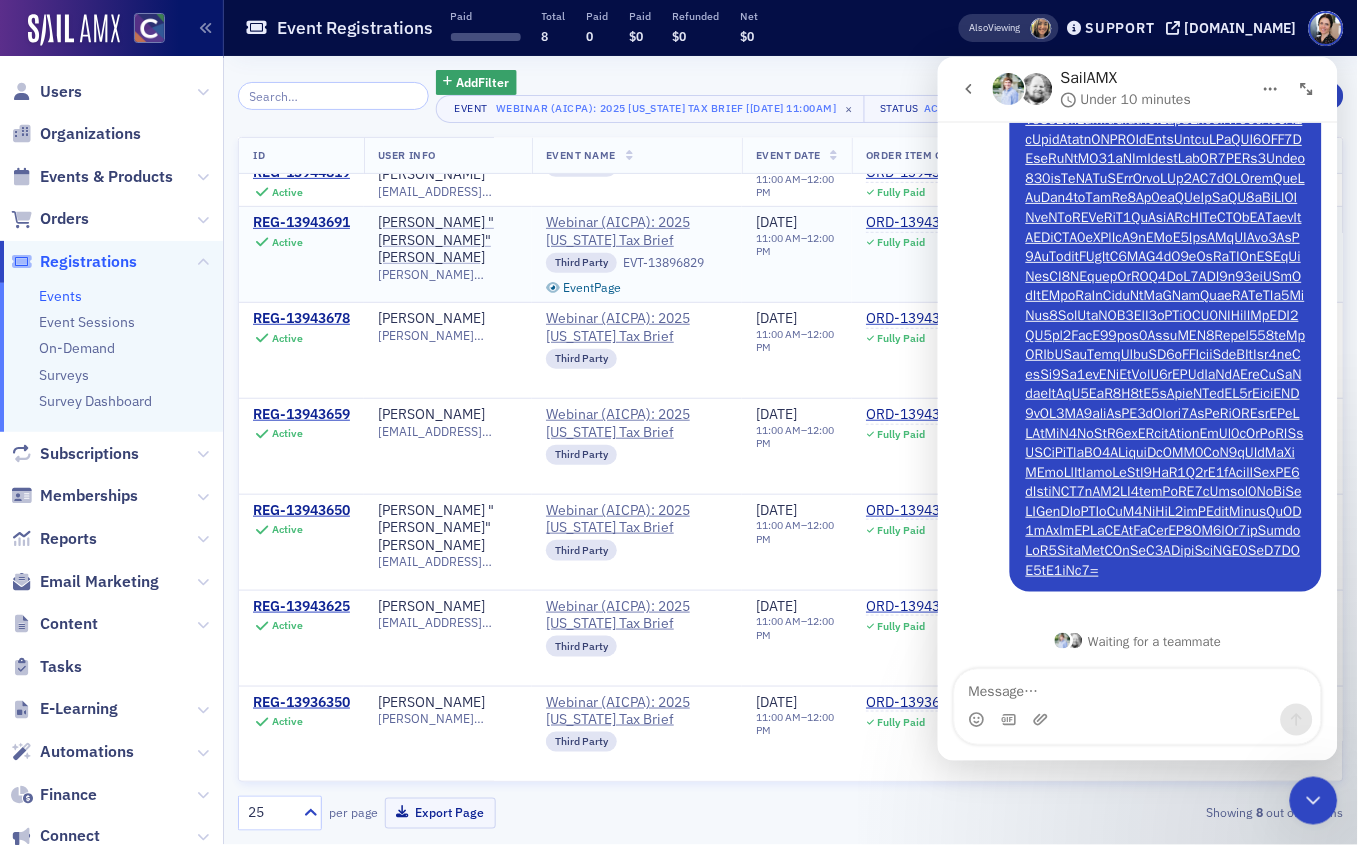 click on "REG-13943691 Active" 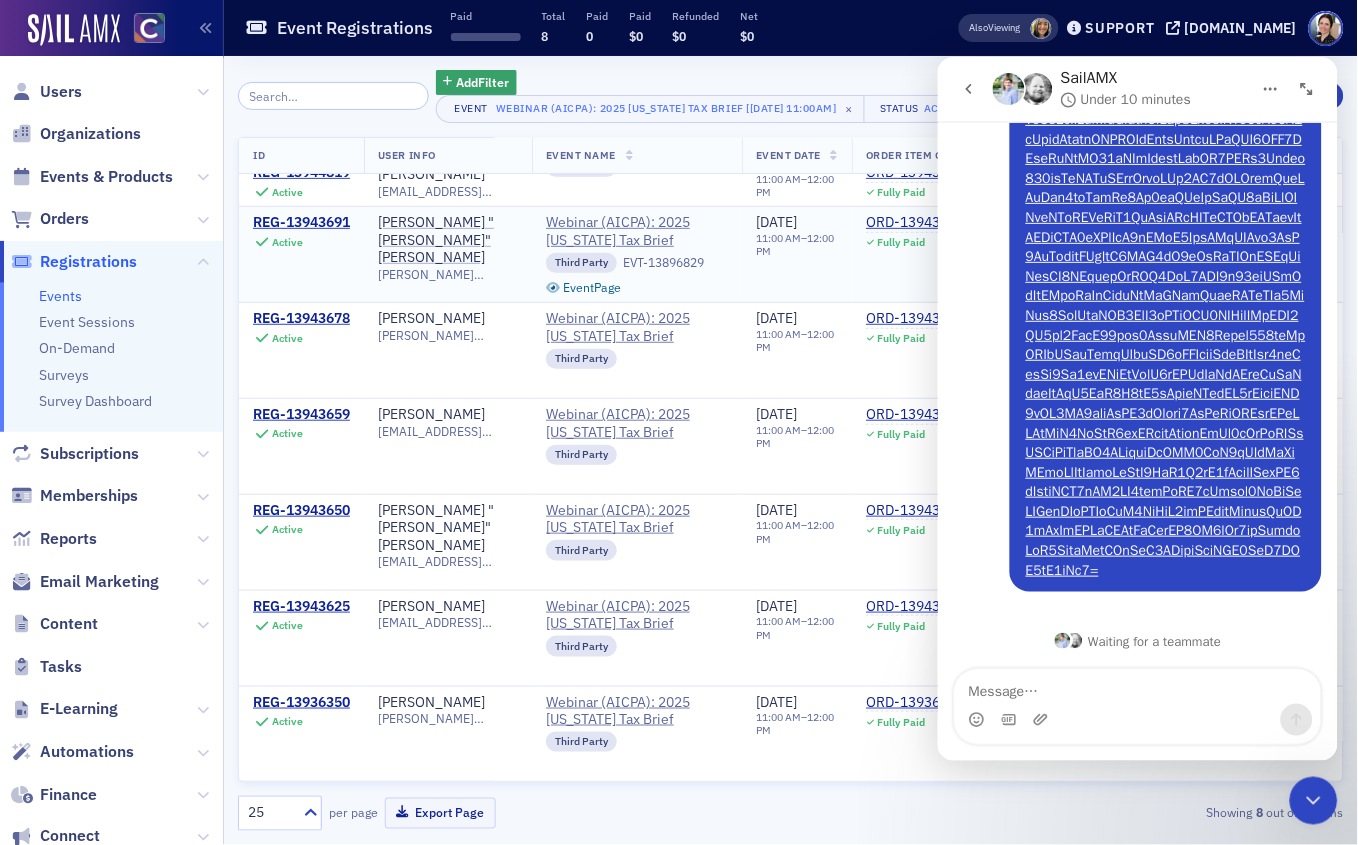 scroll, scrollTop: 1605, scrollLeft: 0, axis: vertical 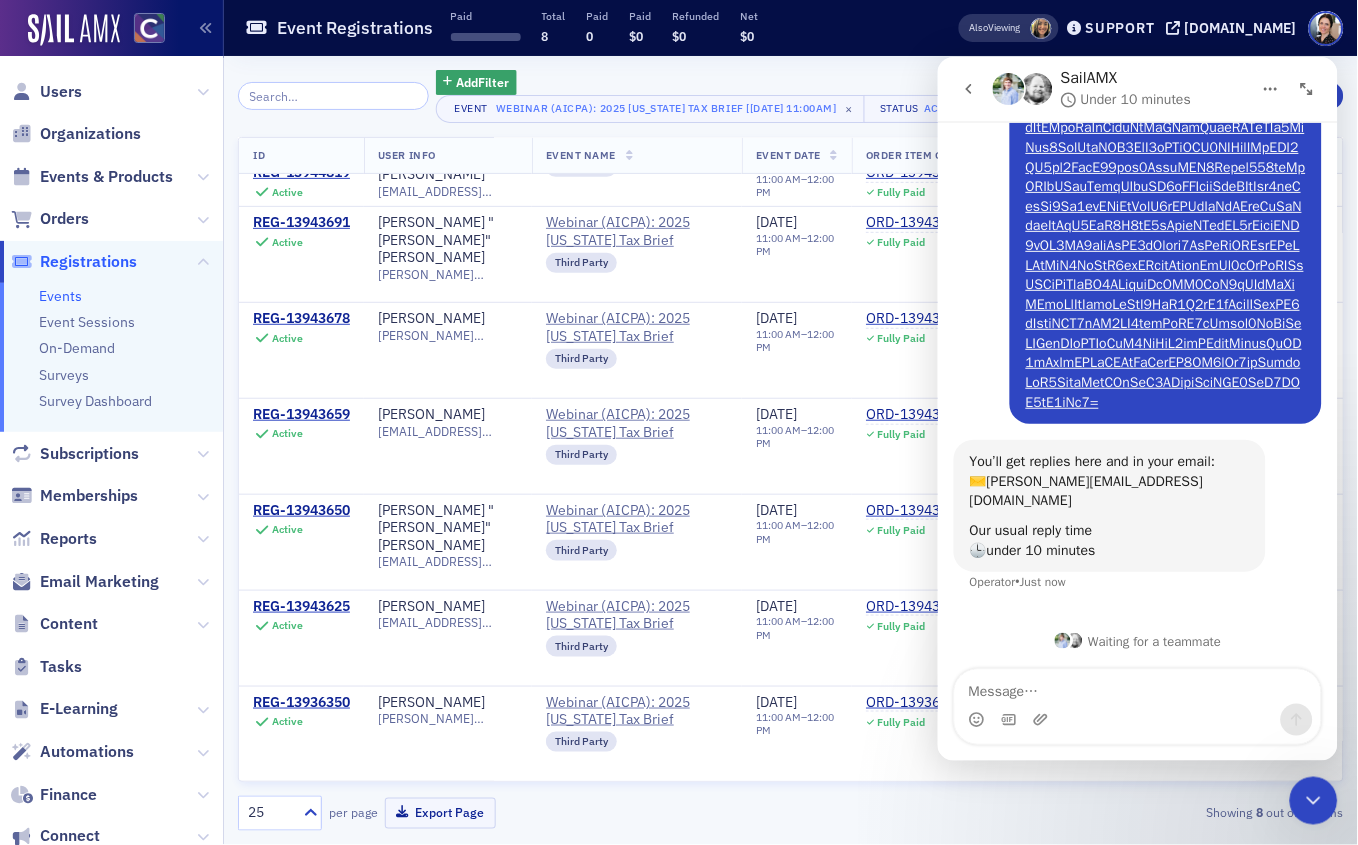 click 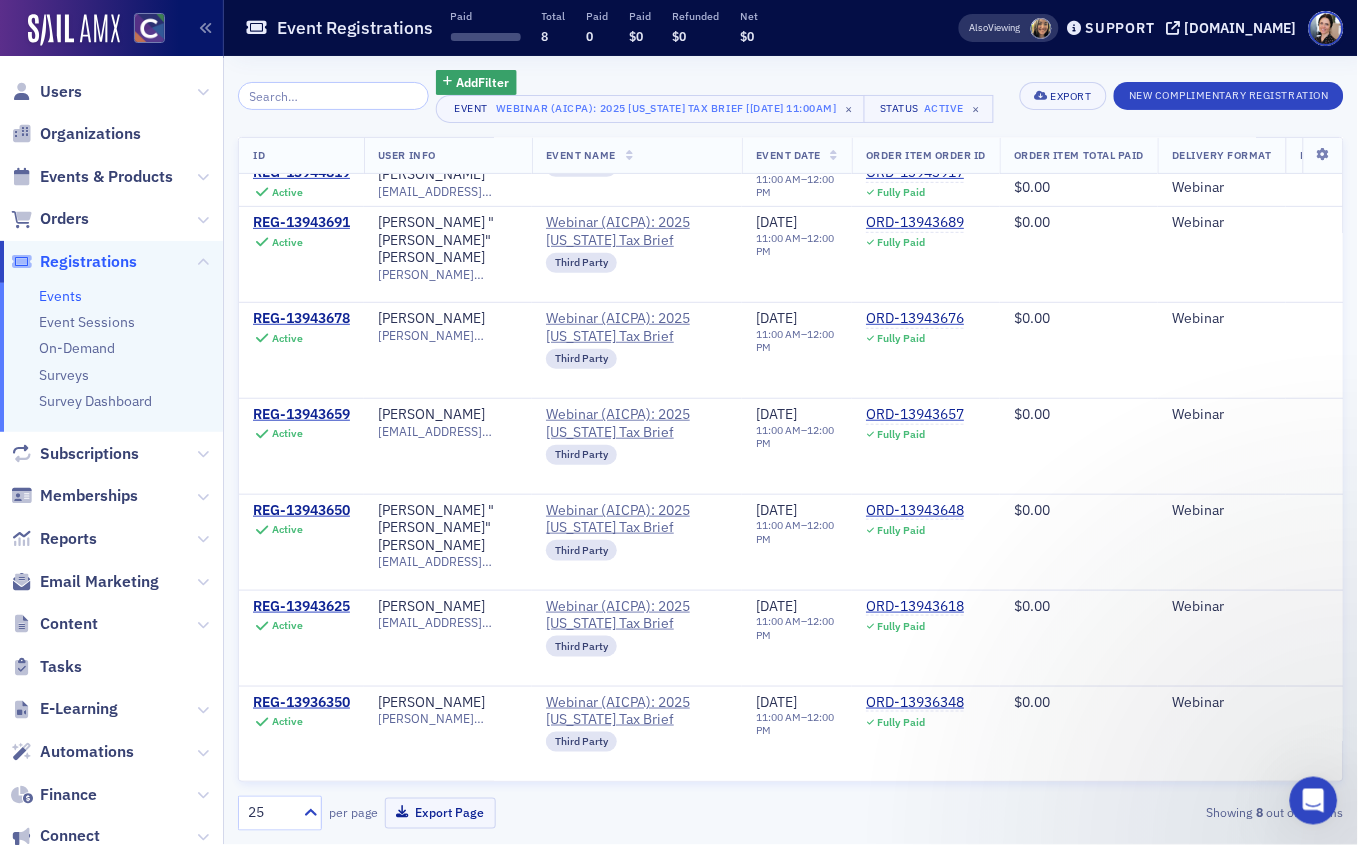 scroll, scrollTop: 0, scrollLeft: 0, axis: both 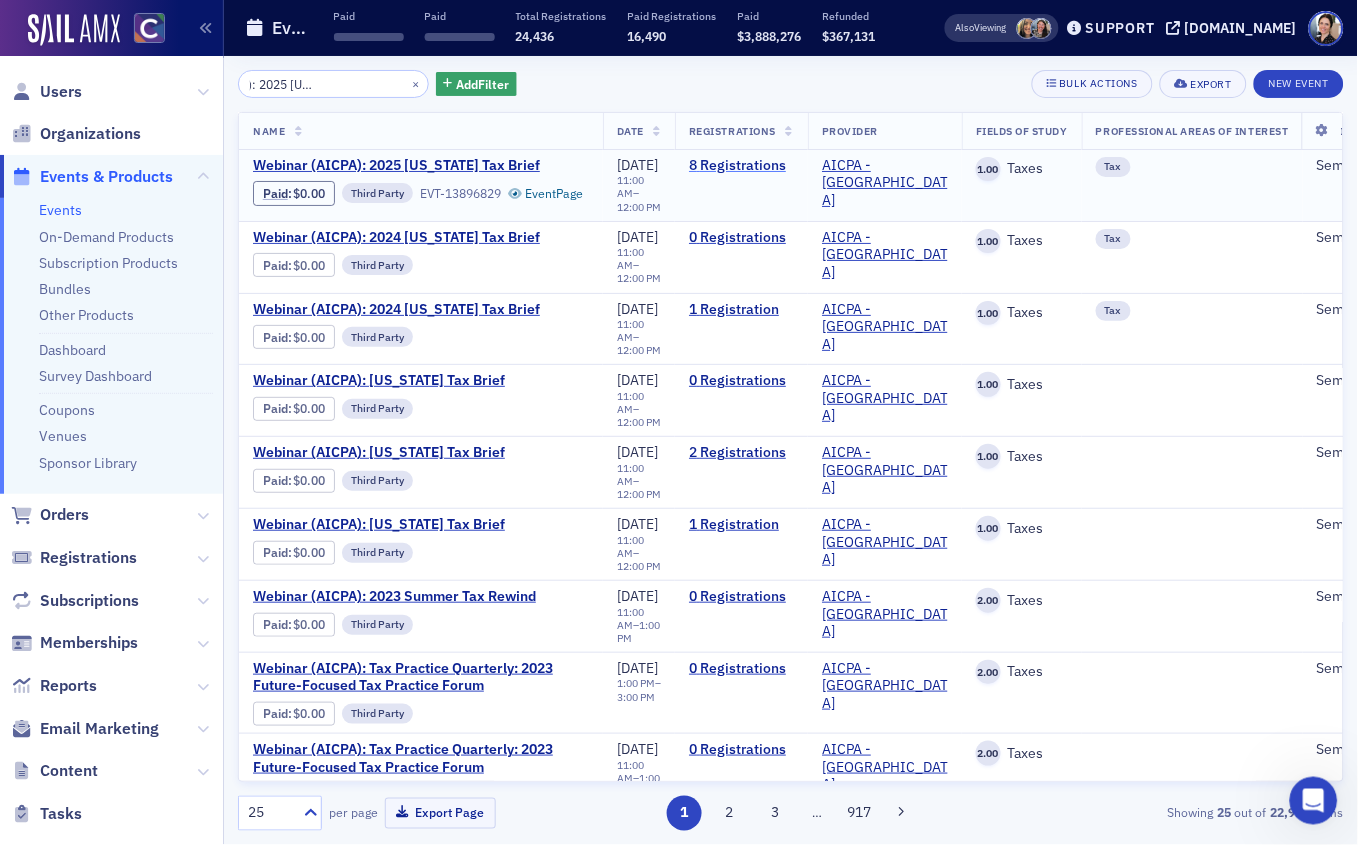 drag, startPoint x: 786, startPoint y: 169, endPoint x: 748, endPoint y: 168, distance: 38.013157 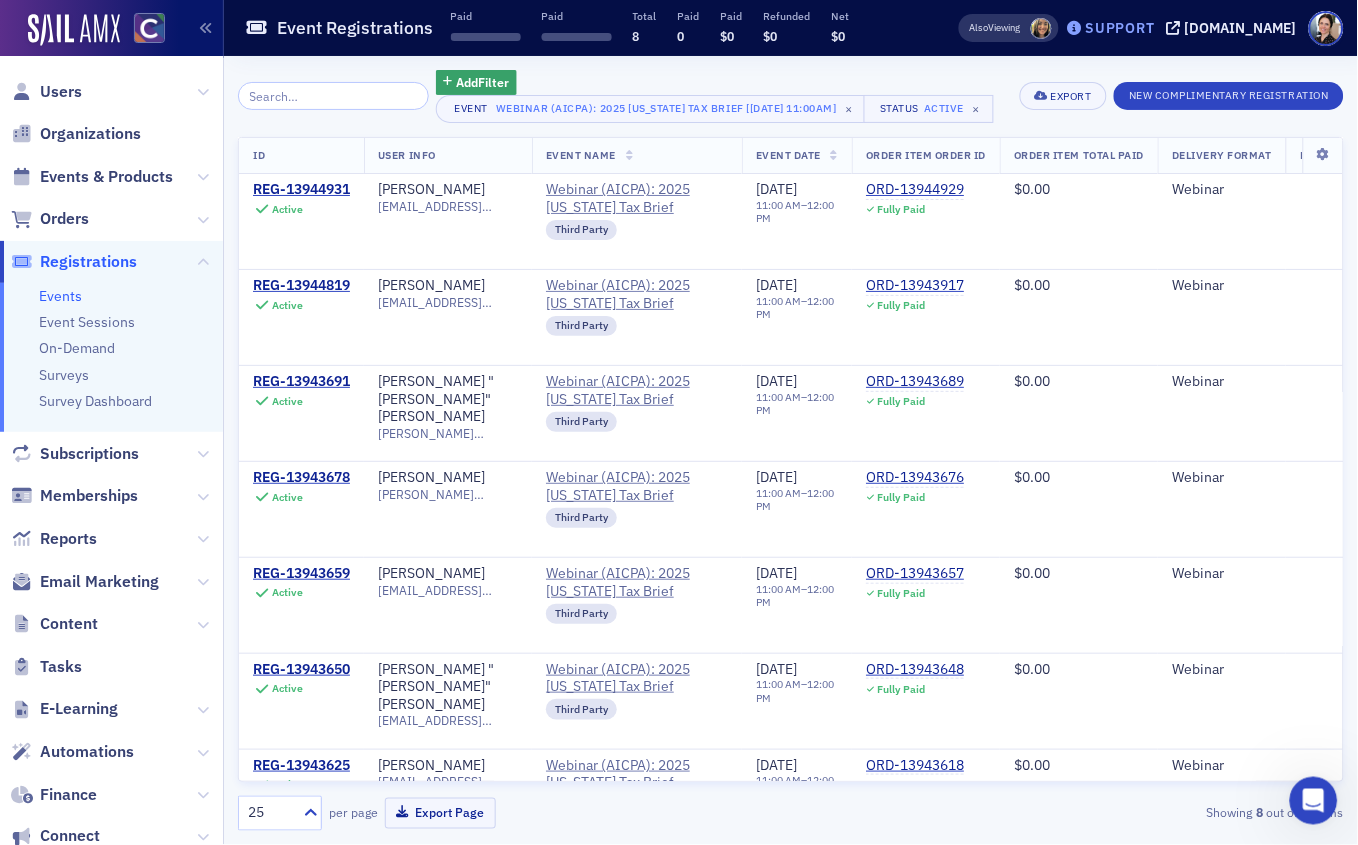 click on "Support" 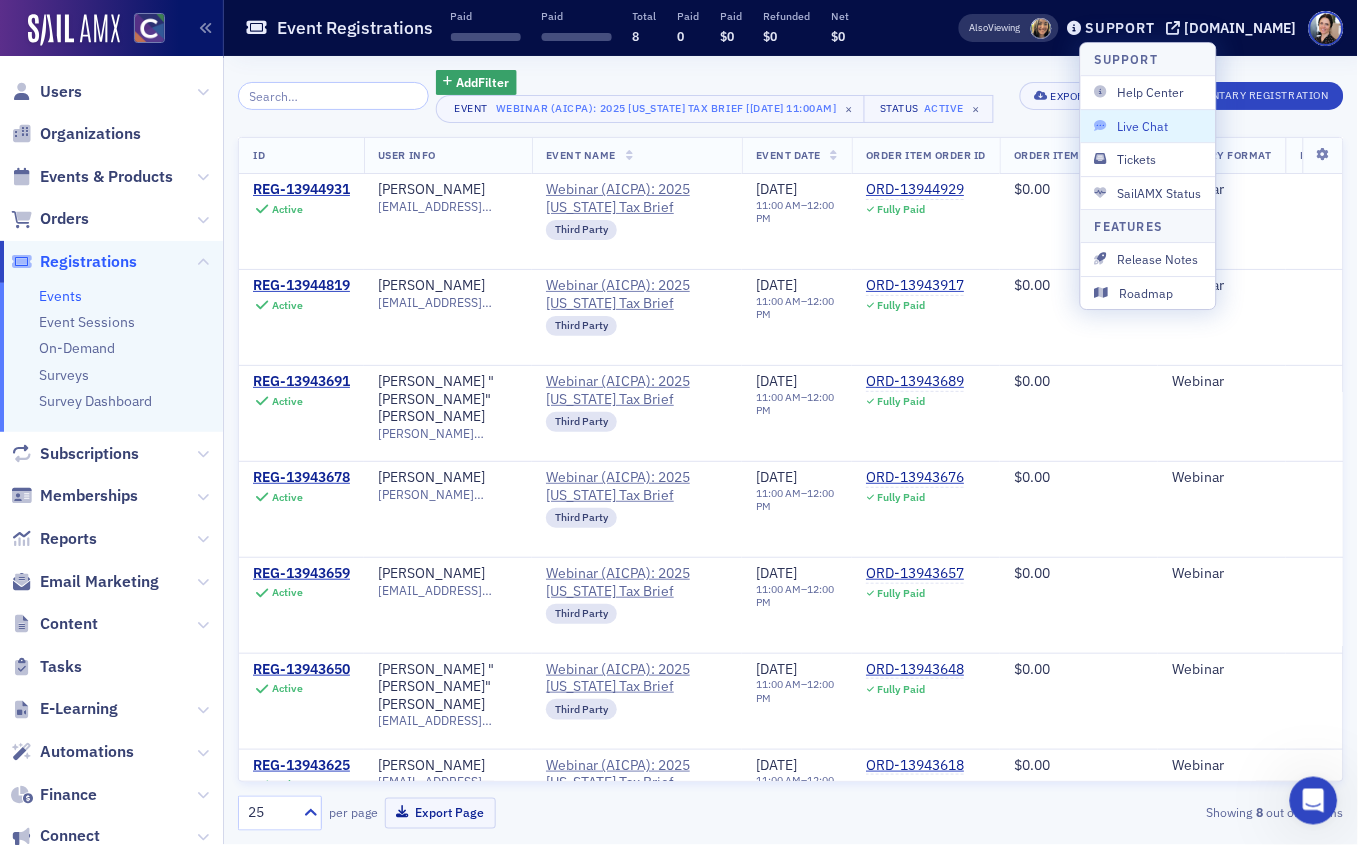 click on "Live Chat" at bounding box center (1148, 126) 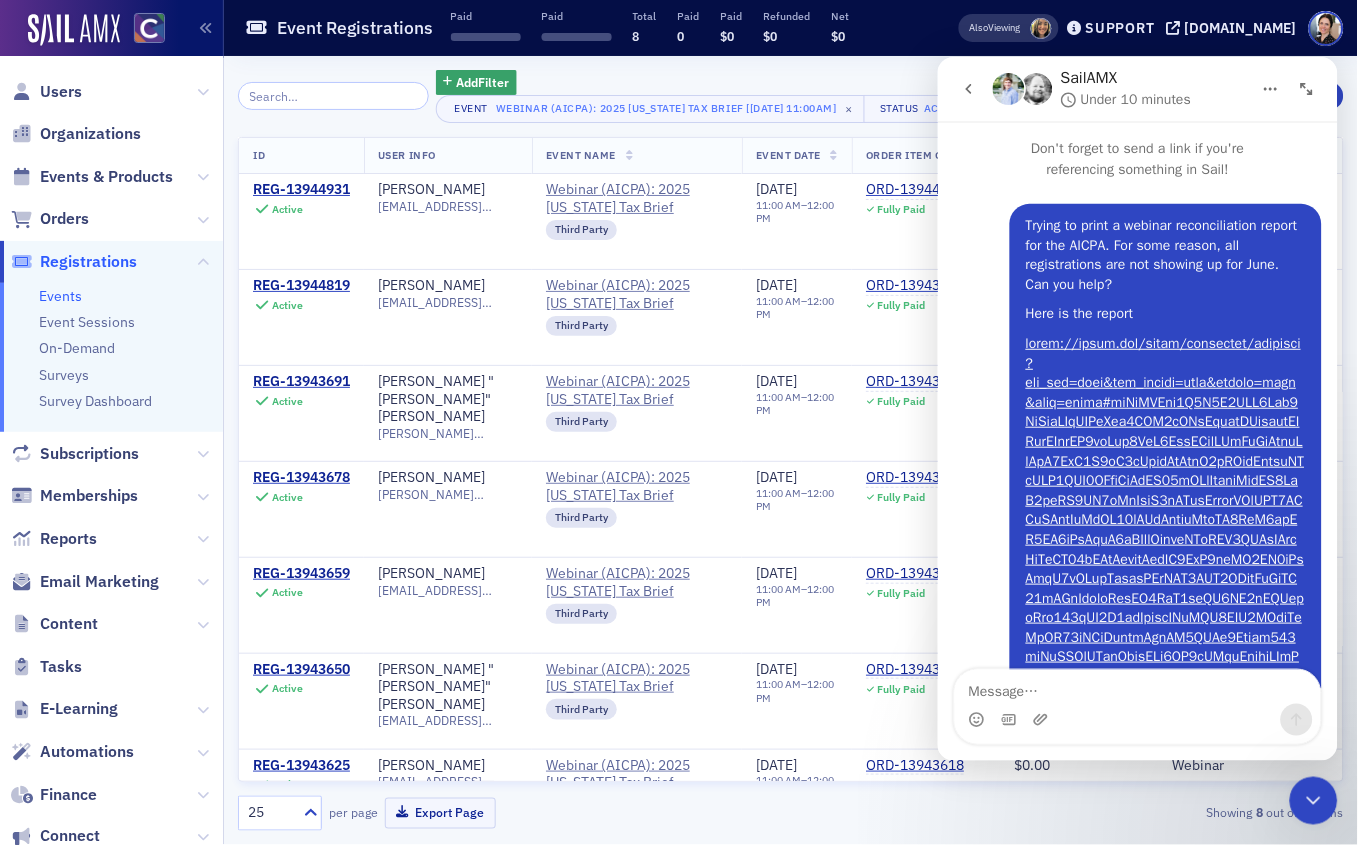 scroll, scrollTop: 1605, scrollLeft: 0, axis: vertical 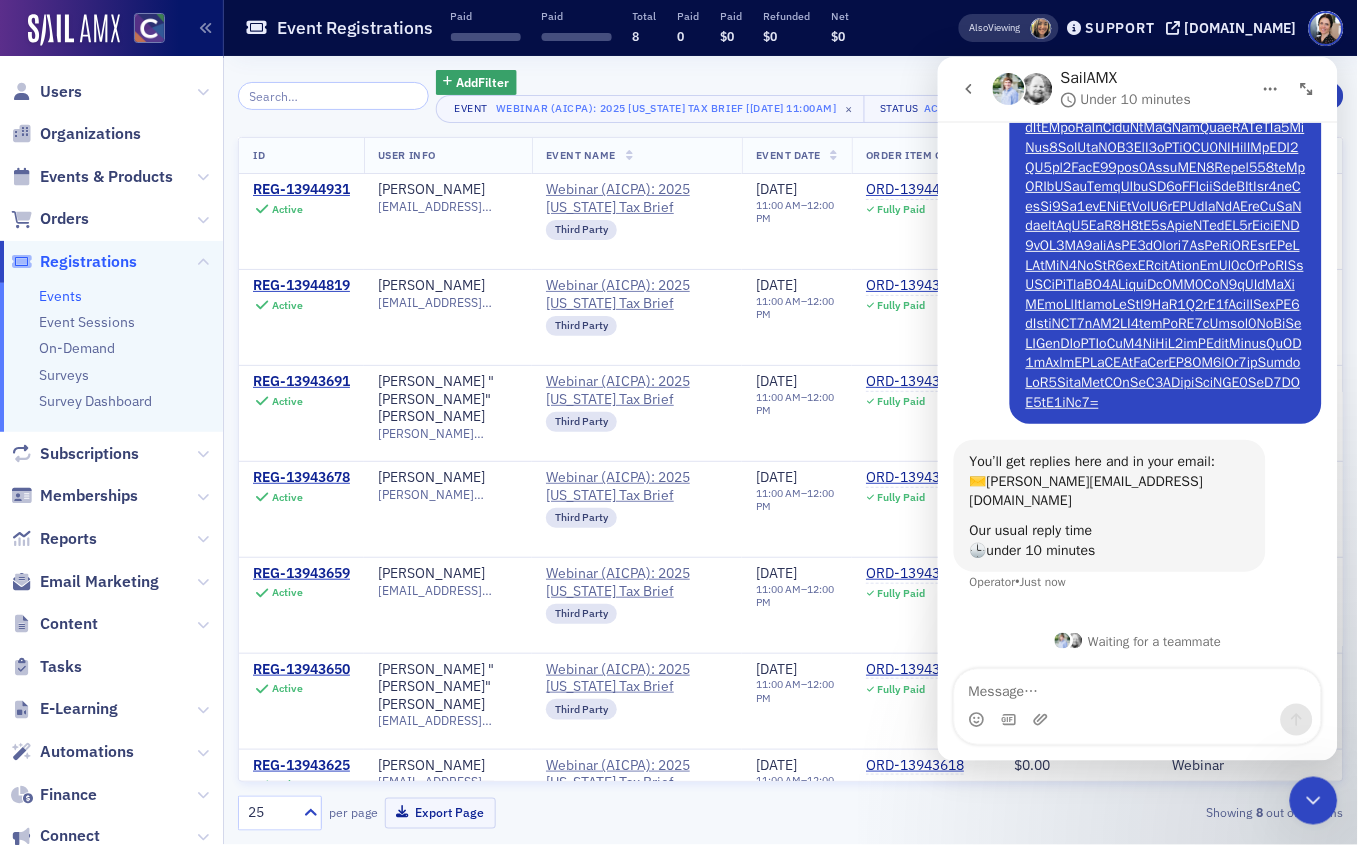 click at bounding box center [1137, 686] 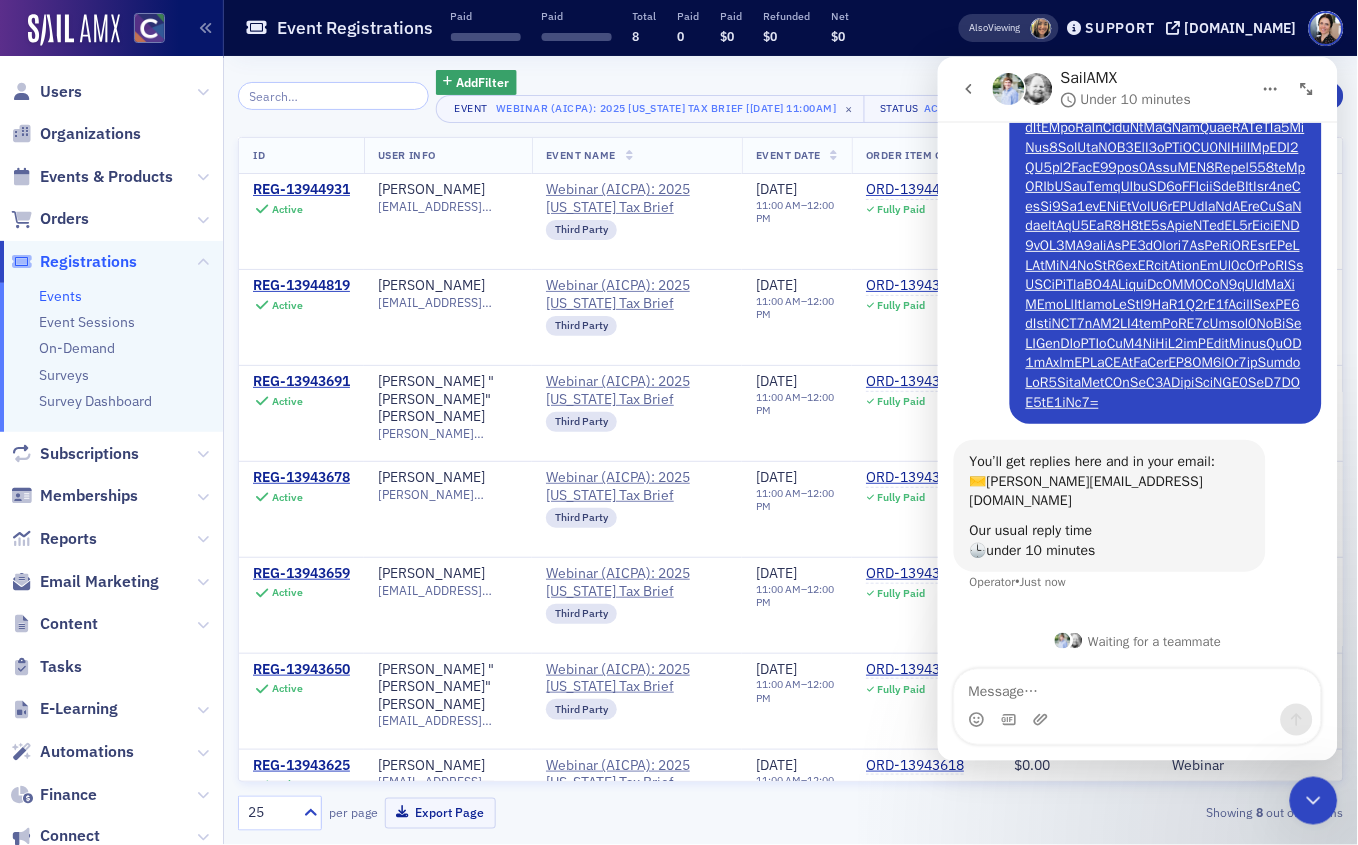 type on "F" 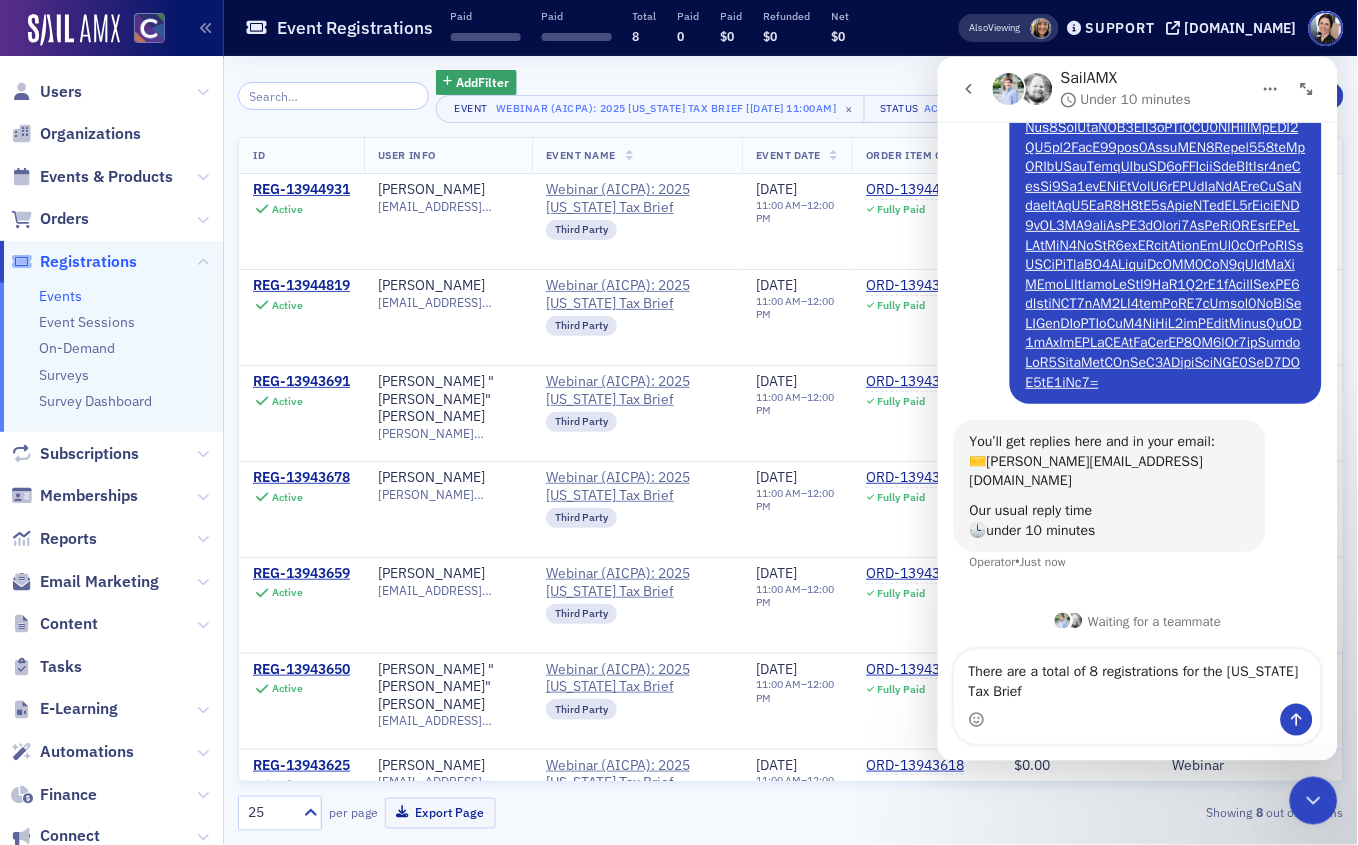 scroll, scrollTop: 1665, scrollLeft: 0, axis: vertical 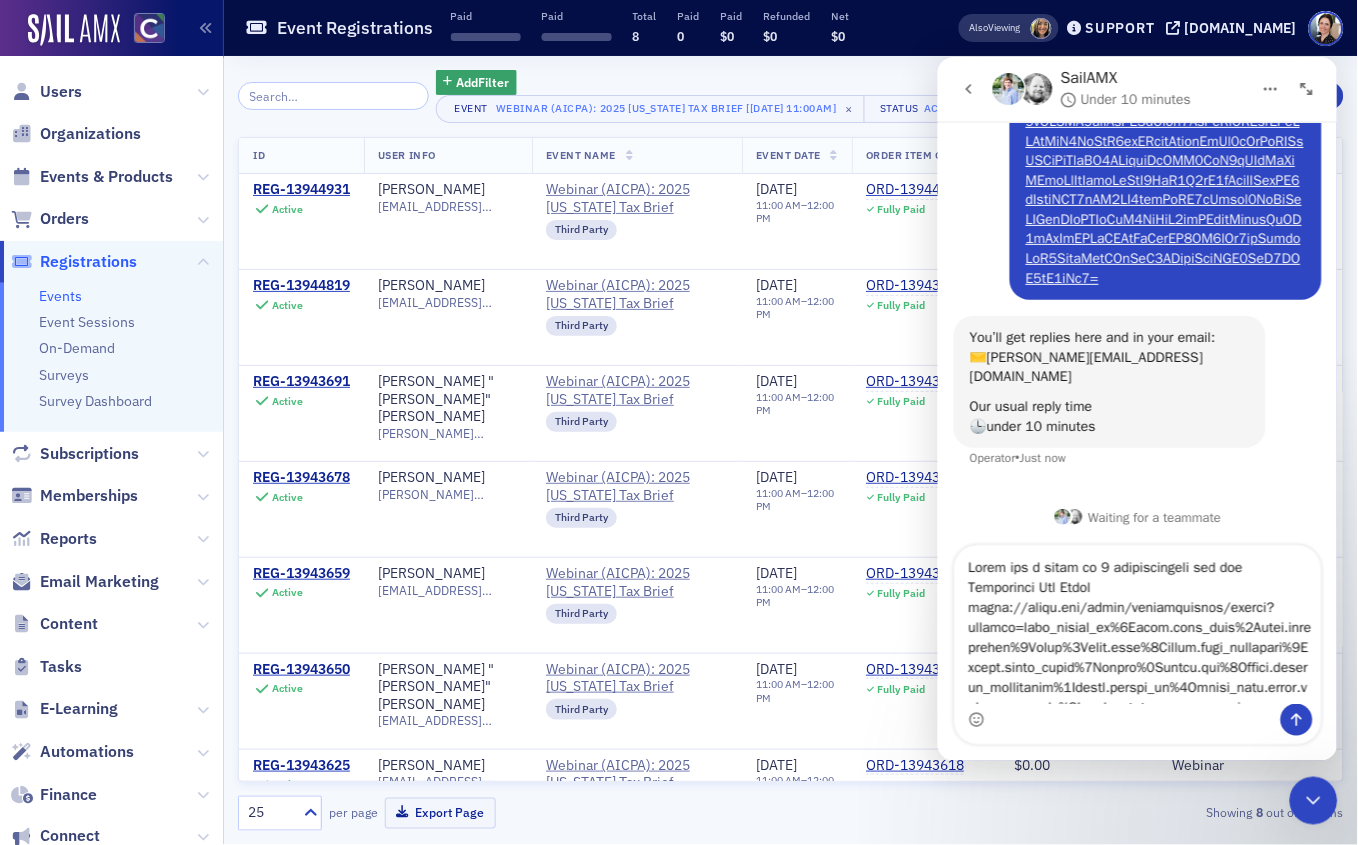 click at bounding box center (1137, 624) 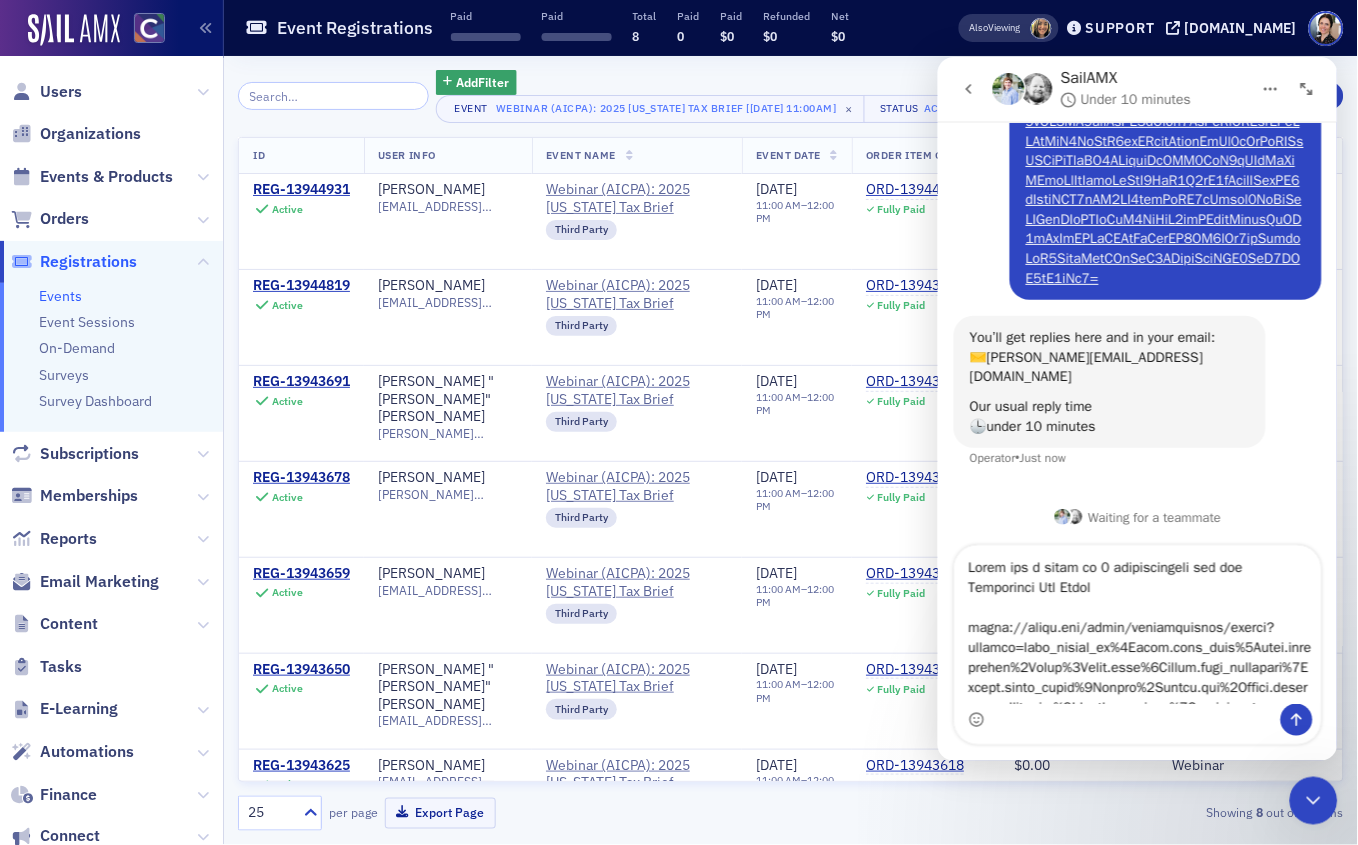 type on "There are a total of 8 registrations for the Washington Tax Brief
https://cocpa.org/staff/registrations/events?include=user_facing_id%2Cuser.user_info%2Cuser.attributes%2Cuser%2Cuser.tags%2Cevent.name_secondary%2Cevent.order_items%2Cevent%2Cevent.seo%2Cevent.product_attributes%2Cevent.starts_at%2Corder_item.order.user_facing_id%2Corder_item.order.succeeded_payments%2Corder_item%2Corder_item.order%2Corder_item.order.pending_payments%2Corder_item.order.payments%2Corder_item.order.product%2Corder_item.total_paid%2Corder_item.product%2Cdelivery_format.name%2Cdelivery_format%2Ccreated_at%2Cwith_printed_materials%2Cattended%2Cfilled_in_survey%2Cfilled_in_surveys_count%2Ctotal_surveys_count%2Ccertificate_available%2Cavailable_certificates_count%2Ctotal_certificates_count%2Csuccessful_checkin_responses_count%2Cfields_of_study_totals%2Cfields_of_study&columns=user_facing_id%2Cuser.user_info%2Cevent.name_secondary%2Cevent.starts_at%2Corder_item.order.user_facing_id%2Corder_item.total_paid%2Cdelivery_format.name%2Cc..." 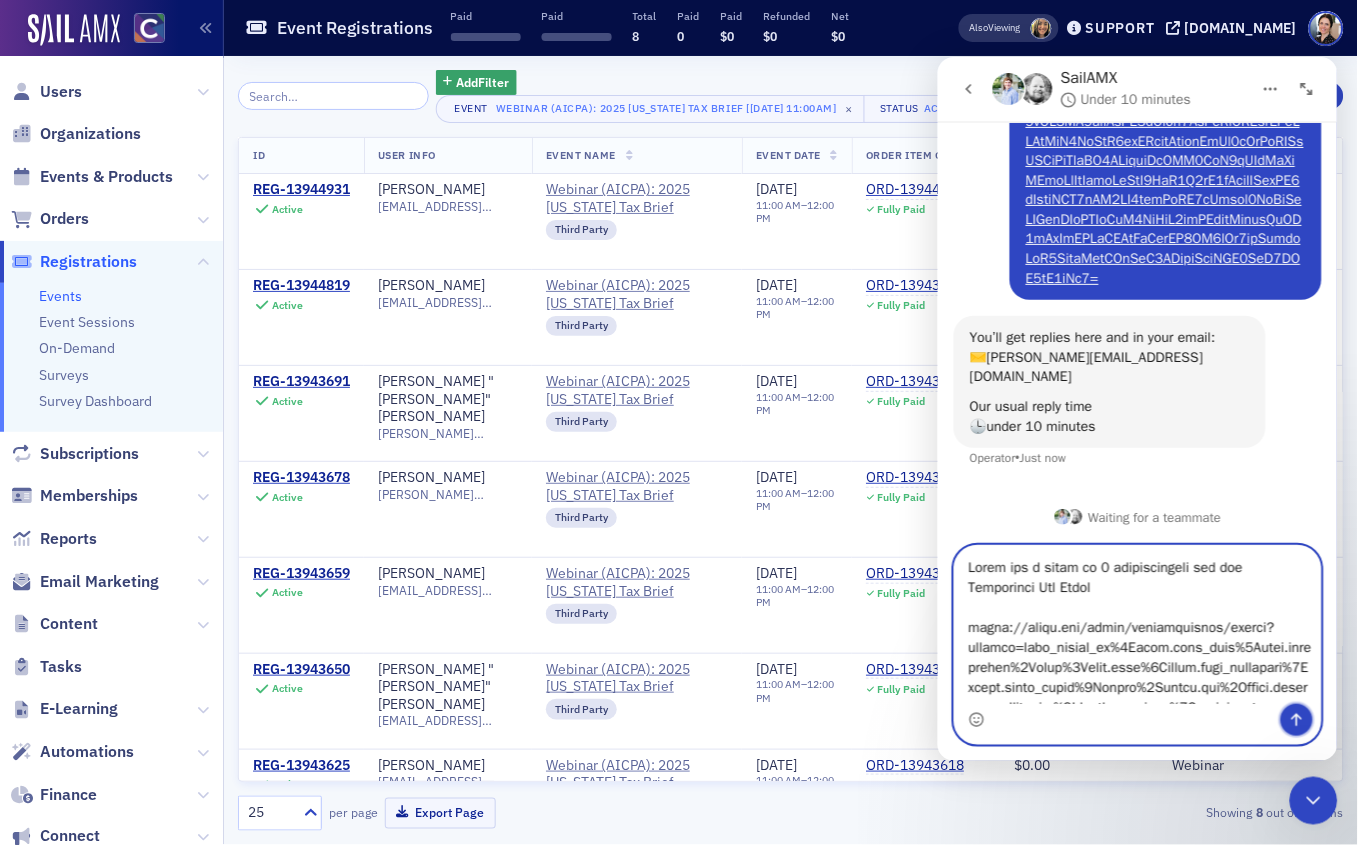 click 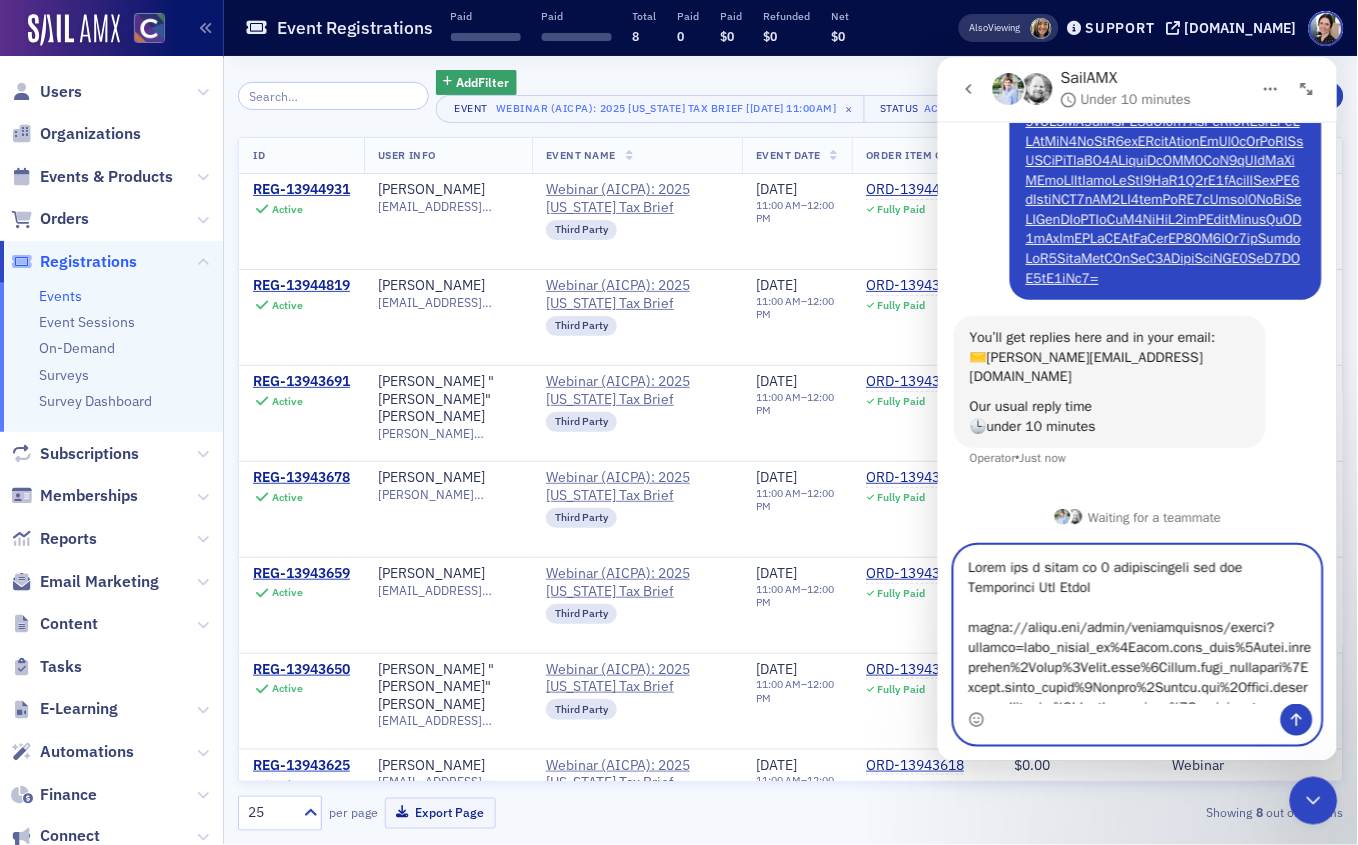 type 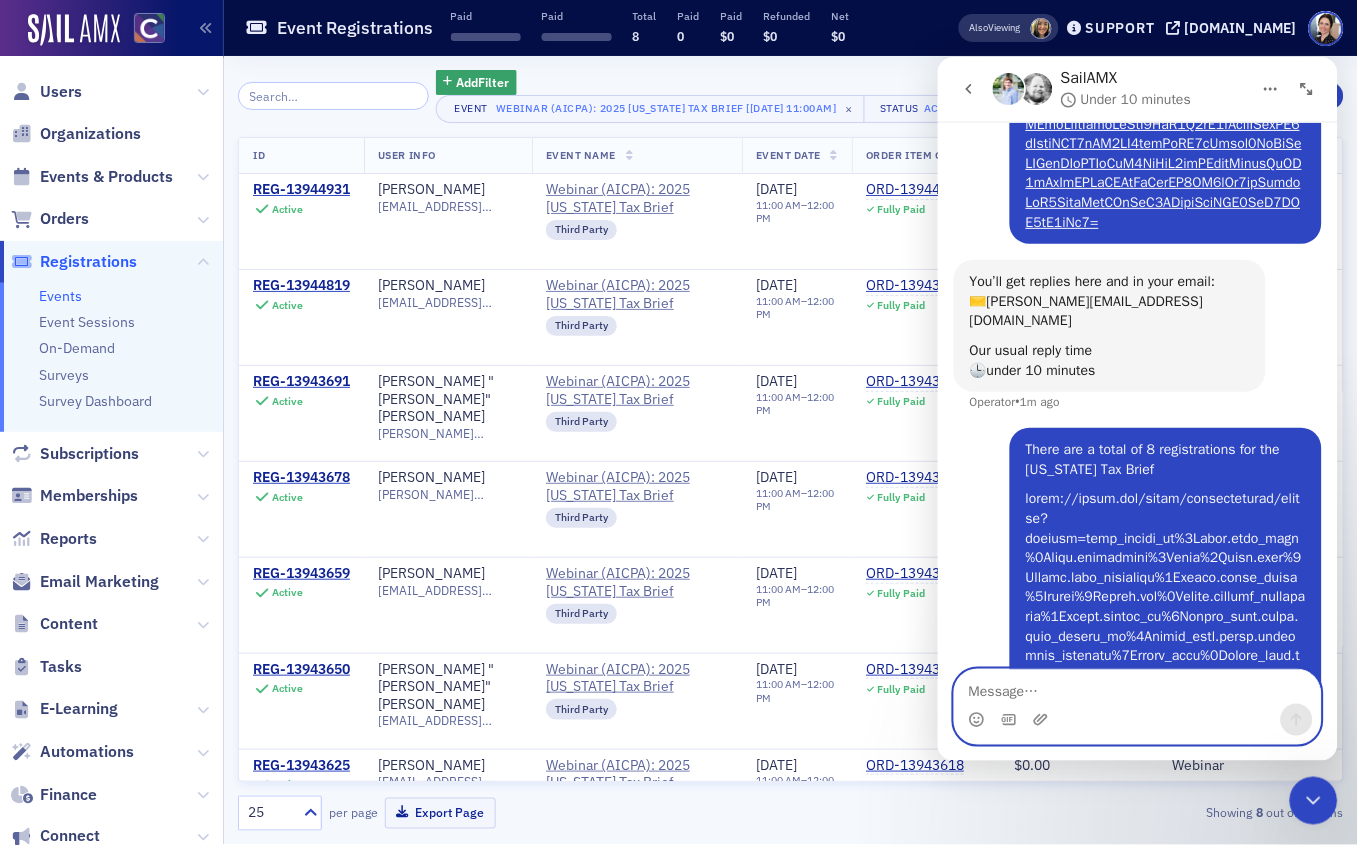 scroll, scrollTop: 2341, scrollLeft: 0, axis: vertical 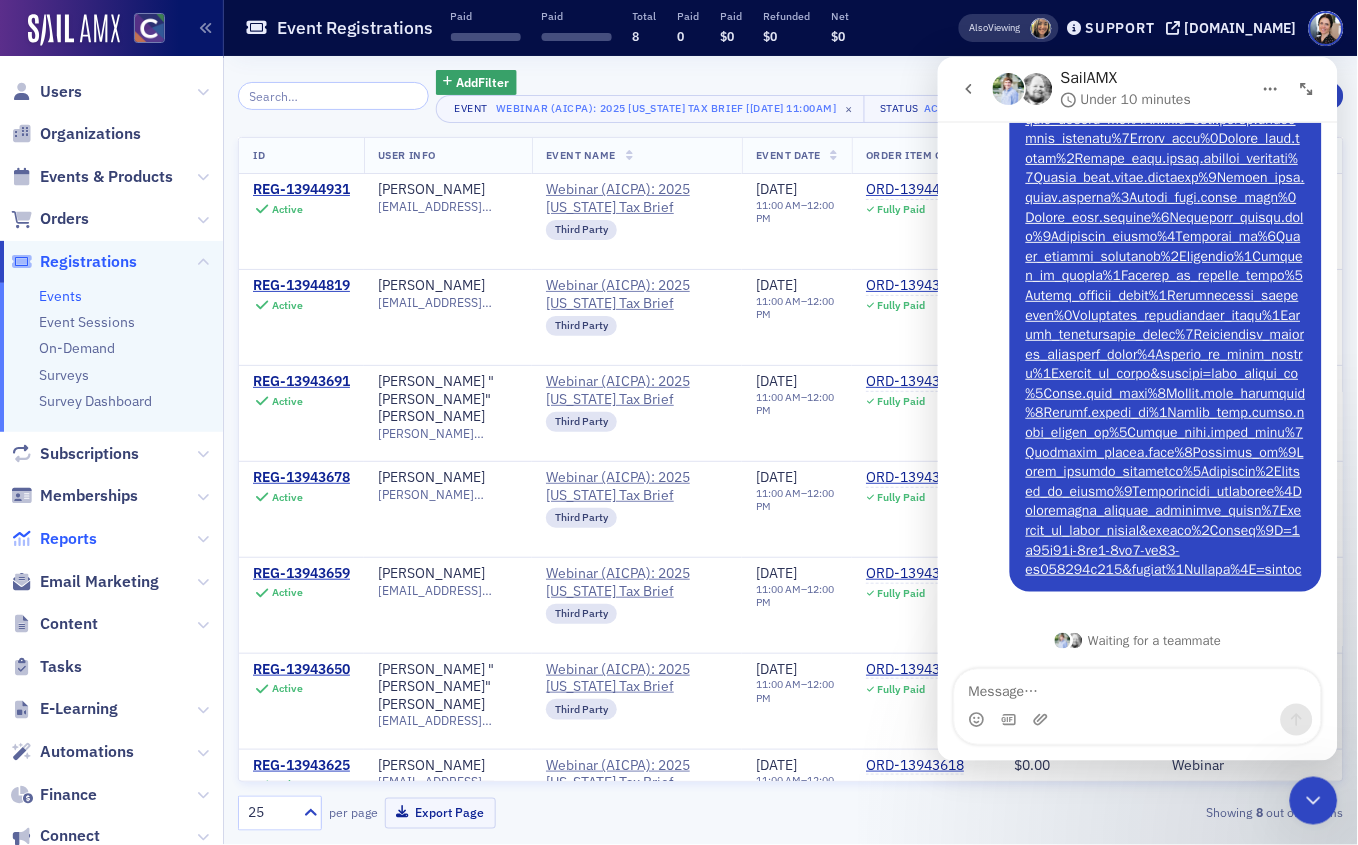 click on "Reports" 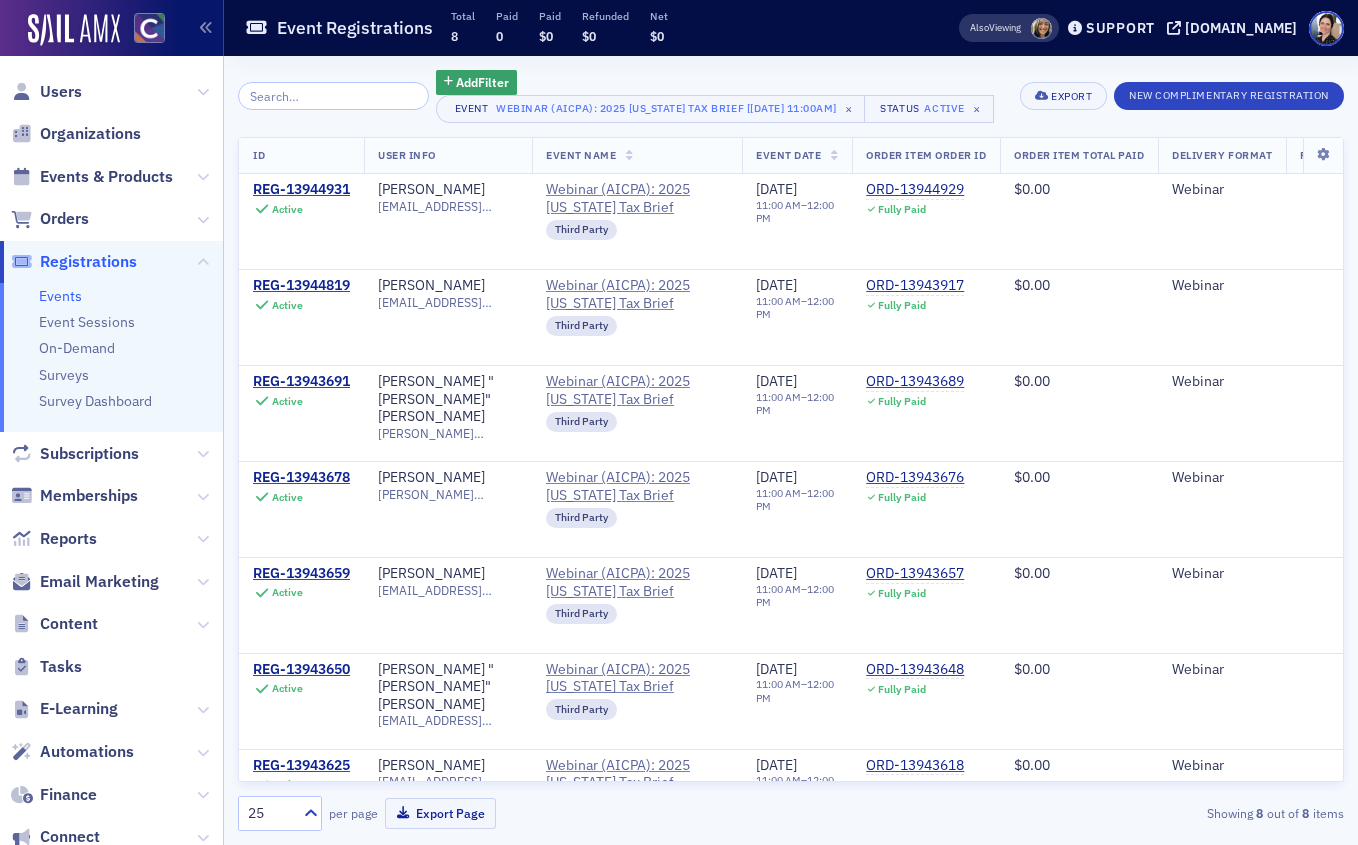 scroll, scrollTop: 0, scrollLeft: 0, axis: both 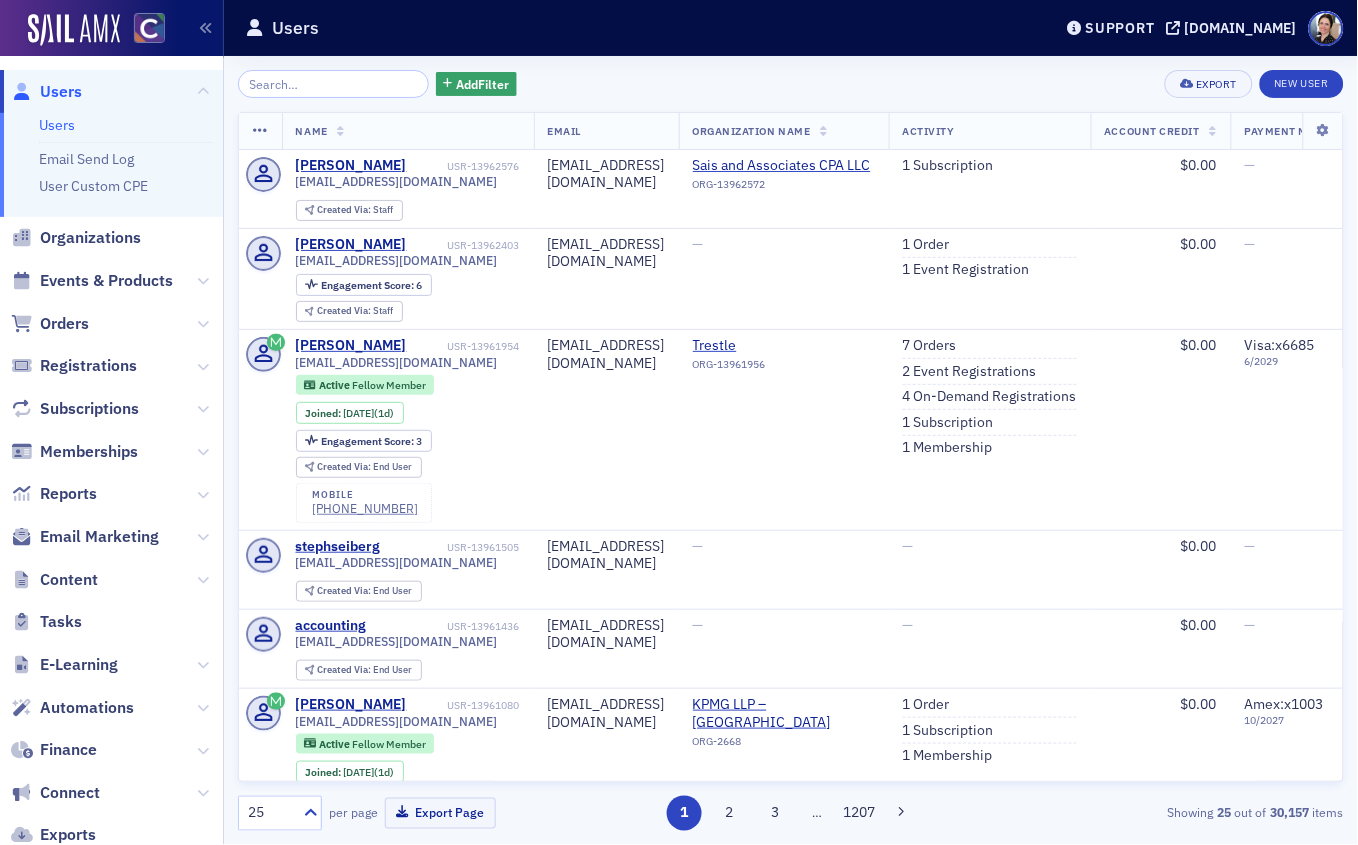 drag, startPoint x: 110, startPoint y: 281, endPoint x: 223, endPoint y: 160, distance: 165.55966 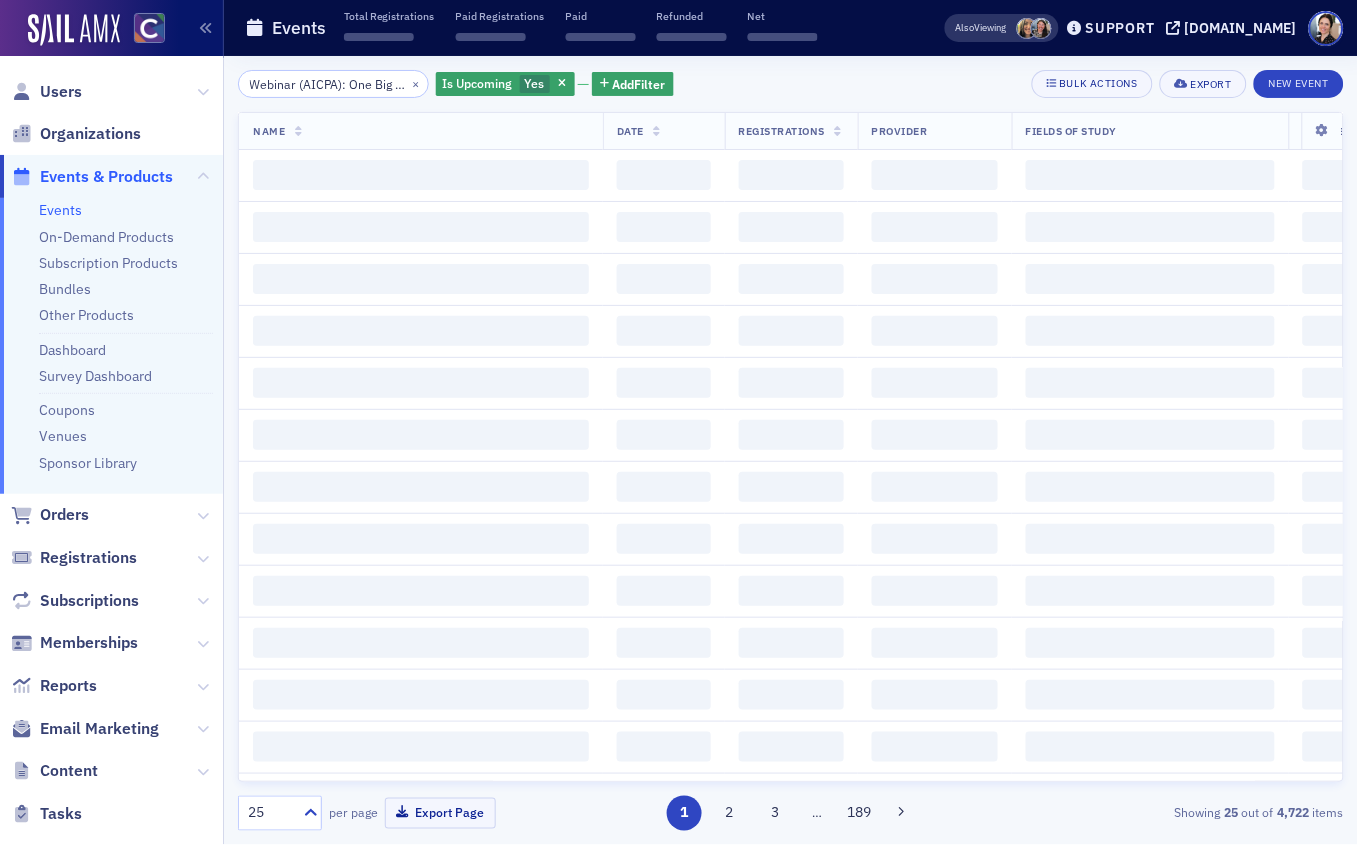 scroll, scrollTop: 0, scrollLeft: 234, axis: horizontal 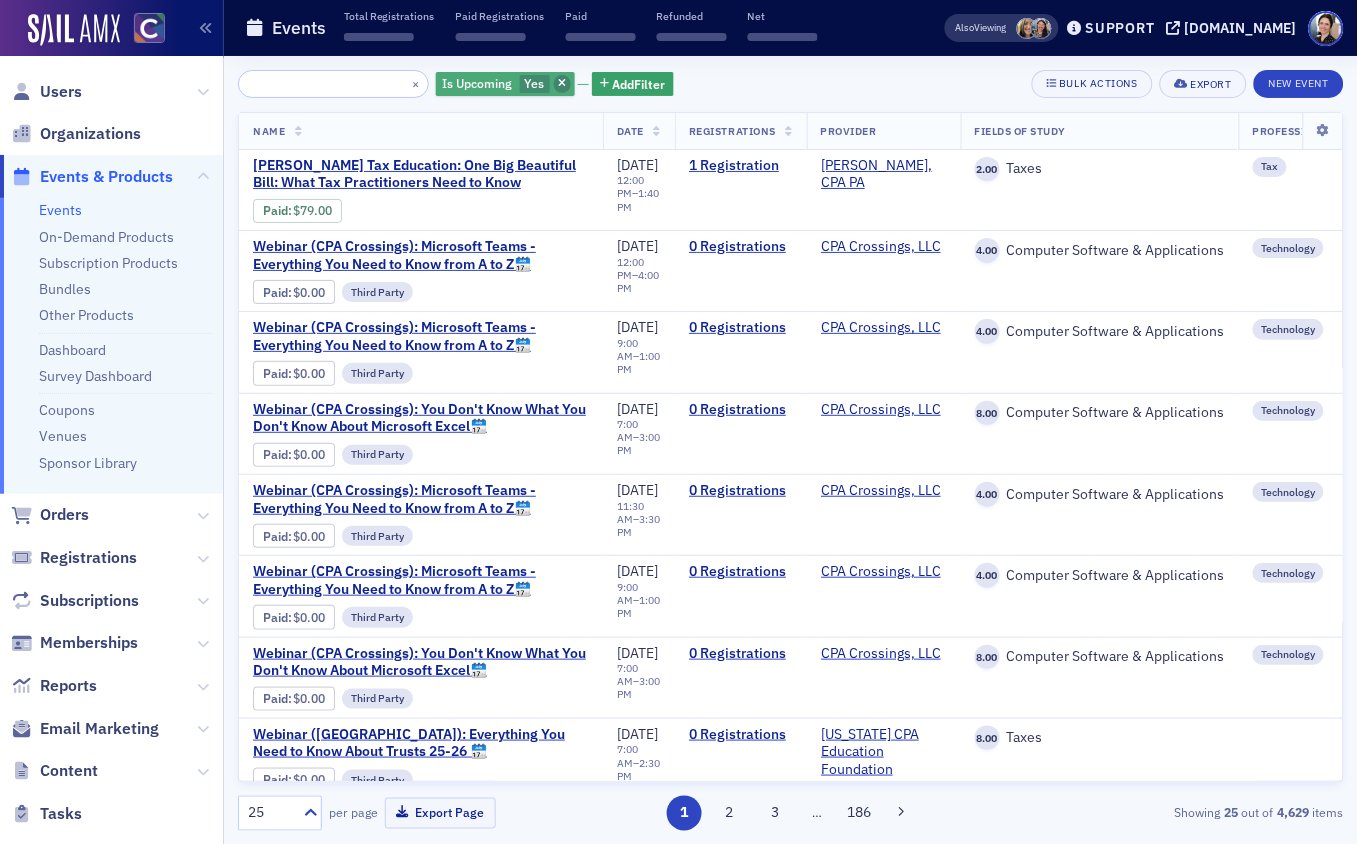 type on "Webinar (AICPA): One Big Beautiful Bill Act: What You Need to Know" 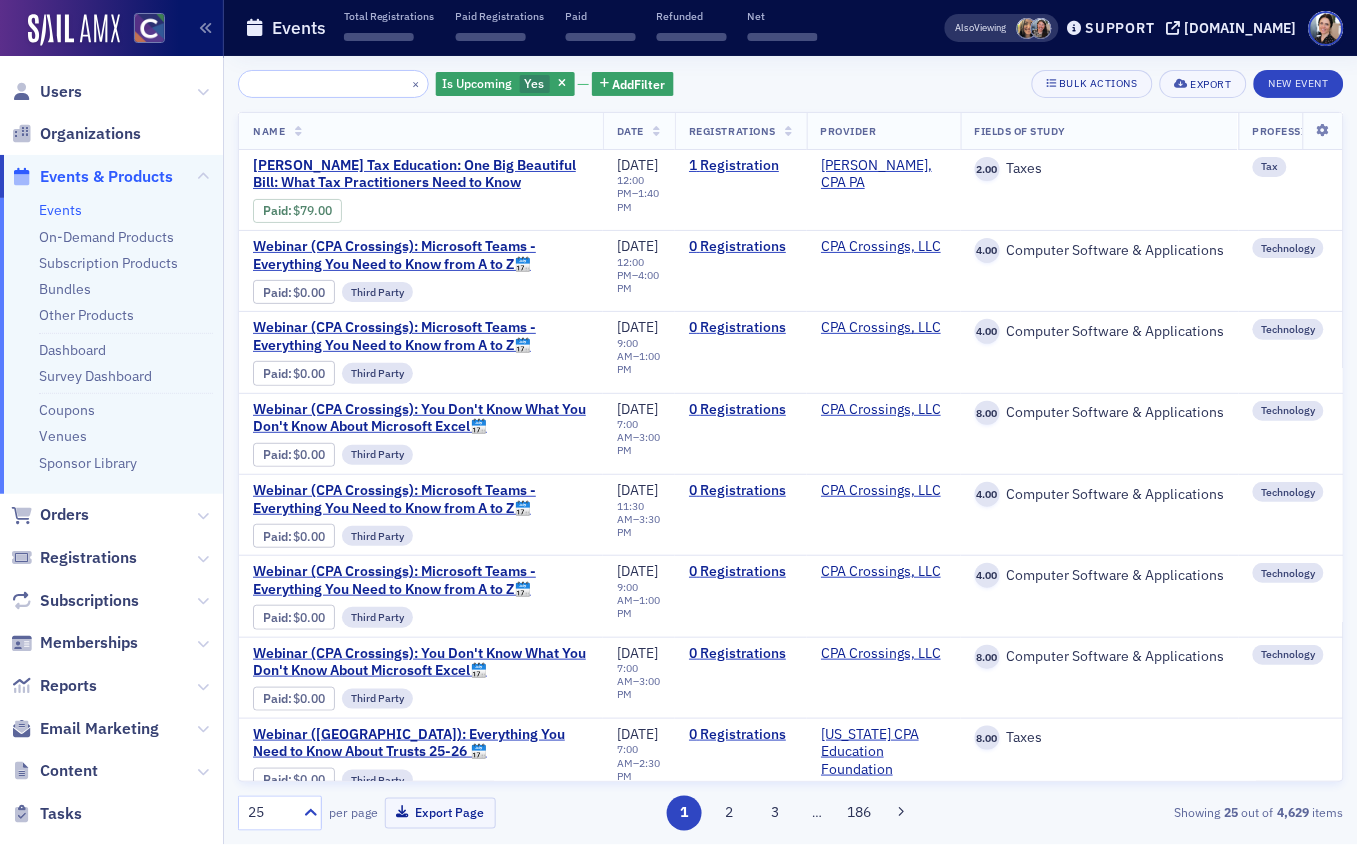 drag, startPoint x: 547, startPoint y: 83, endPoint x: 531, endPoint y: 79, distance: 16.492422 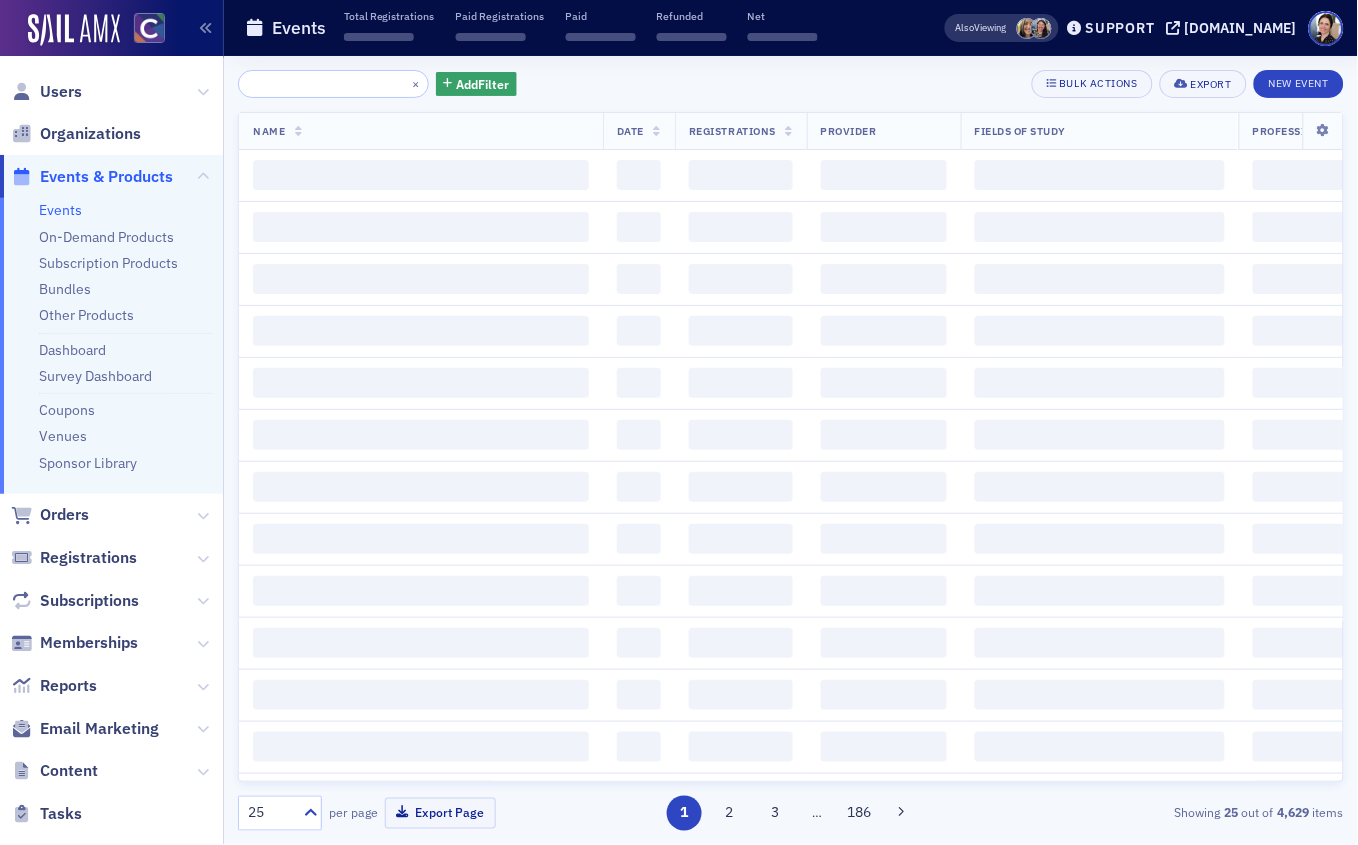 scroll, scrollTop: 0, scrollLeft: 0, axis: both 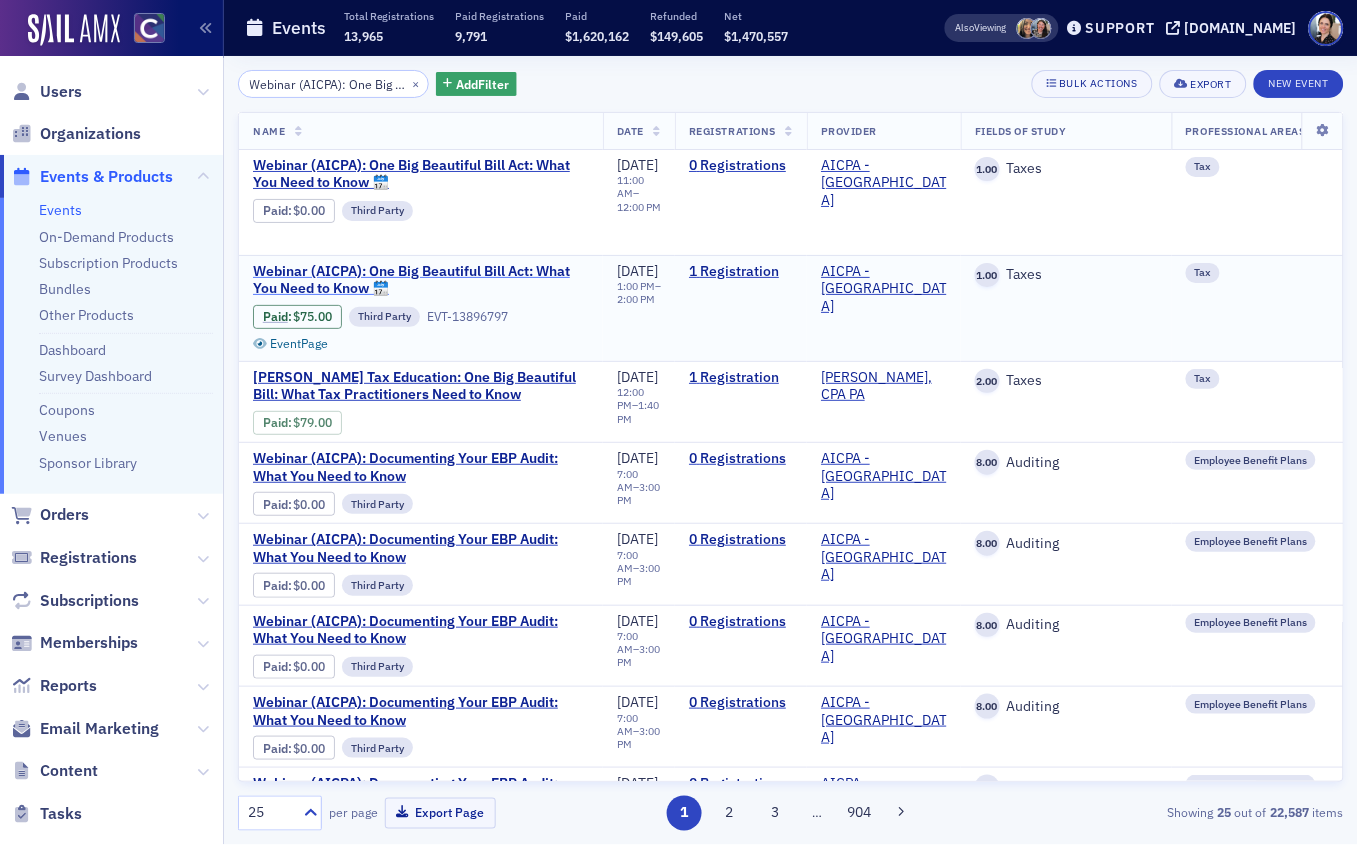 click on "Webinar (AICPA): One Big Beautiful Bill Act: What You Need to Know 🗓" 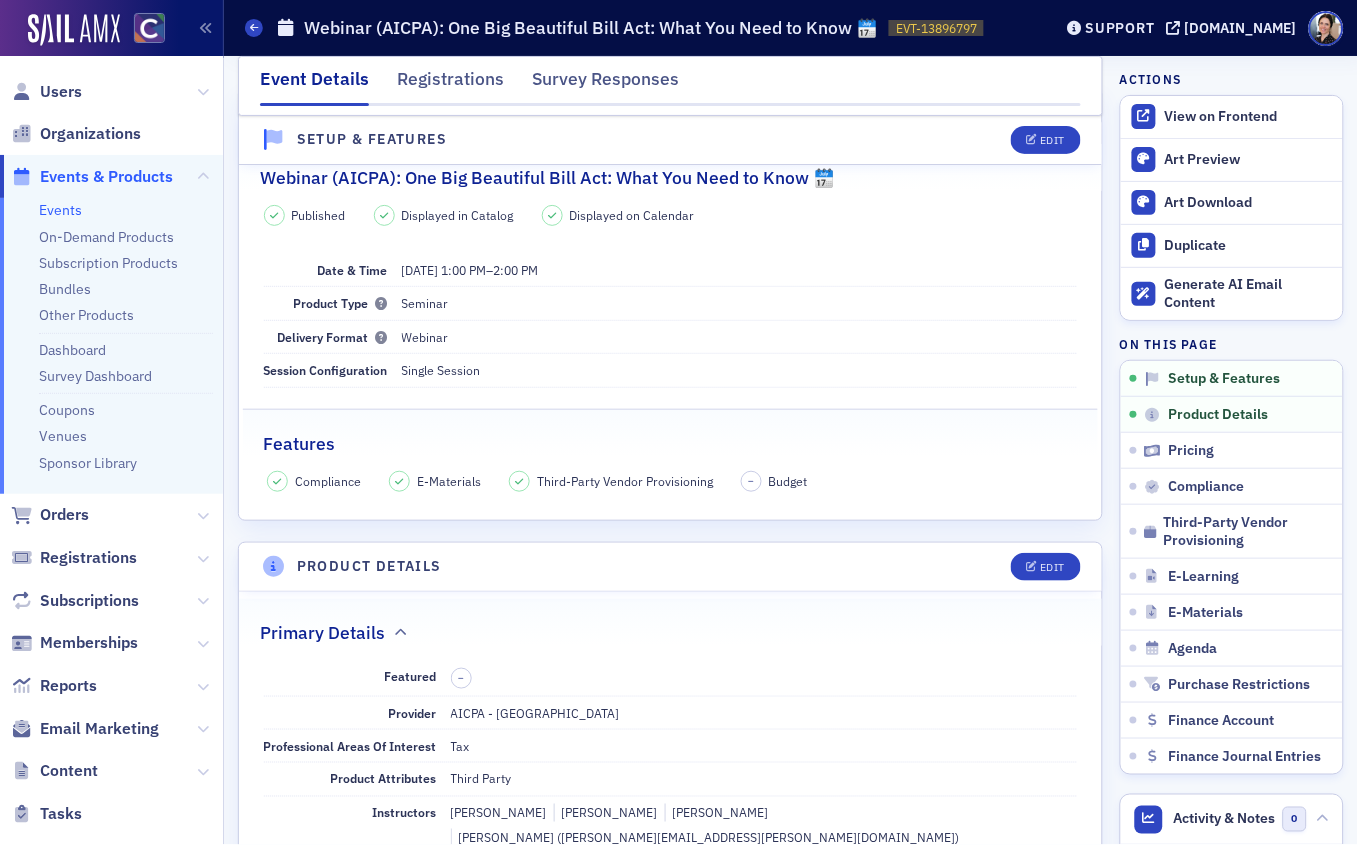scroll, scrollTop: 0, scrollLeft: 0, axis: both 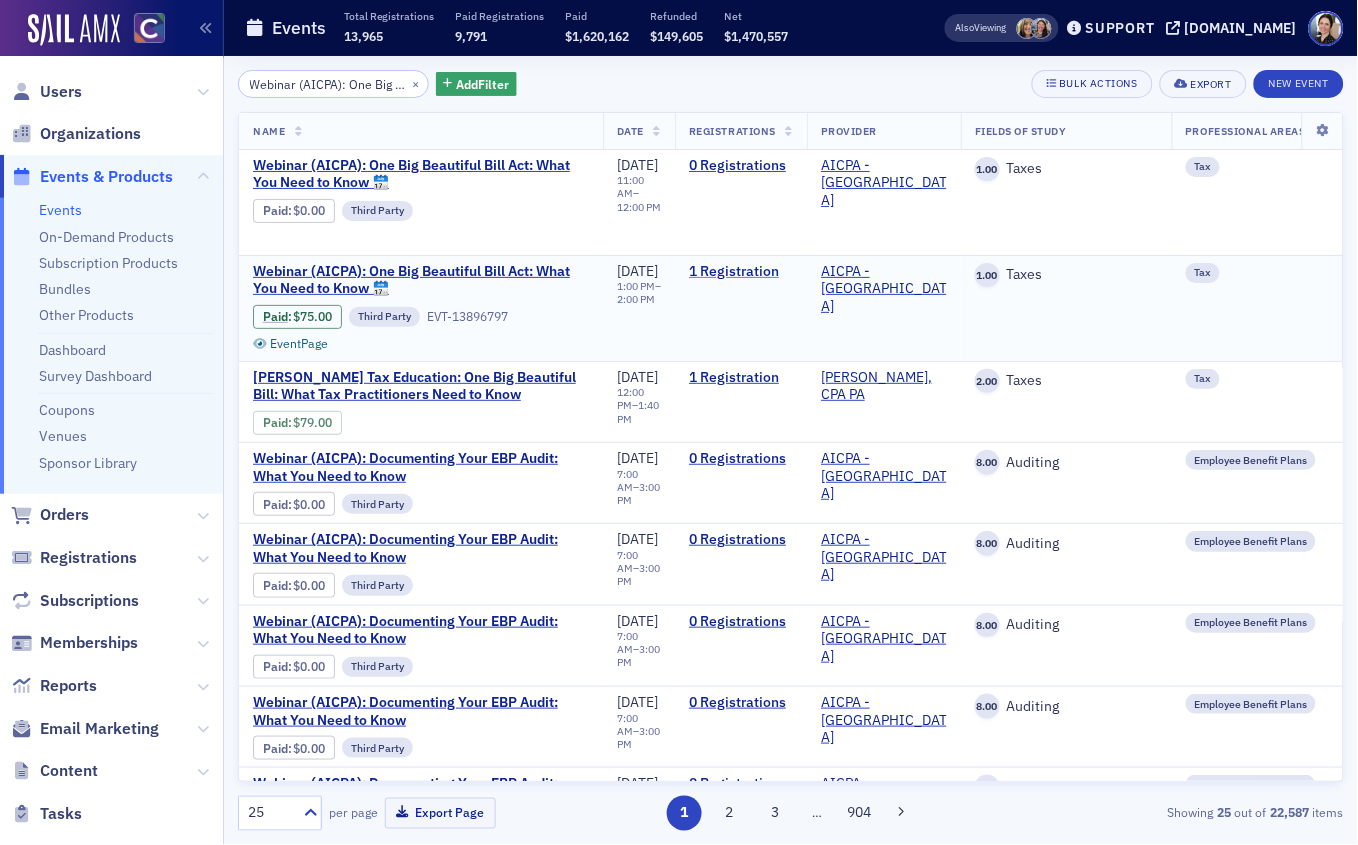 click on "1   Registration" 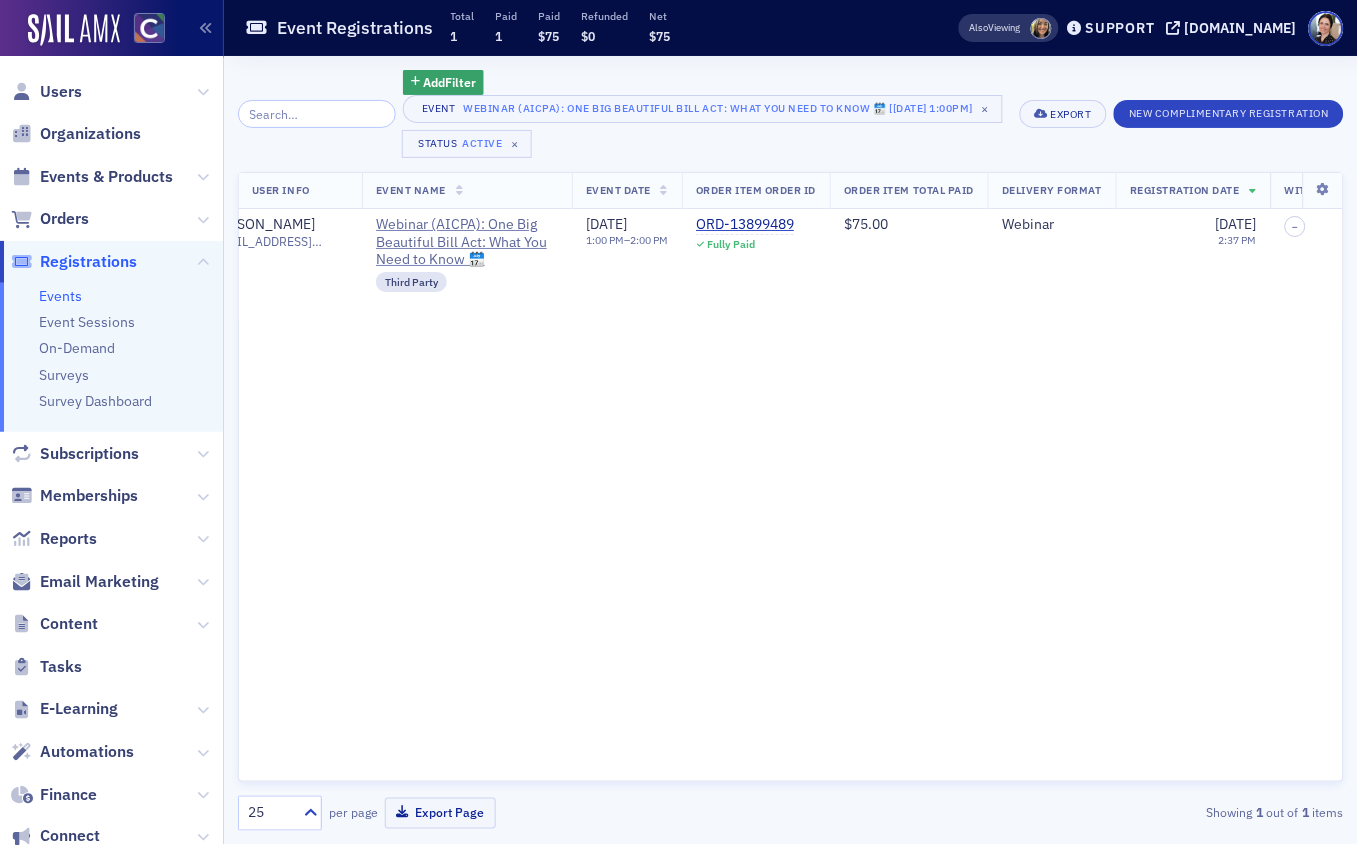 scroll, scrollTop: 0, scrollLeft: 0, axis: both 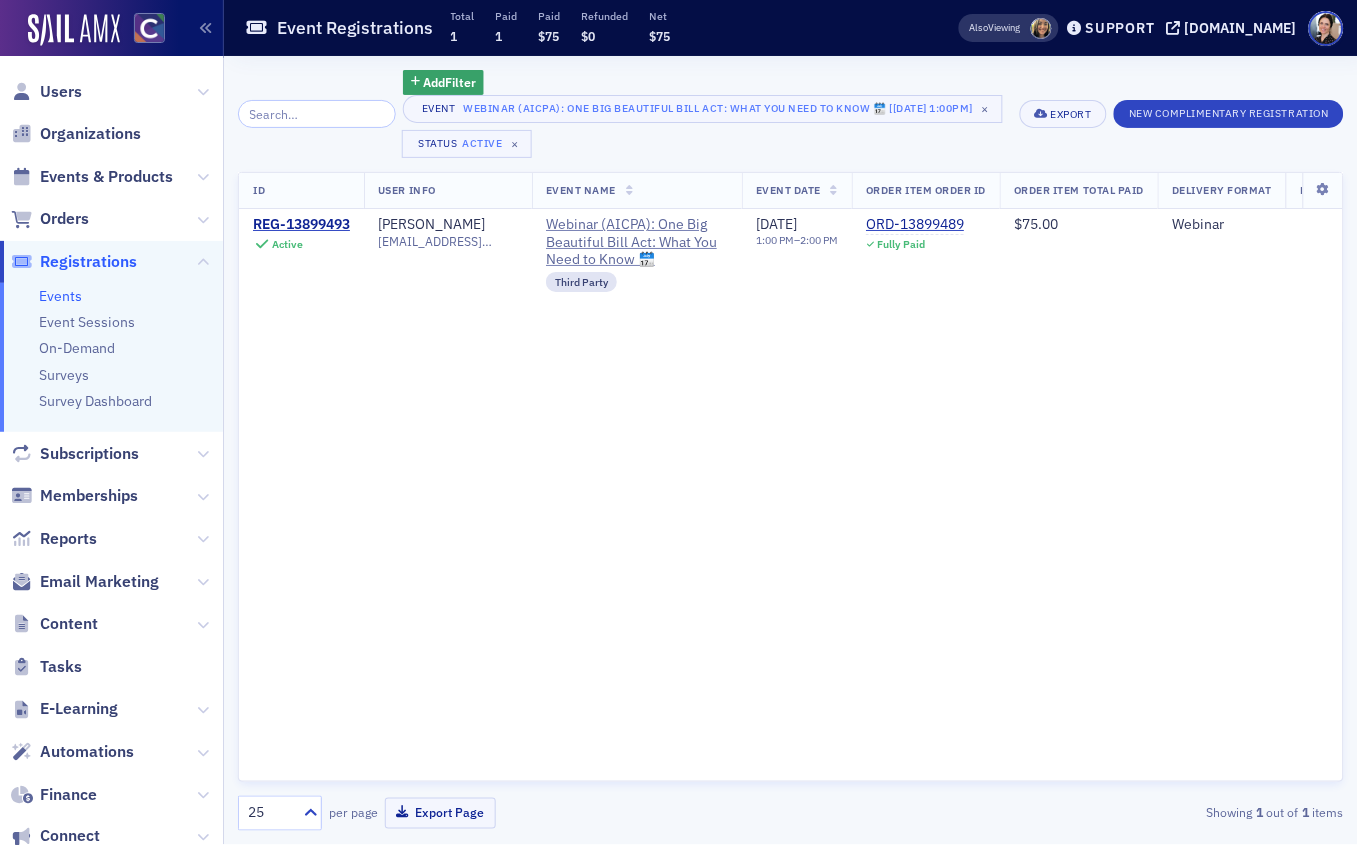 click on "ID   User Info   Event Name   Event Date   Order Item Order ID   Order Item Total Paid   Delivery Format   Registration Date   With Printed E-Materials   Attended   Survey   Certificate   Check-Ins   Earned Credit   REG-13899493 Active Jacob Weisz jweisz@mhpllp.com Webinar (AICPA): One Big Beautiful Bill Act: What You Need to Know 🗓 Third Party EVT-13896797 Event  Page 6/4/2025 1:00 PM  –  2:00 PM ORD-13899489 Fully Paid $75.00 Webinar 6/2/2025 2:37 PM – – – – —" 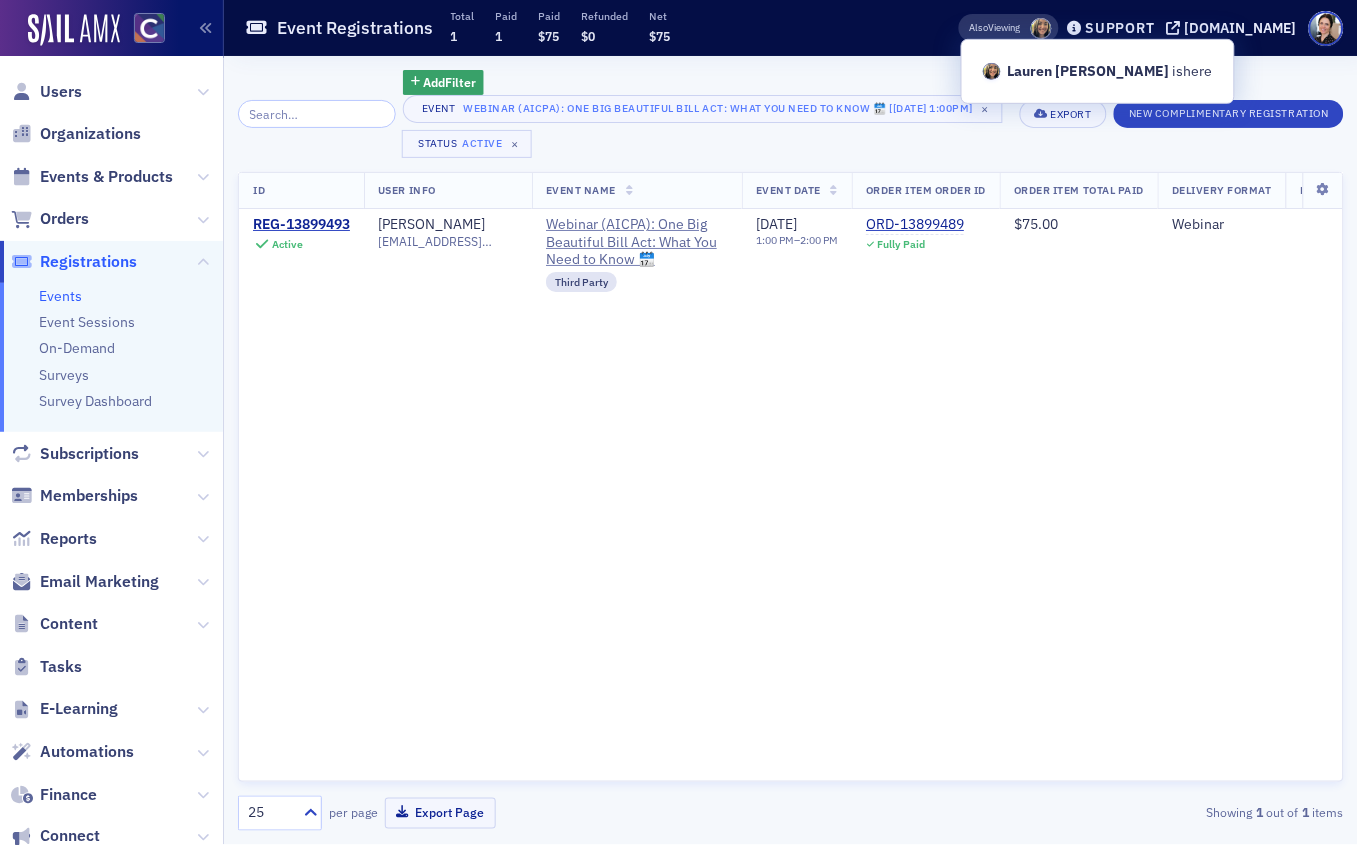click on "ID   User Info   Event Name   Event Date   Order Item Order ID   Order Item Total Paid   Delivery Format   Registration Date   With Printed E-Materials   Attended   Survey   Certificate   Check-Ins   Earned Credit   REG-13899493 Active Jacob Weisz jweisz@mhpllp.com Webinar (AICPA): One Big Beautiful Bill Act: What You Need to Know 🗓 Third Party EVT-13896797 Event  Page 6/4/2025 1:00 PM  –  2:00 PM ORD-13899489 Fully Paid $75.00 Webinar 6/2/2025 2:37 PM – – – – —" 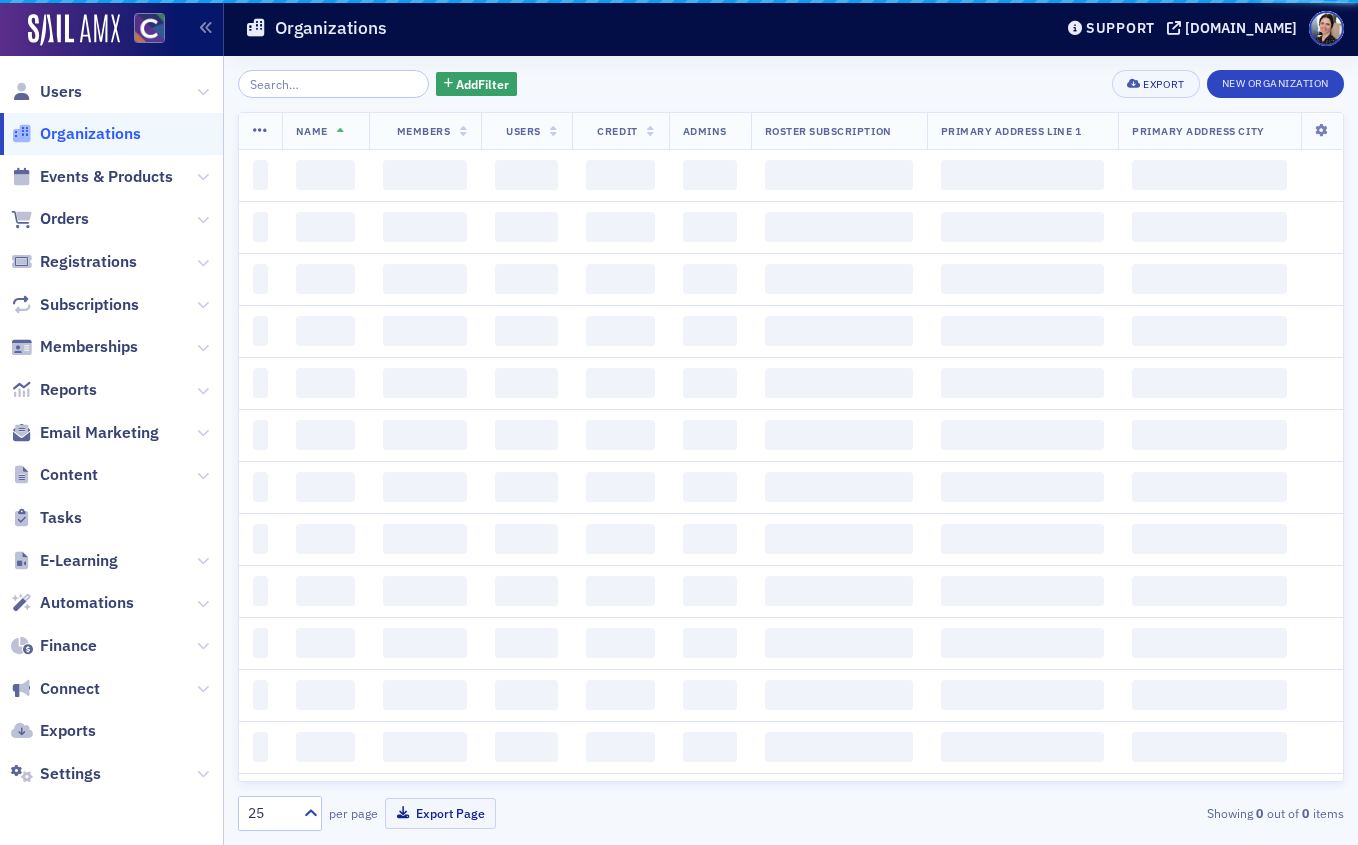 scroll, scrollTop: 0, scrollLeft: 0, axis: both 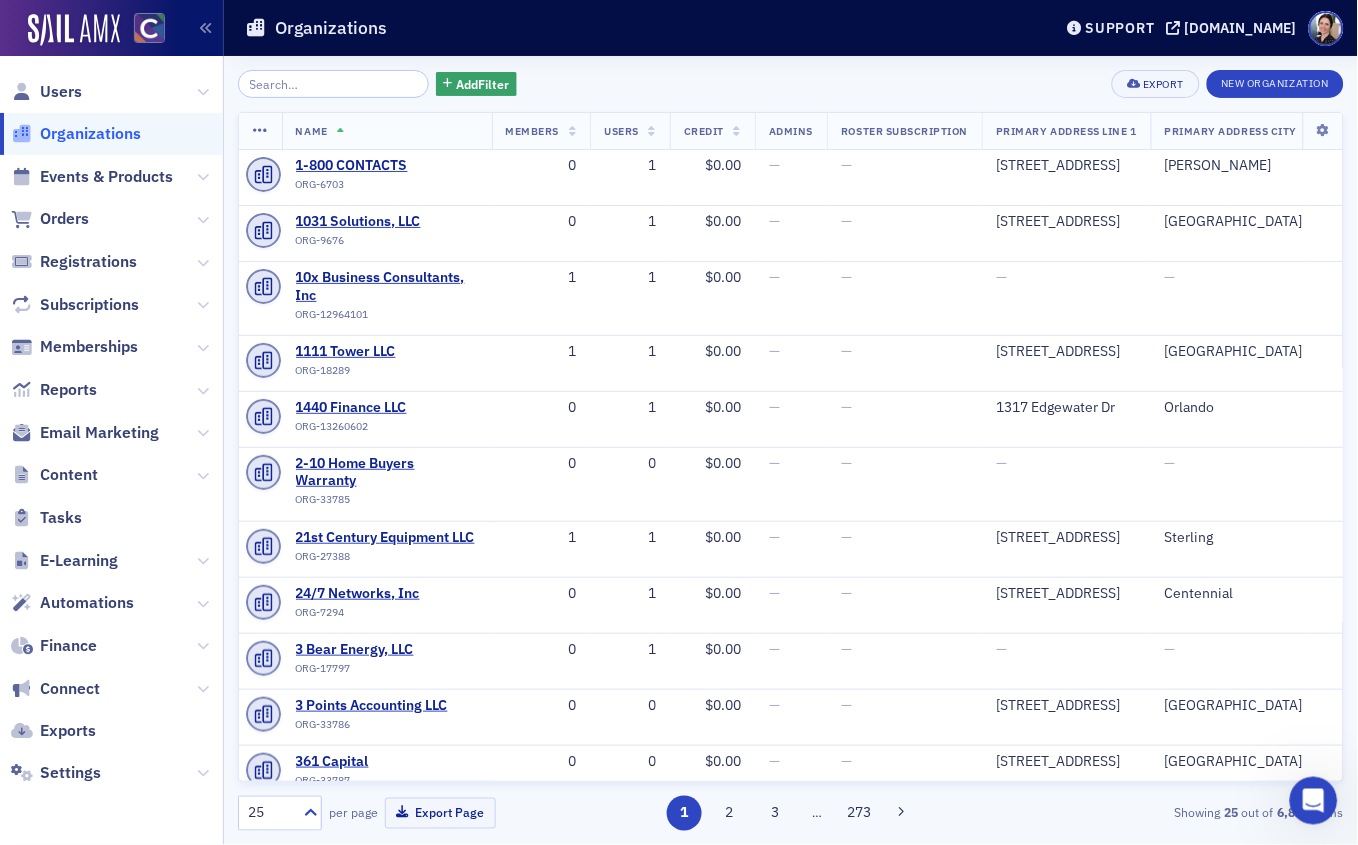 click 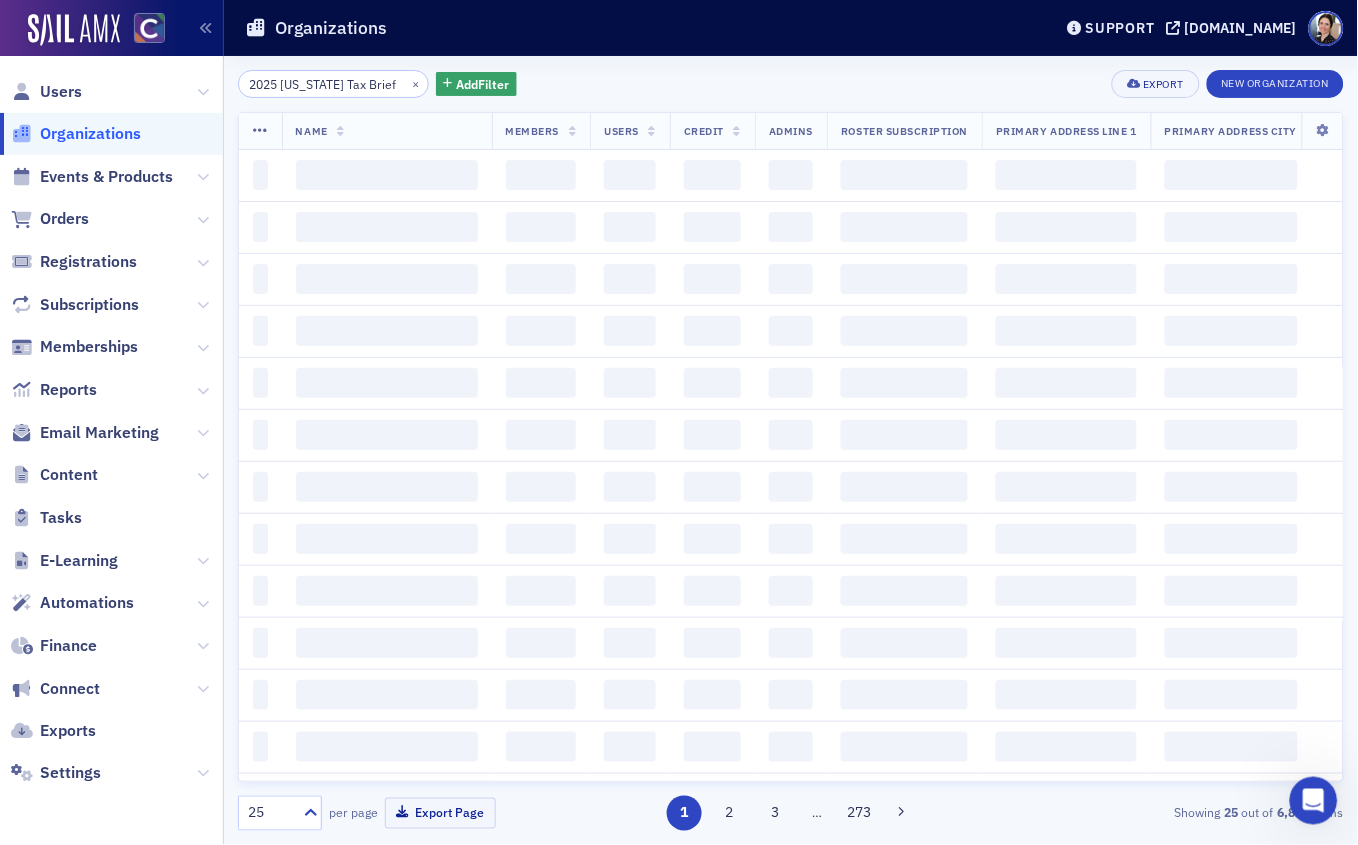 scroll, scrollTop: 0, scrollLeft: 8, axis: horizontal 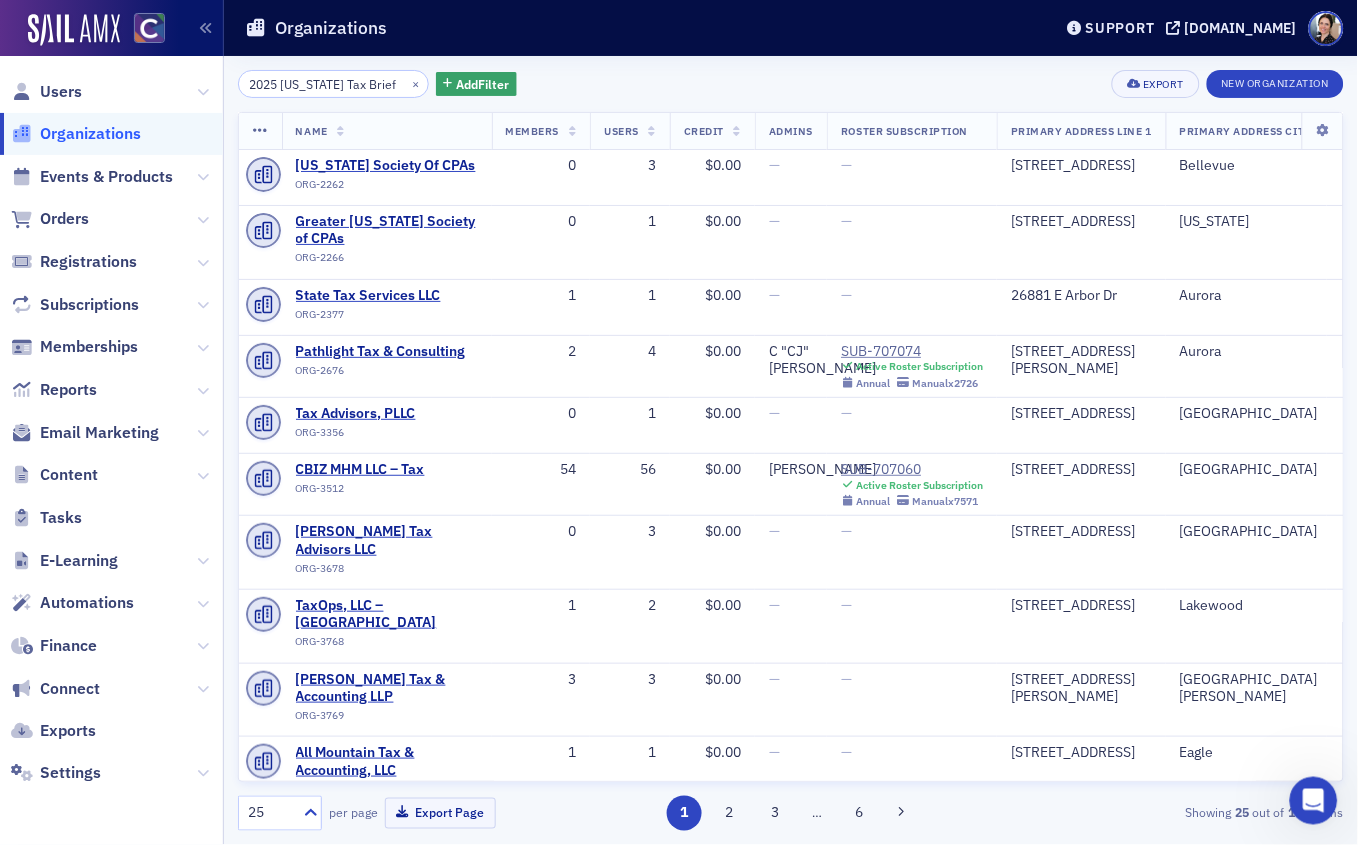 click on "2025 Washington Tax Brief" 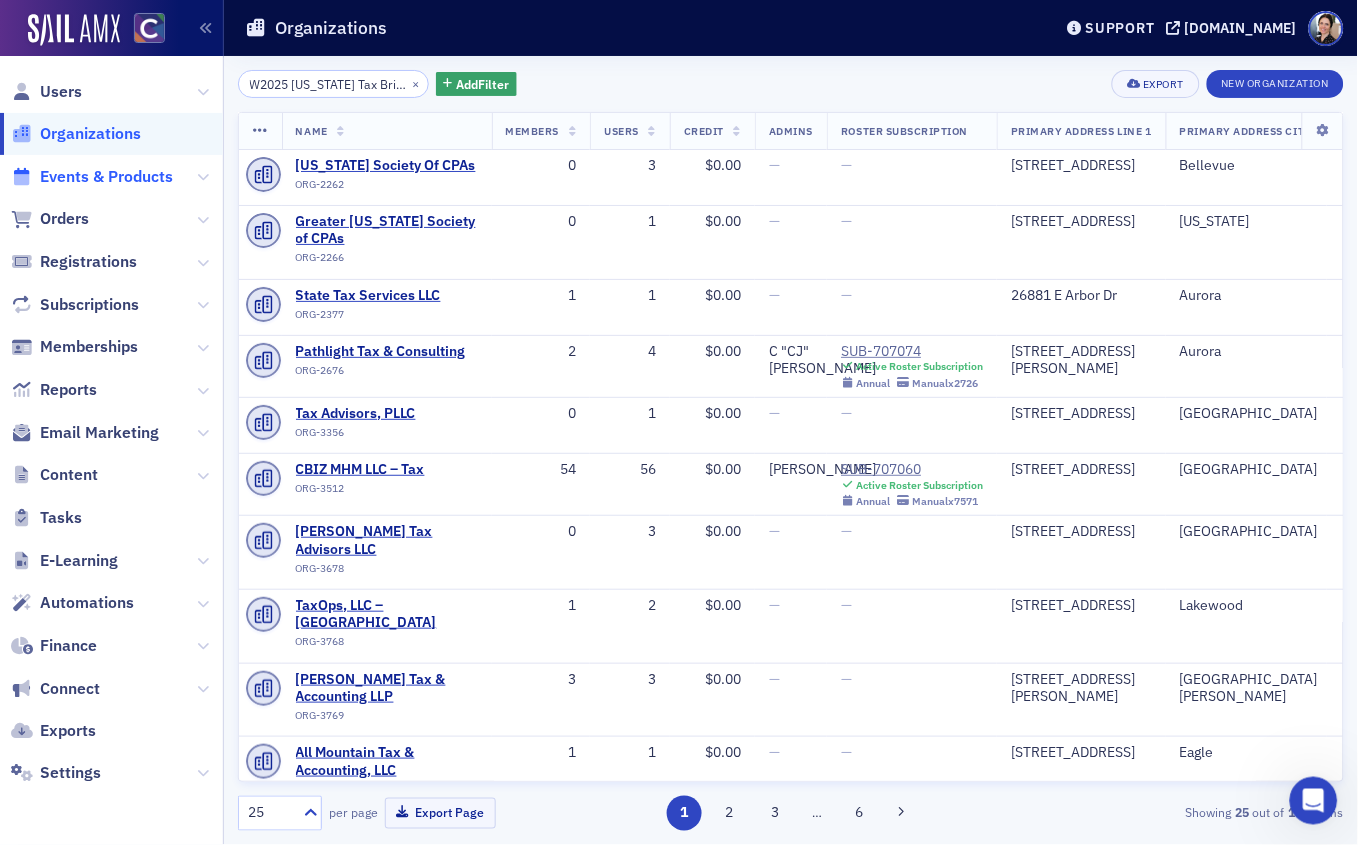 type on "W2025 Washington Tax Brief" 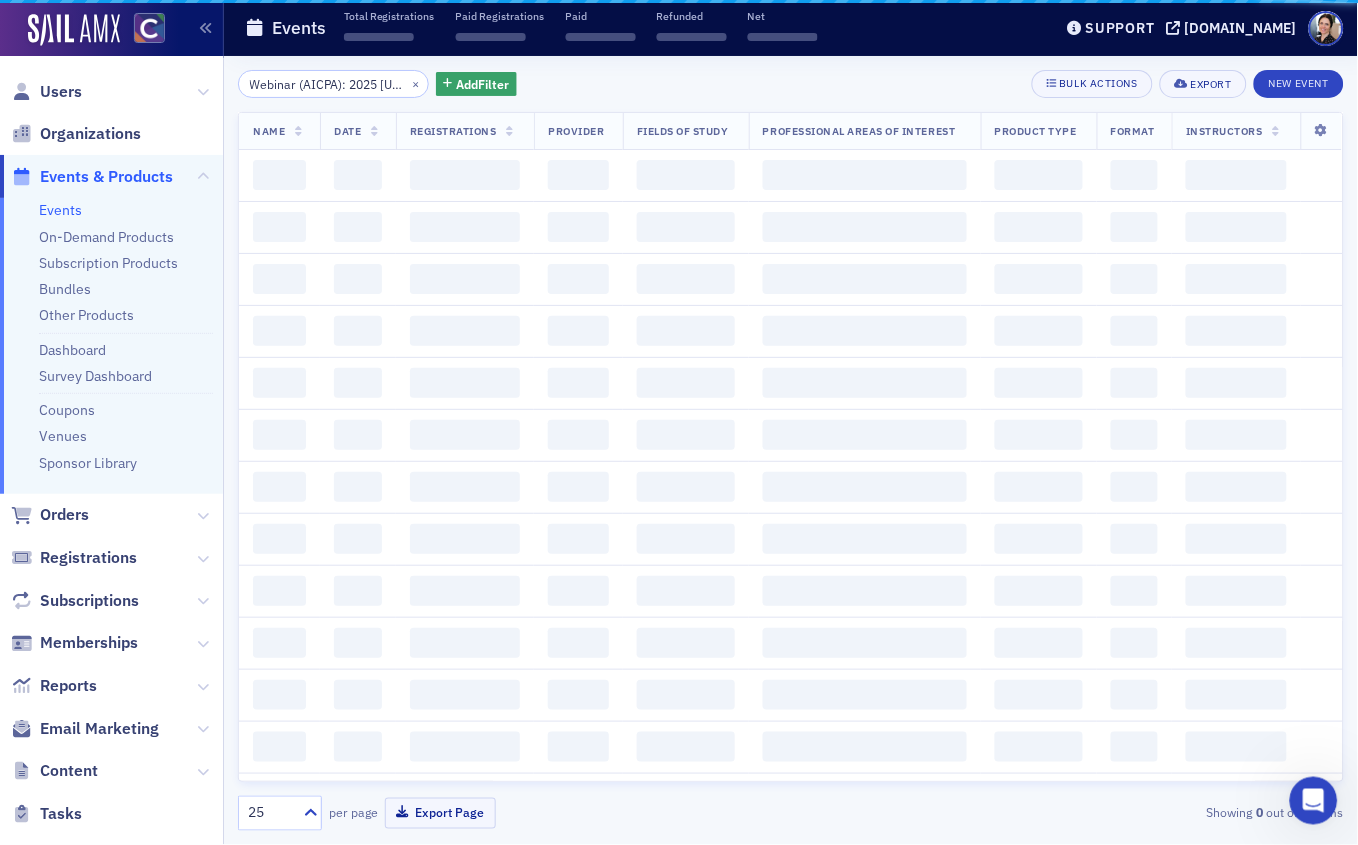 scroll, scrollTop: 0, scrollLeft: 107, axis: horizontal 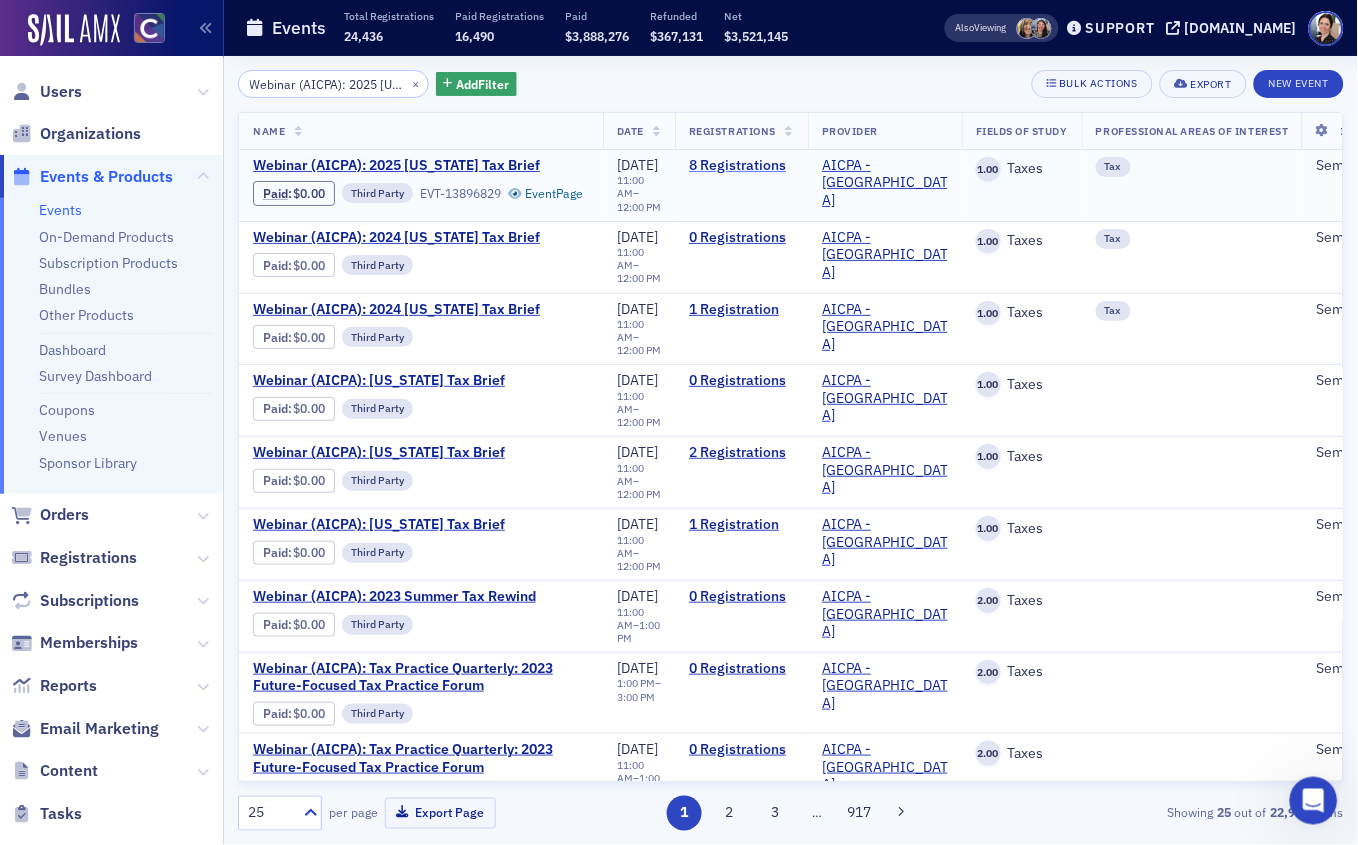 click on "8   Registrations" 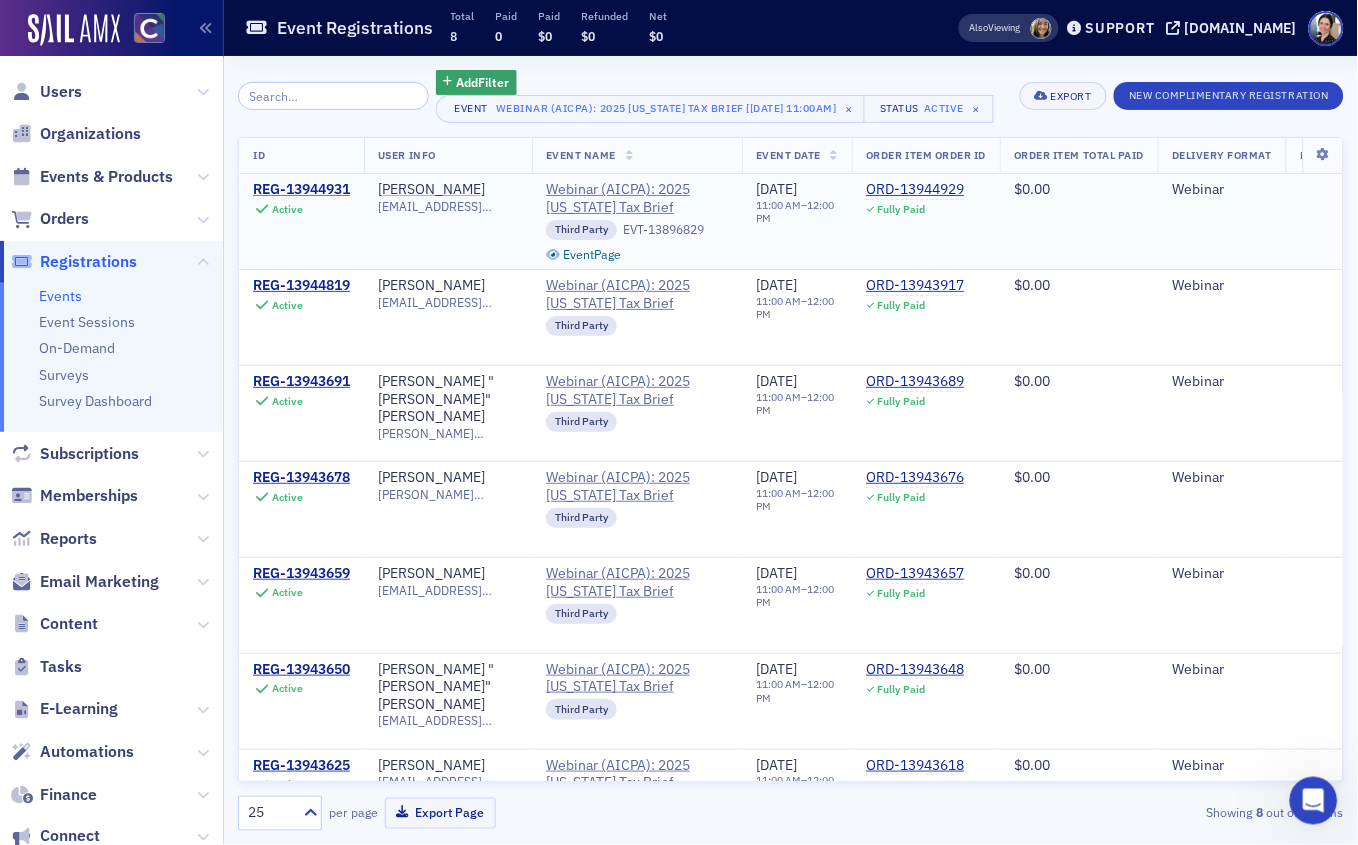 click on "REG-13944931" 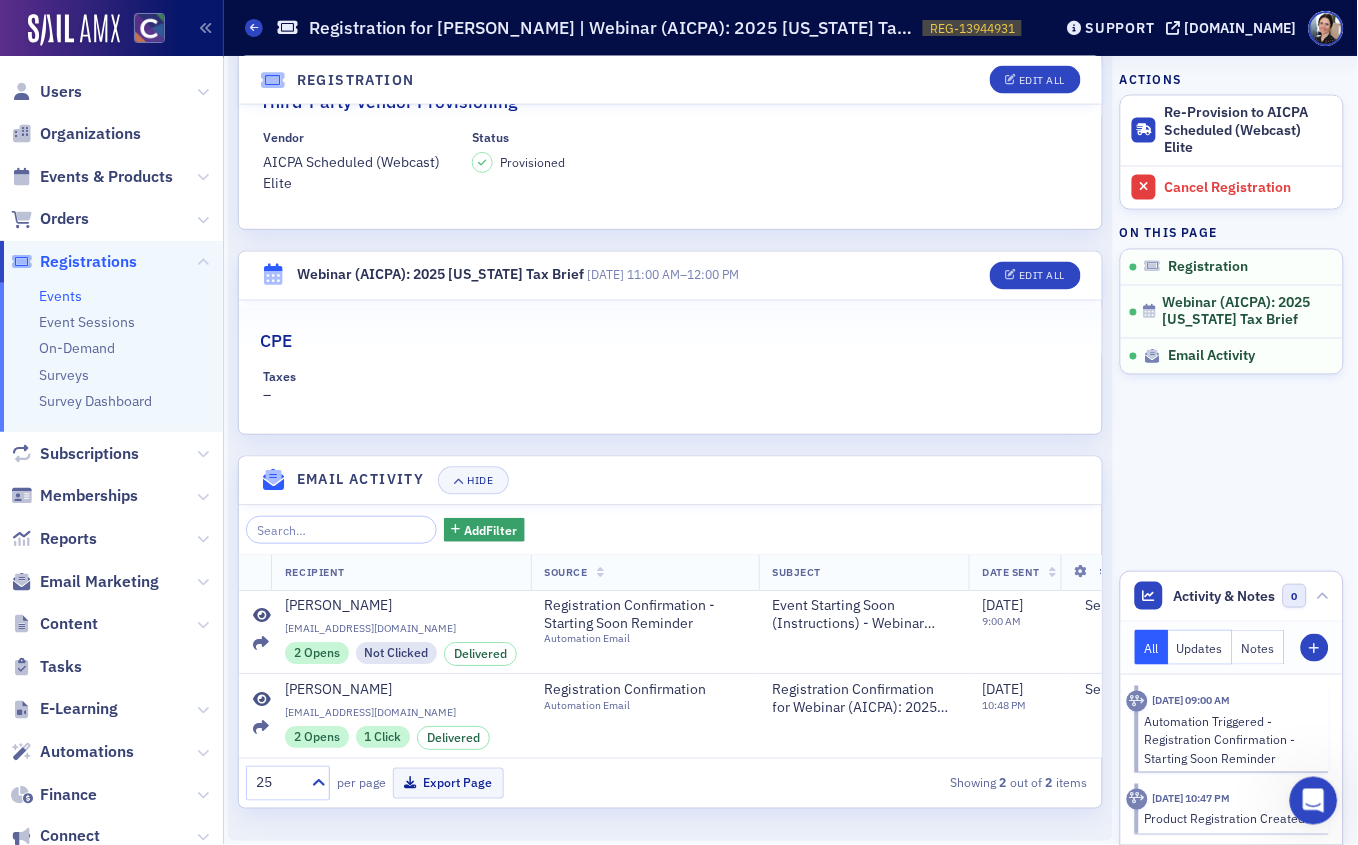scroll, scrollTop: 613, scrollLeft: 0, axis: vertical 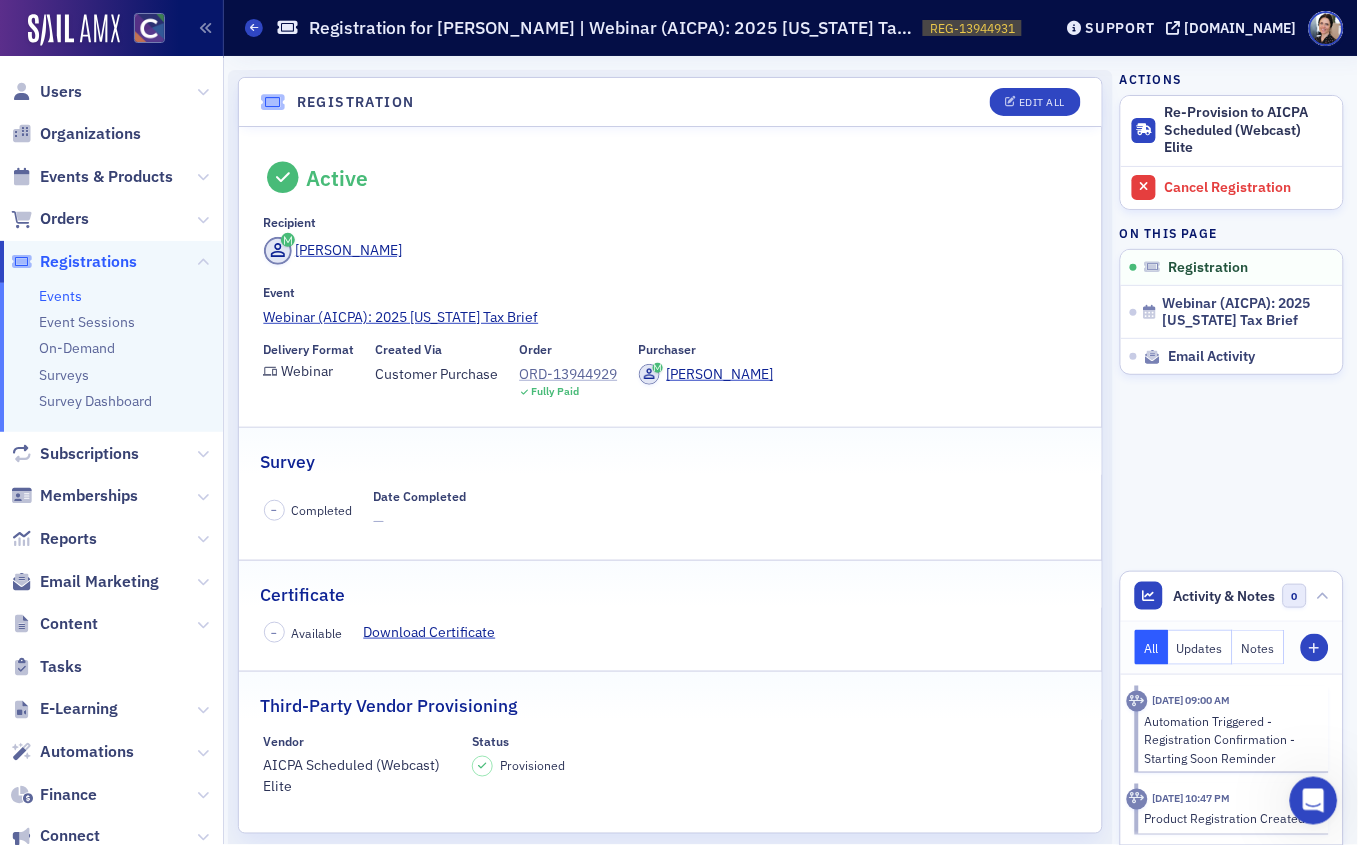 click on "ORD-13944929" 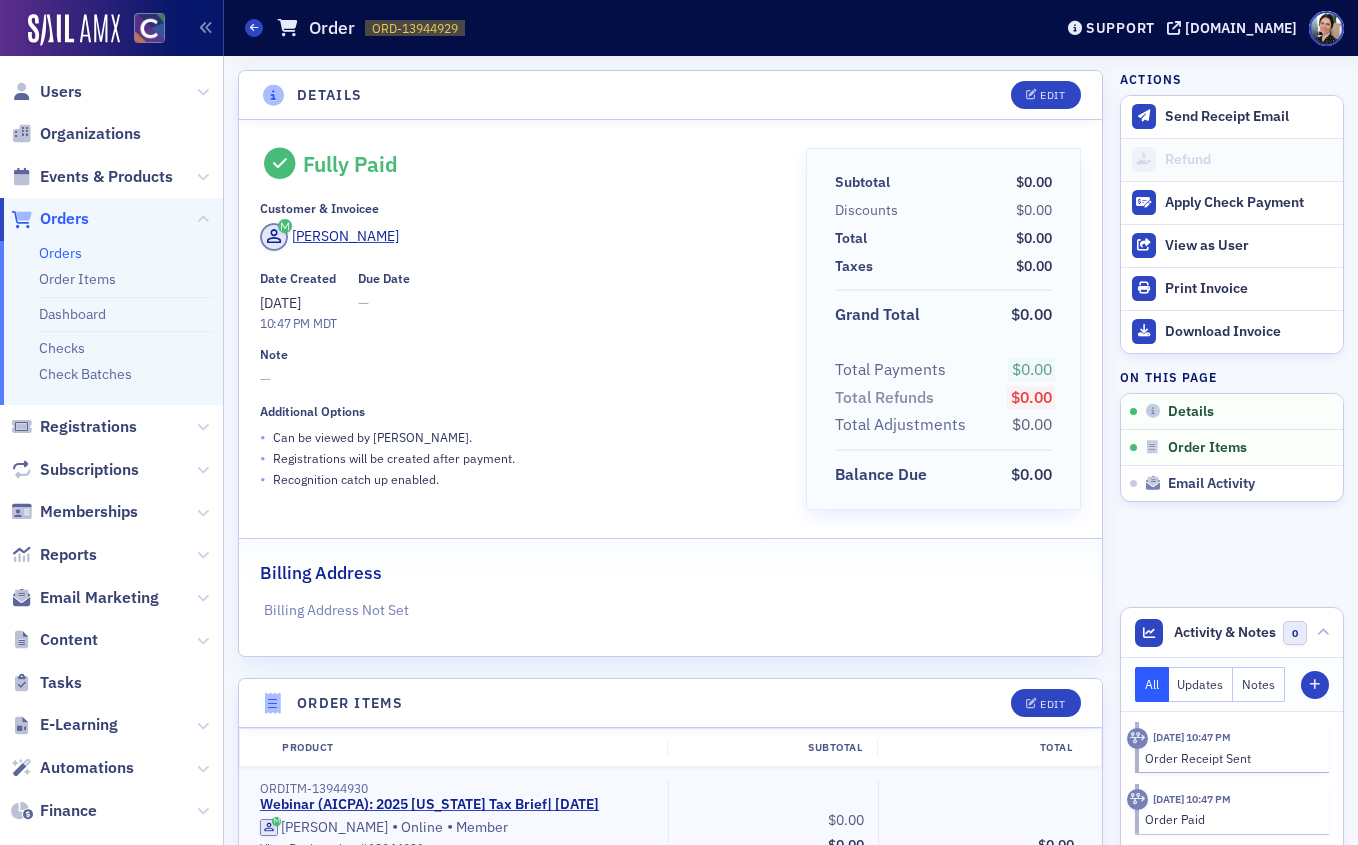 scroll, scrollTop: 0, scrollLeft: 0, axis: both 